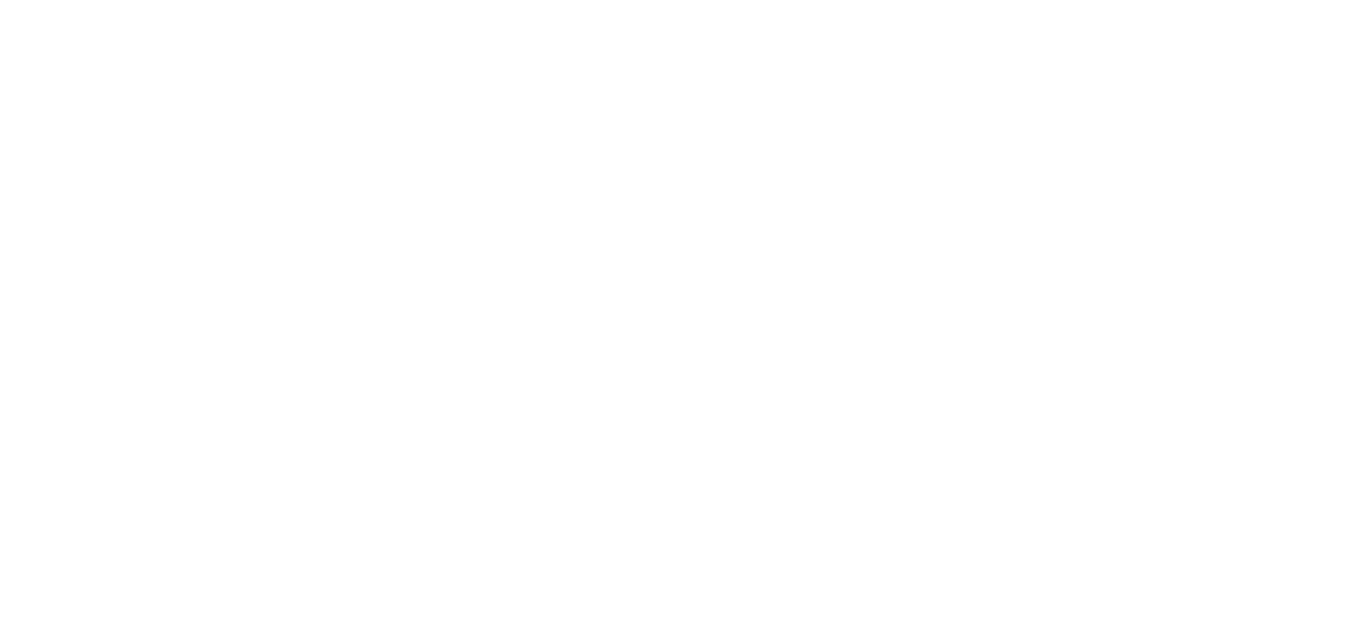 scroll, scrollTop: 0, scrollLeft: 0, axis: both 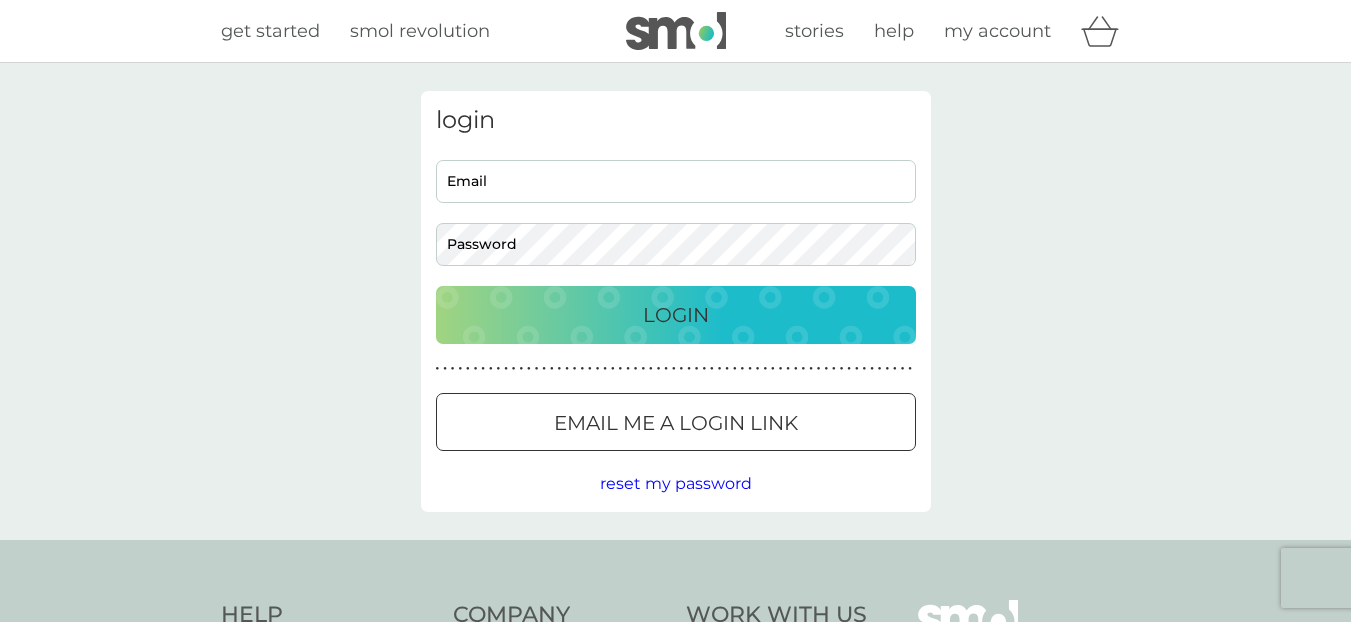 type on "rozzyadams@hotmail.com" 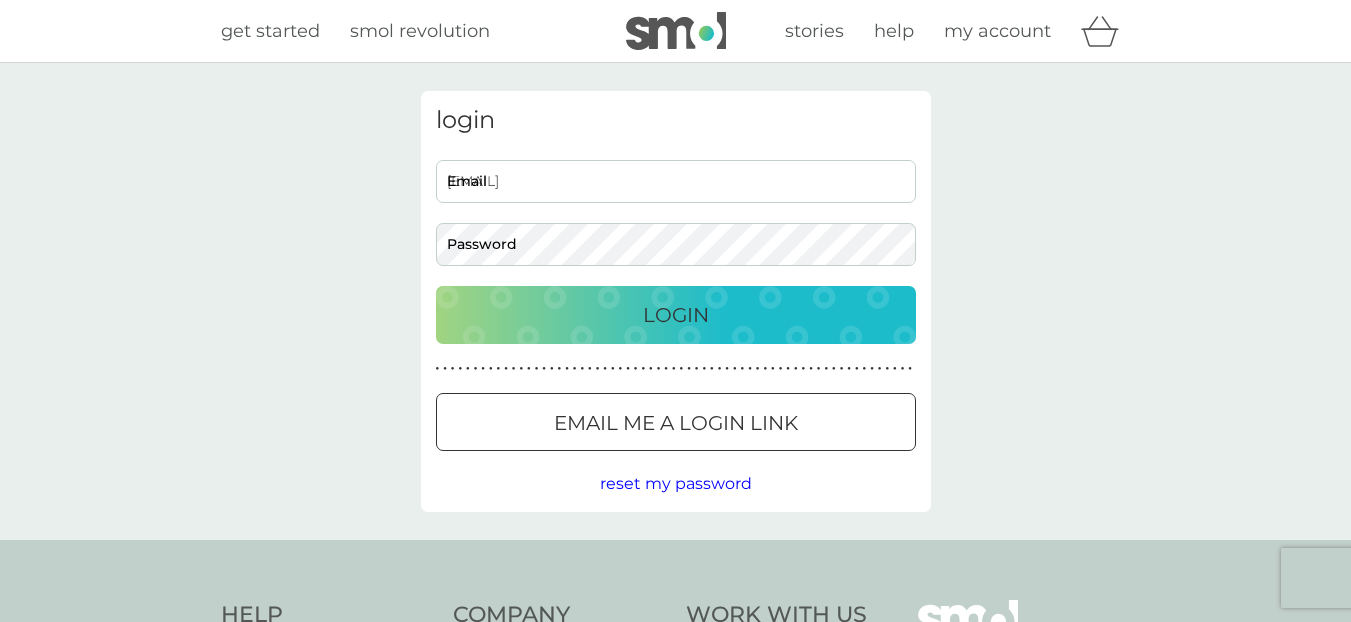 click on "Login" at bounding box center (676, 315) 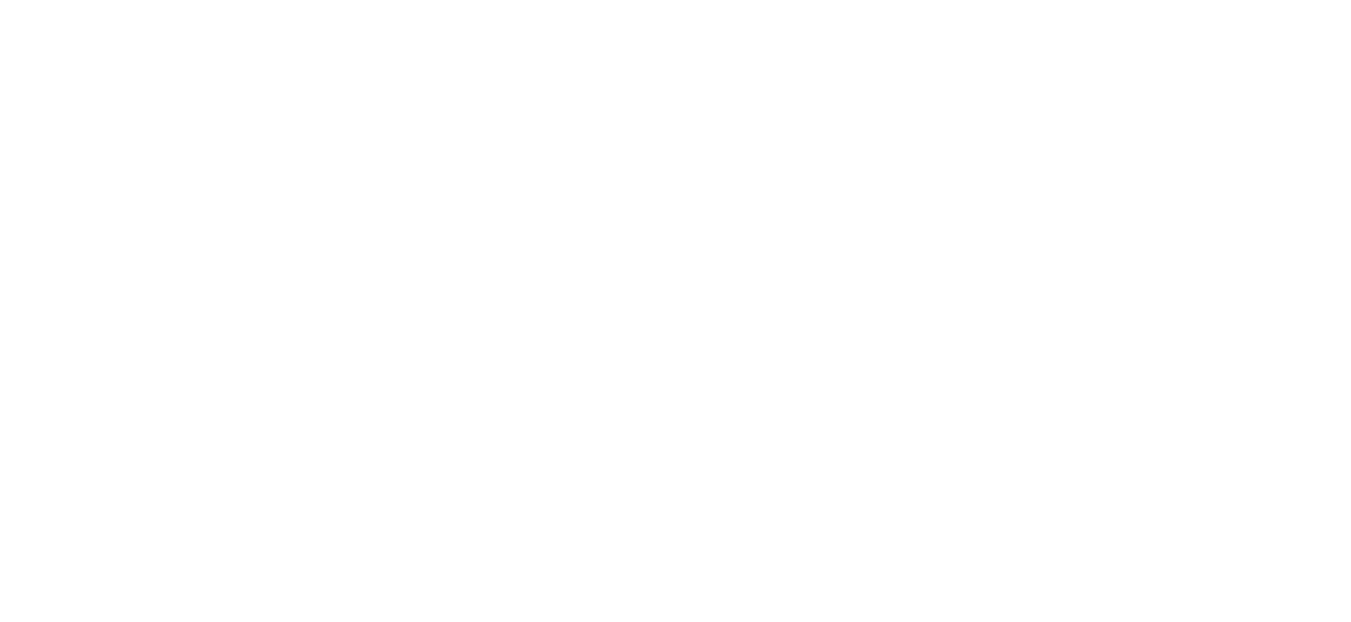 scroll, scrollTop: 0, scrollLeft: 0, axis: both 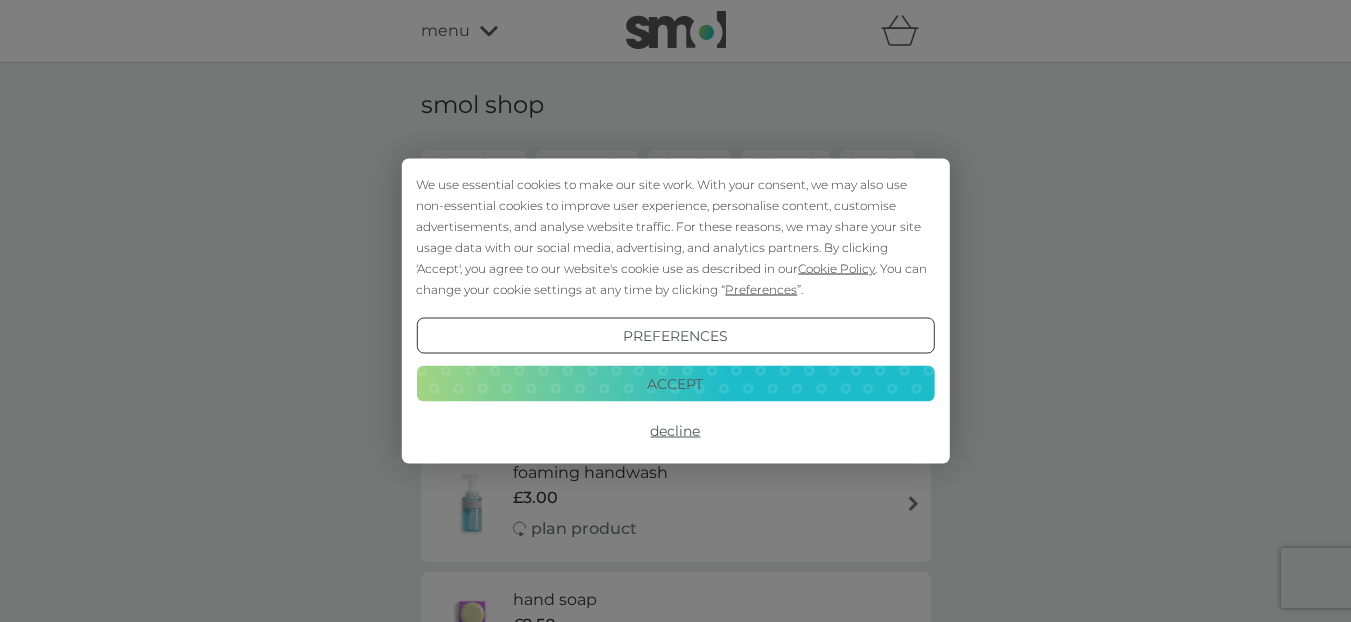 click on "Decline" at bounding box center [675, 431] 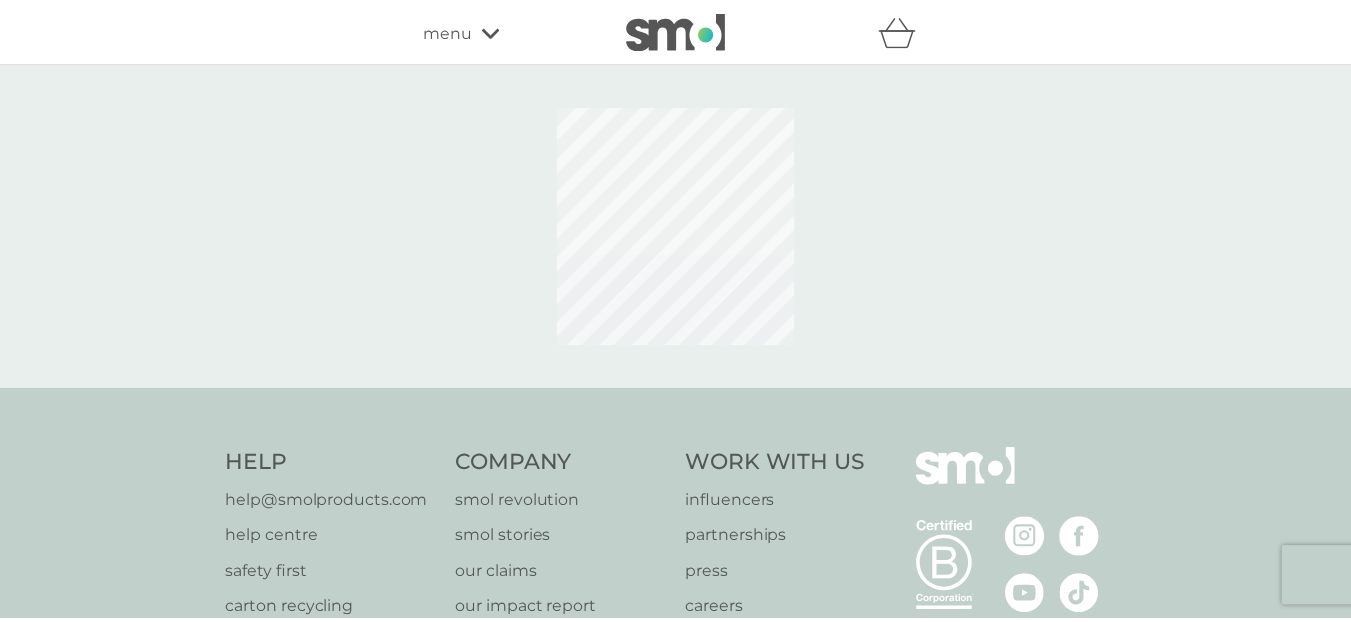 scroll, scrollTop: 0, scrollLeft: 0, axis: both 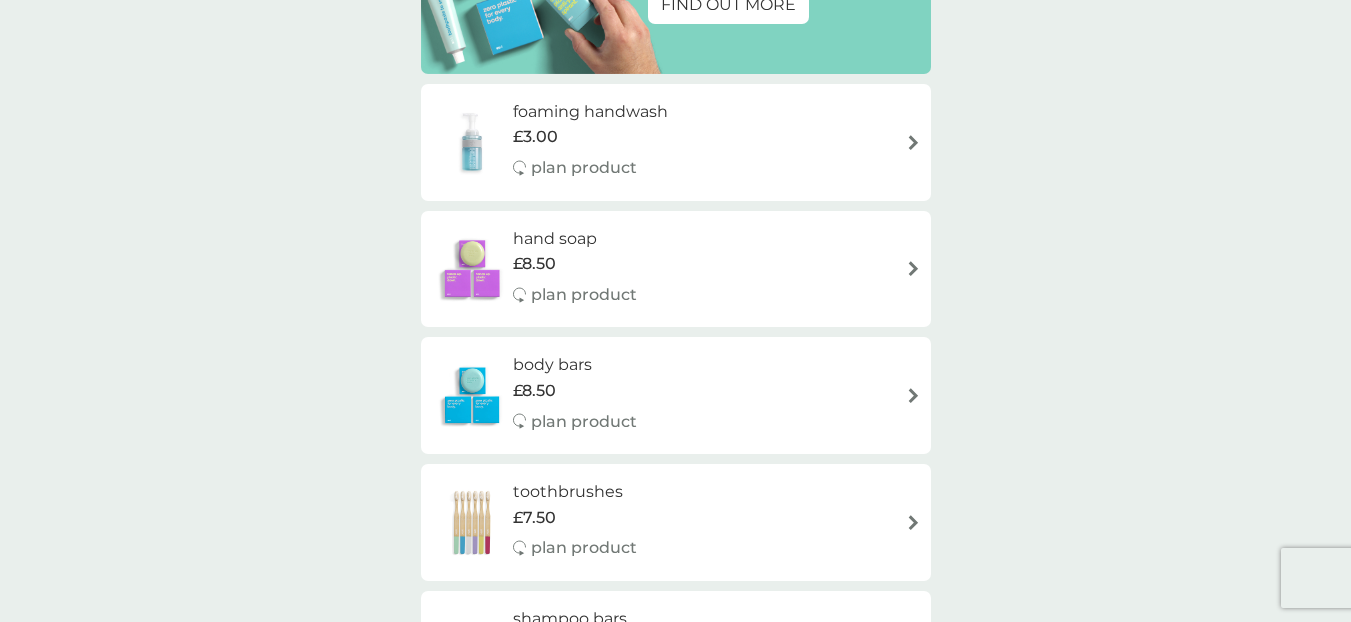 click at bounding box center [913, 268] 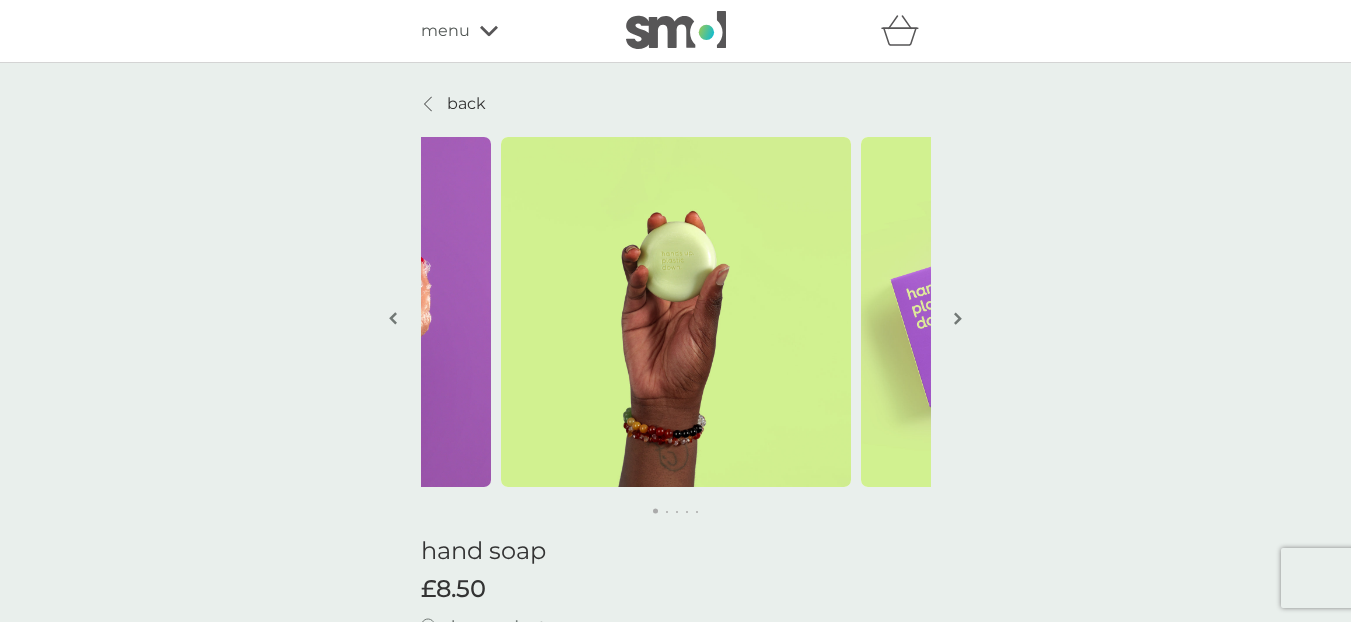 scroll, scrollTop: 99, scrollLeft: 0, axis: vertical 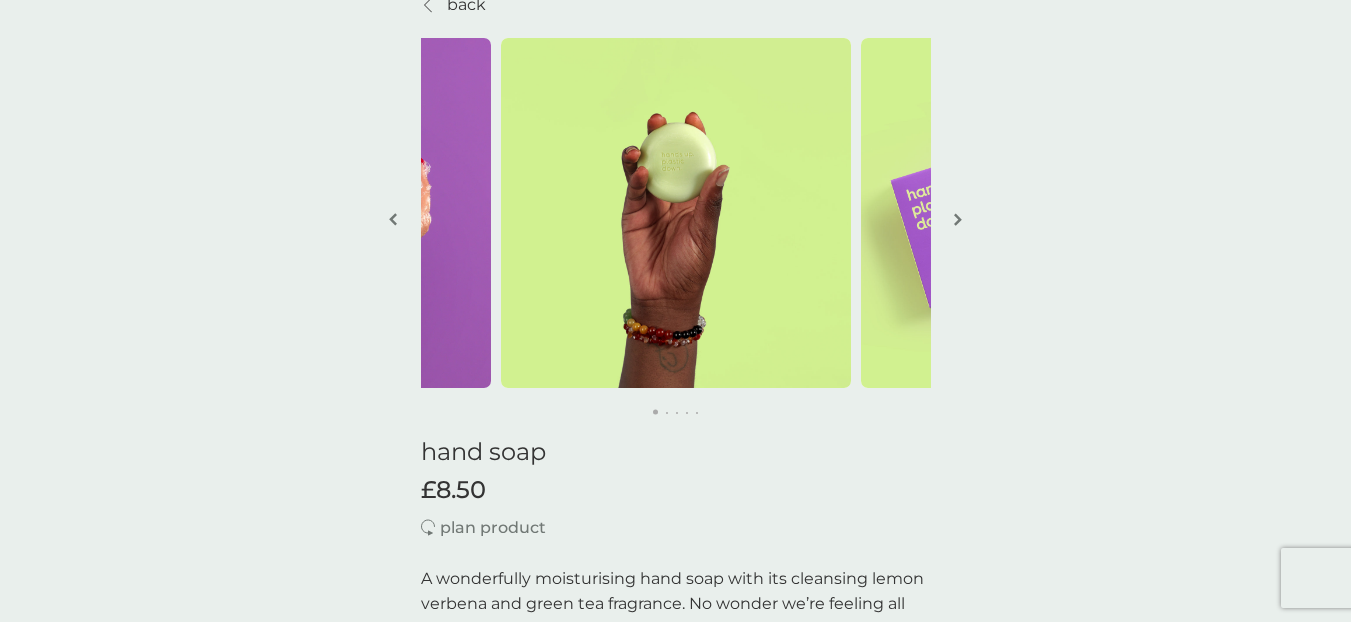 click at bounding box center [958, 221] 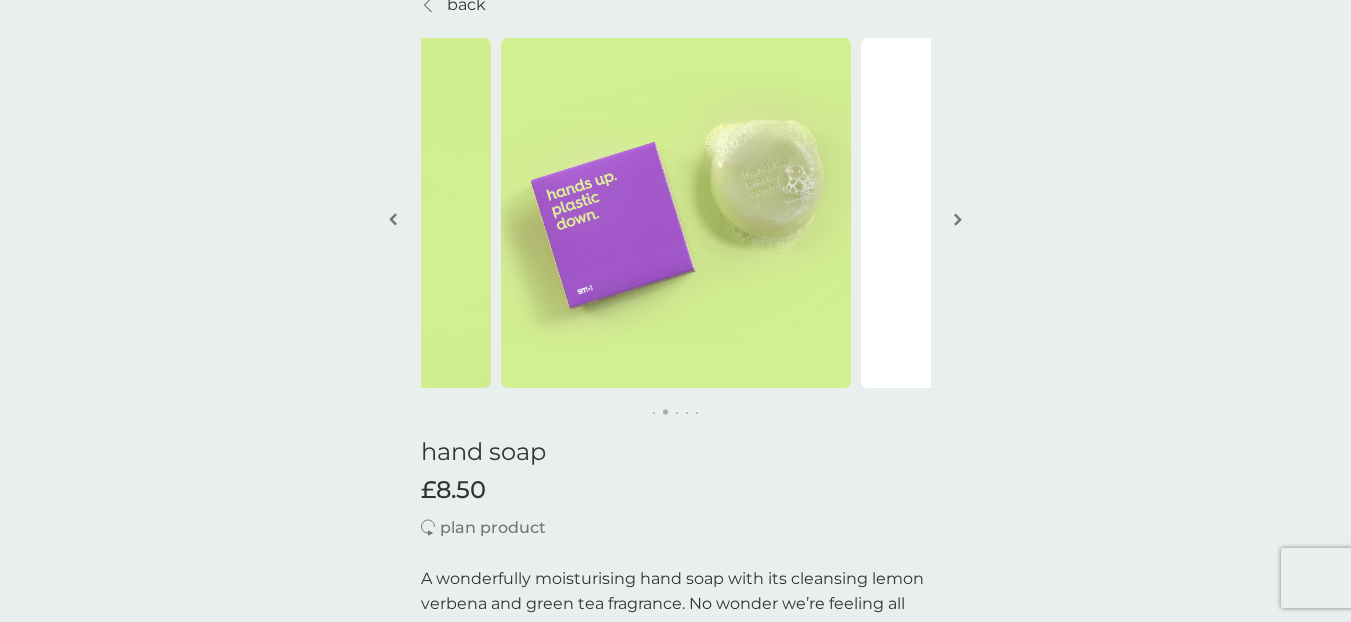 click at bounding box center [958, 221] 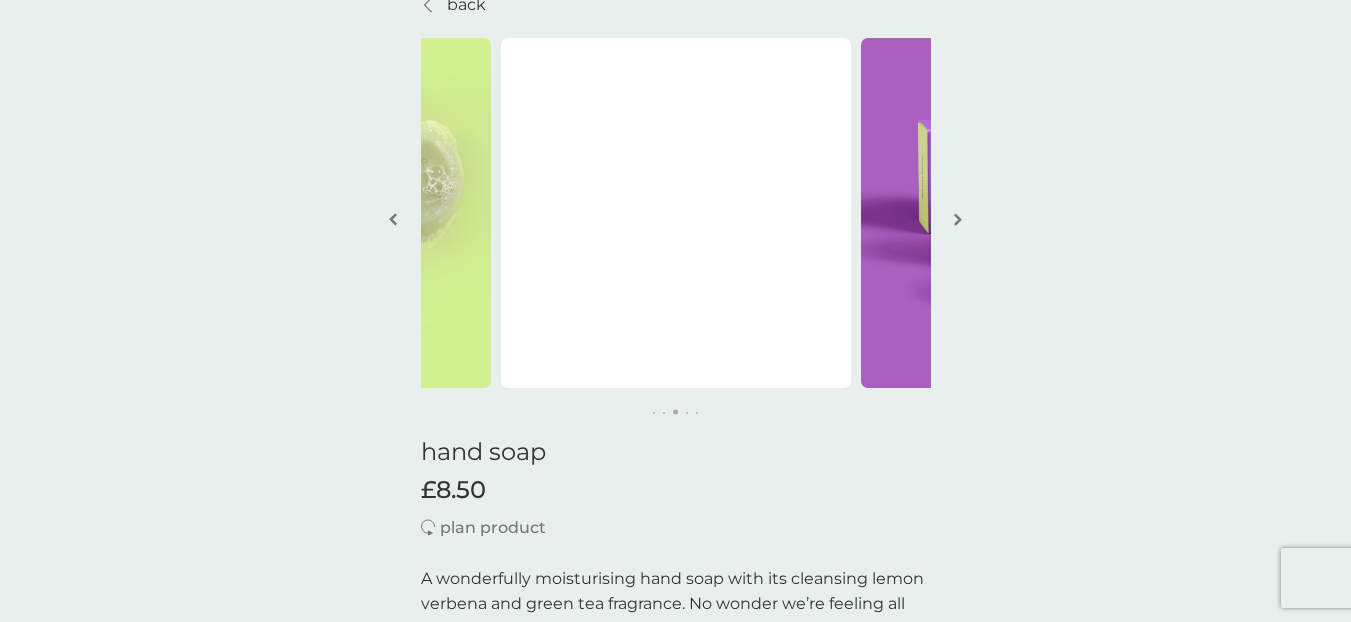 click at bounding box center [958, 221] 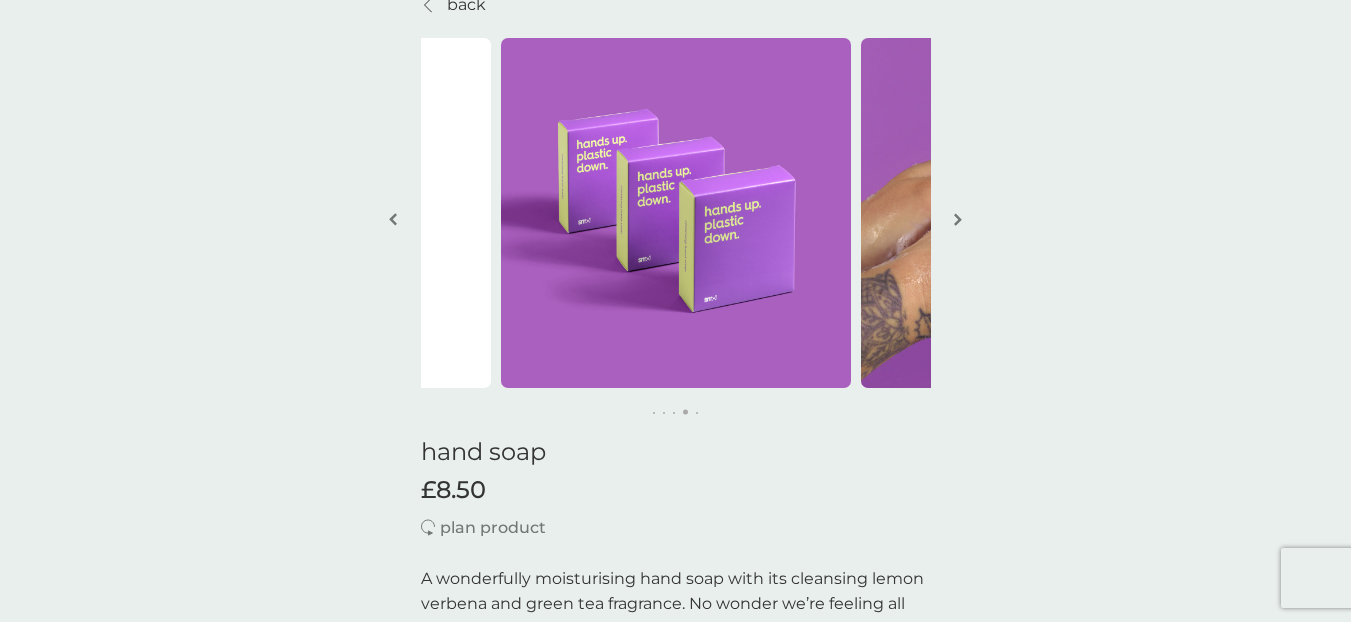 click at bounding box center [958, 221] 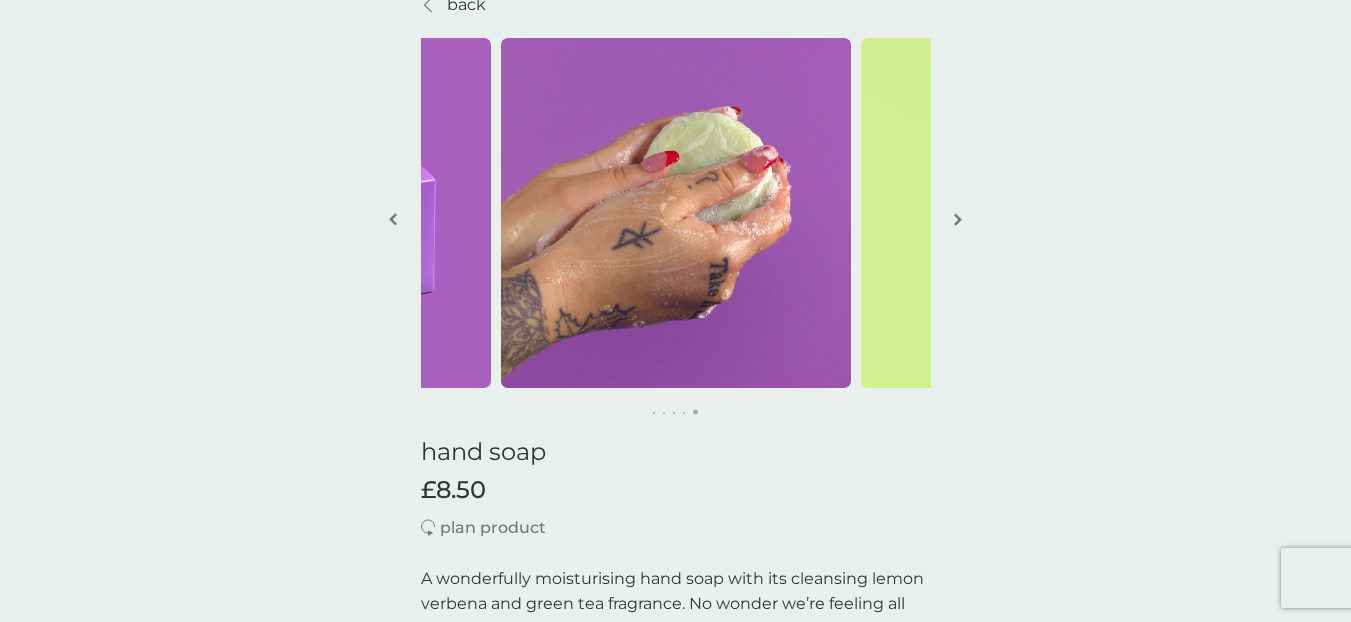 click at bounding box center [958, 221] 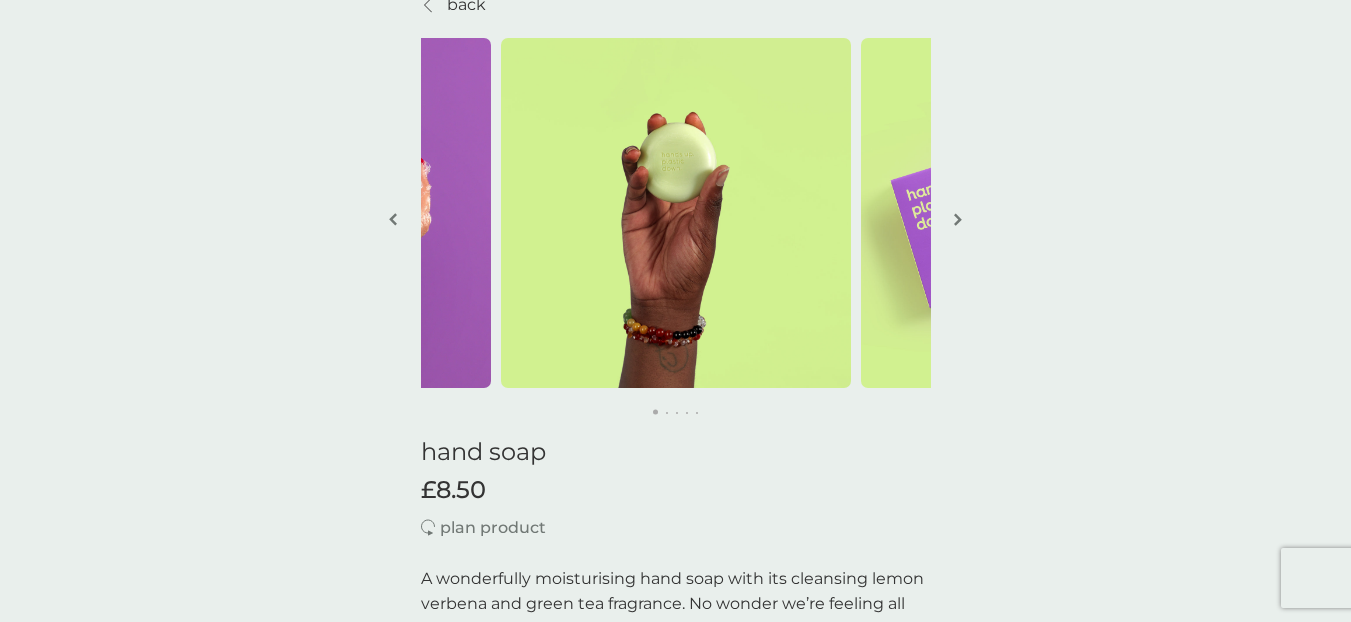click at bounding box center (958, 221) 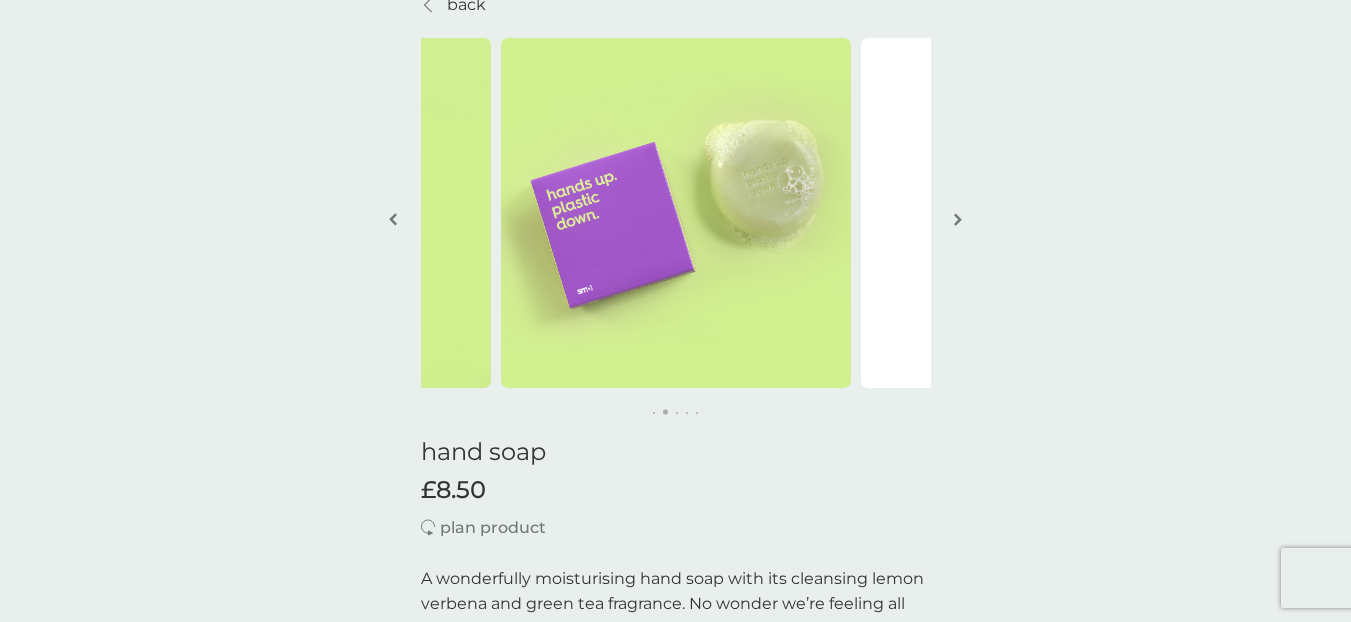 click at bounding box center [958, 221] 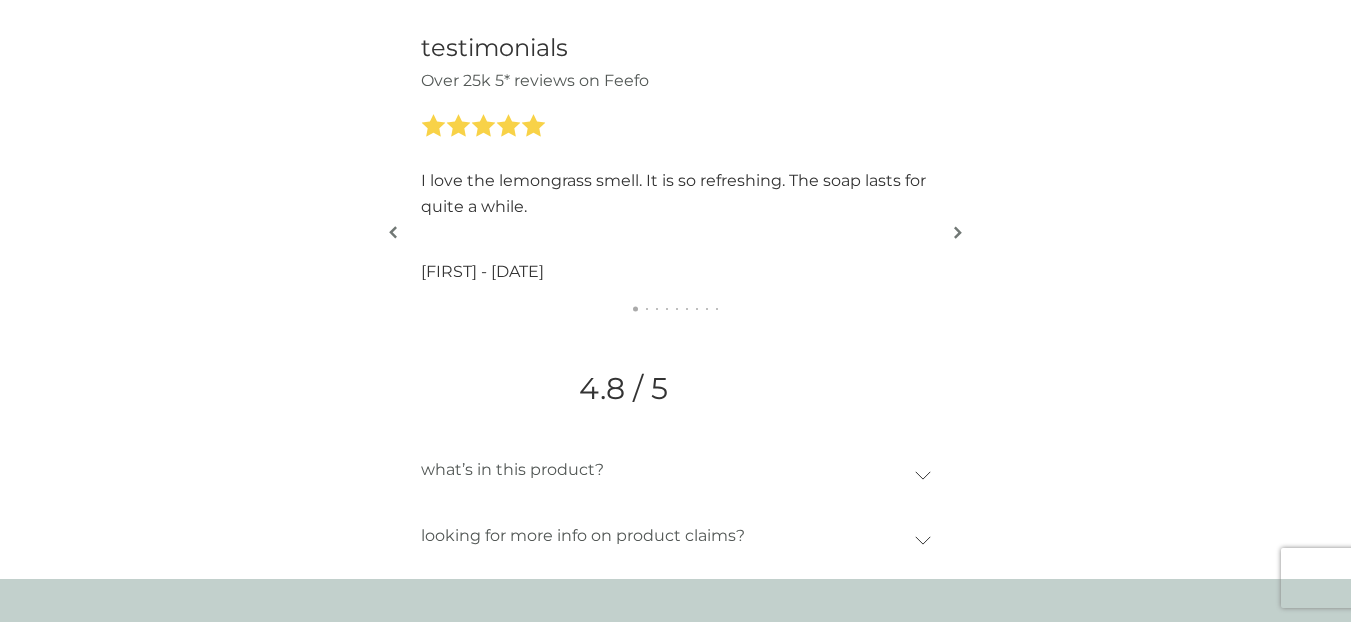scroll, scrollTop: 2022, scrollLeft: 0, axis: vertical 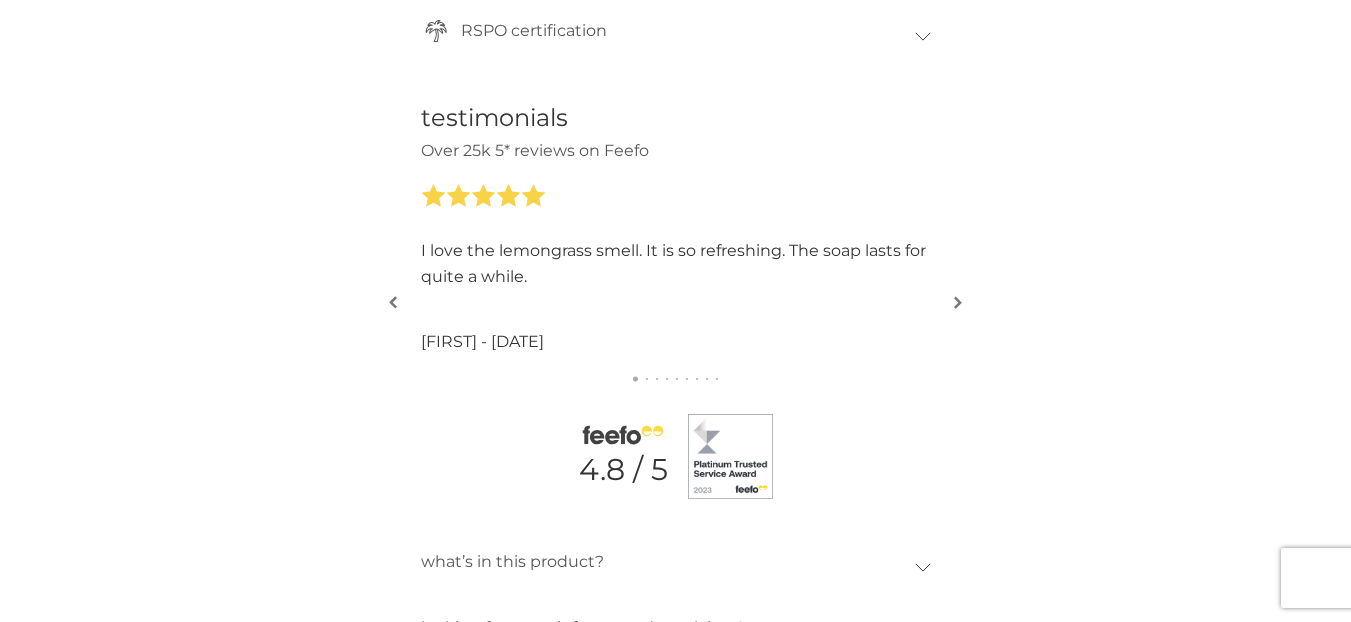 click at bounding box center [958, 304] 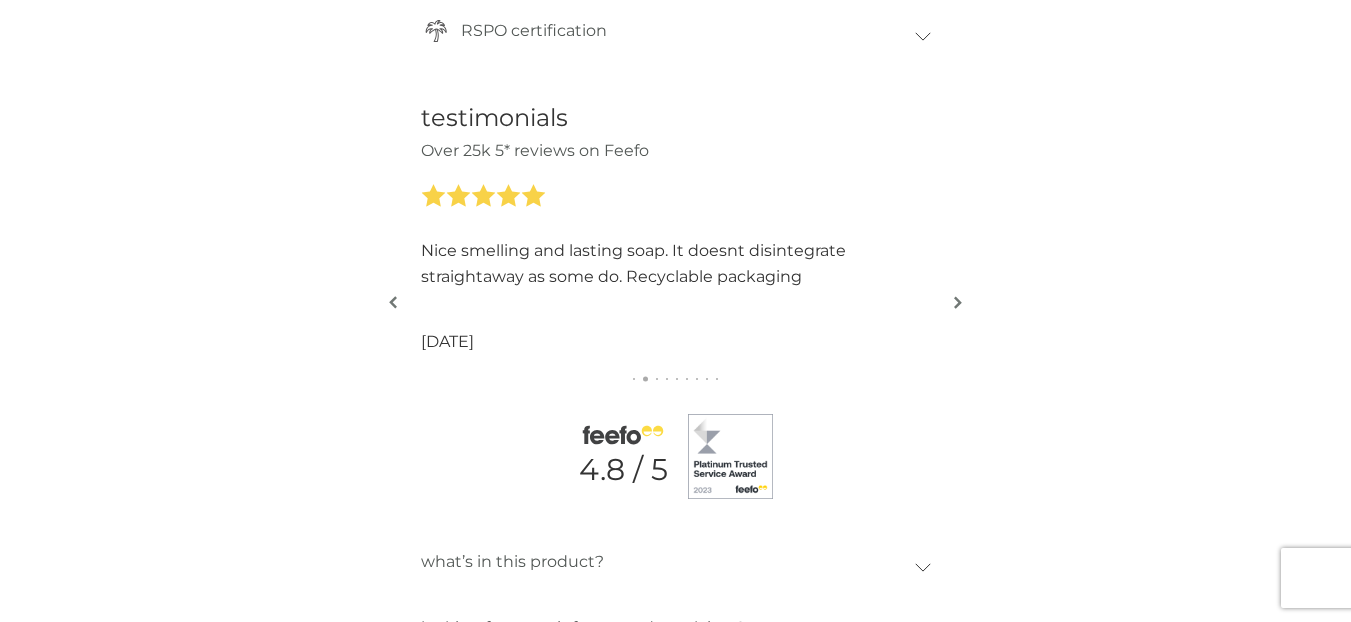 click at bounding box center (958, 304) 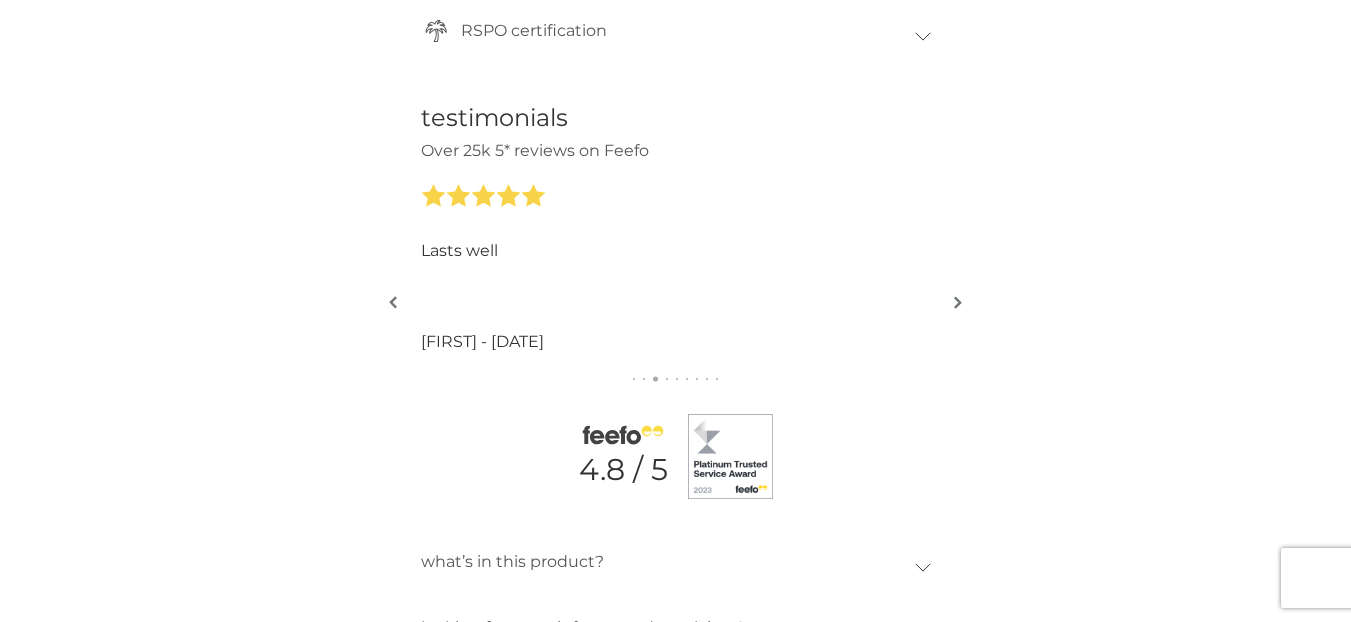 click at bounding box center [958, 304] 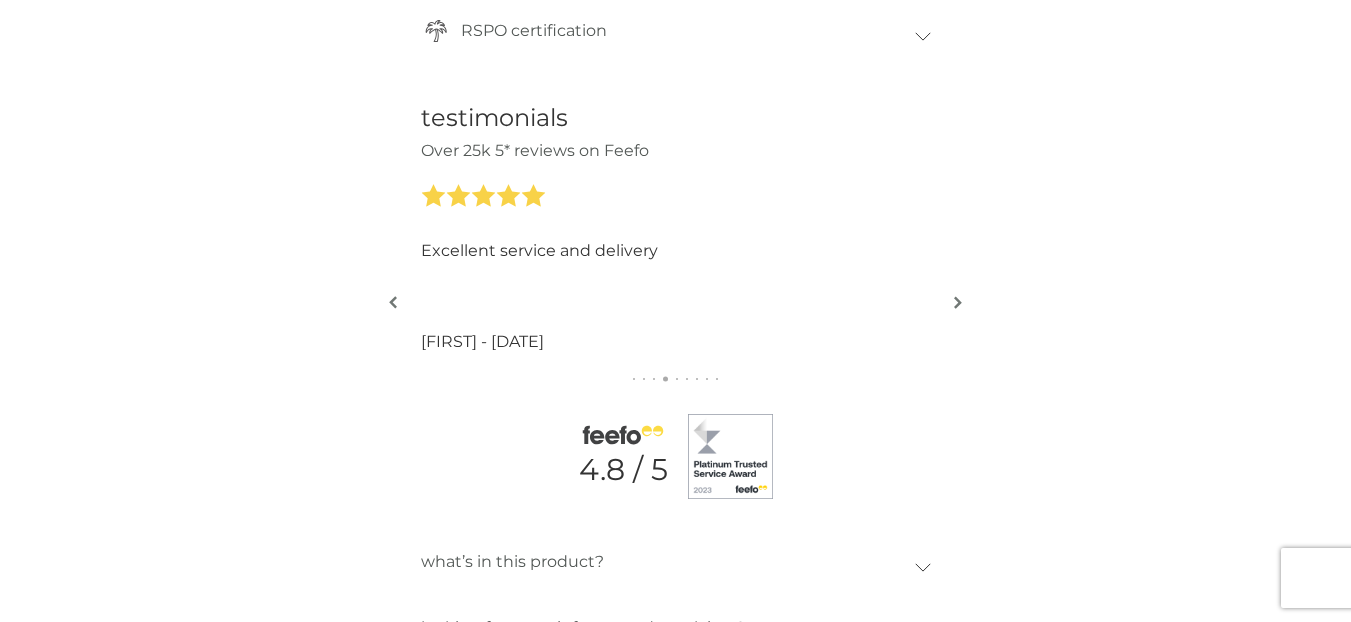 click at bounding box center (958, 304) 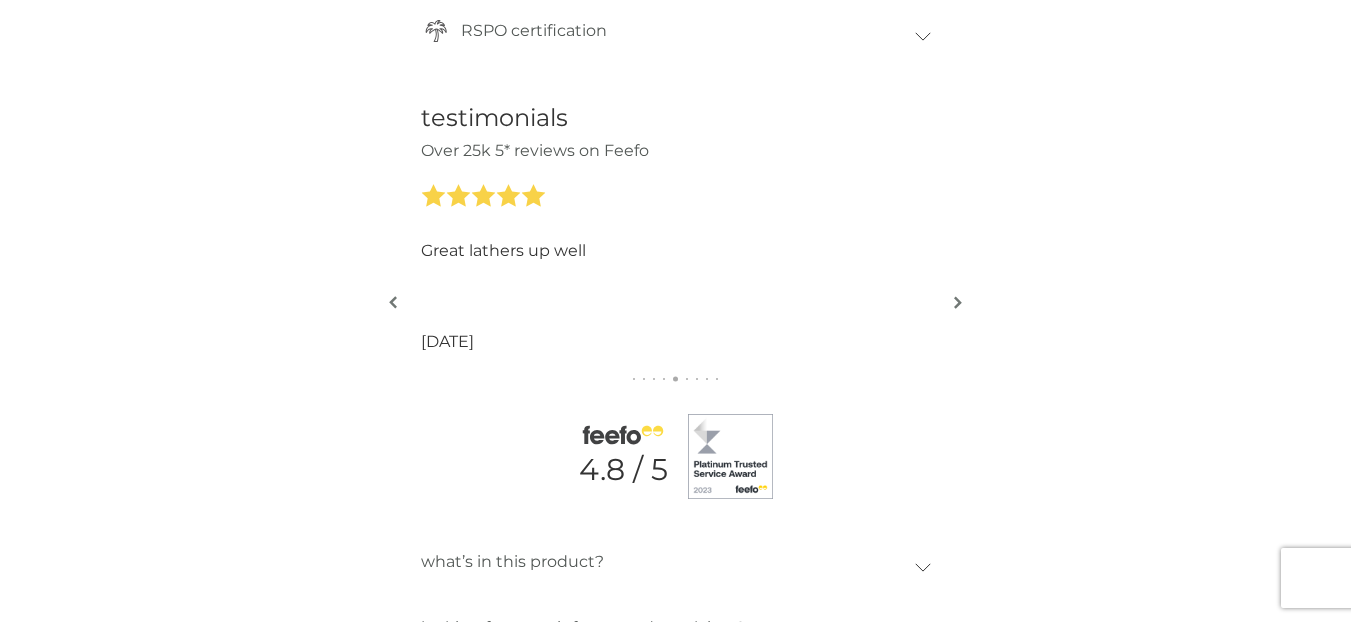 click at bounding box center (958, 304) 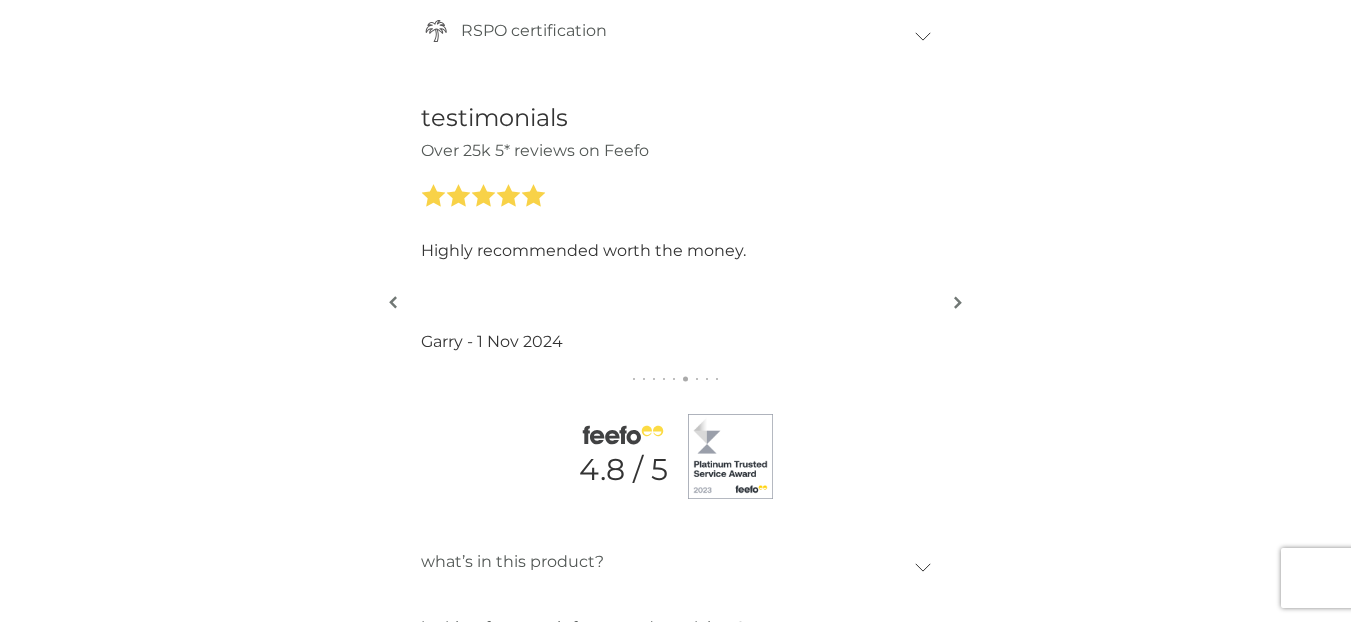 click at bounding box center [958, 304] 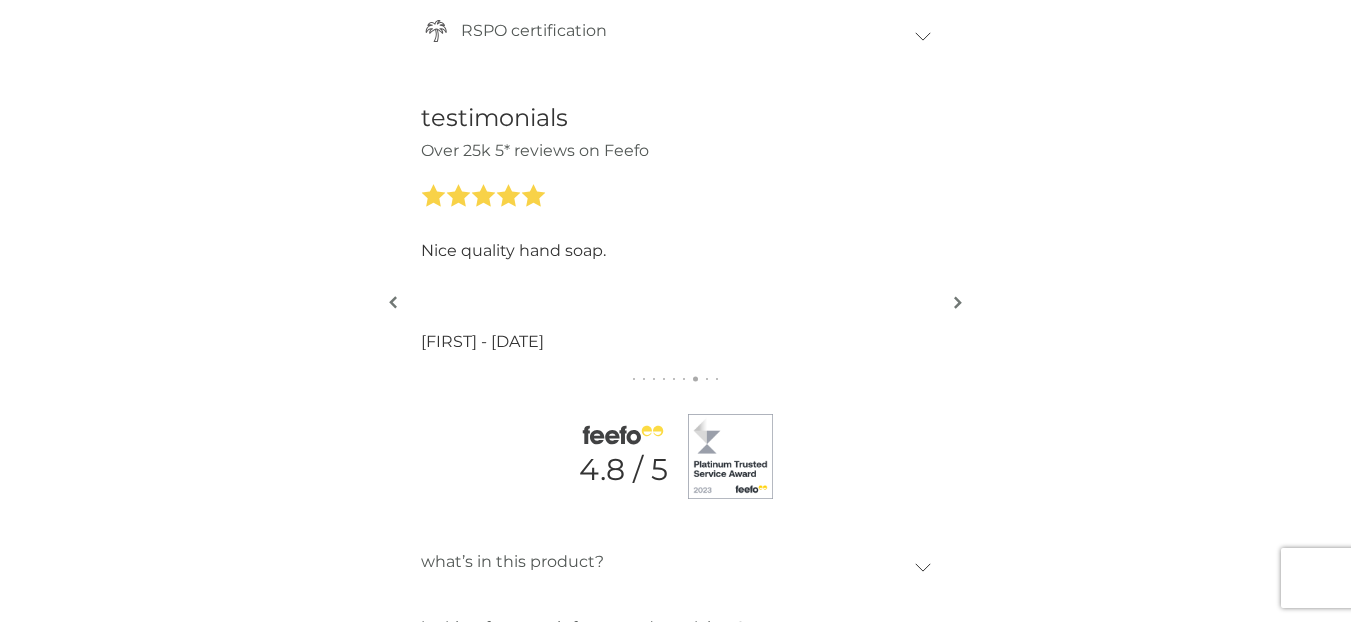 click at bounding box center (958, 304) 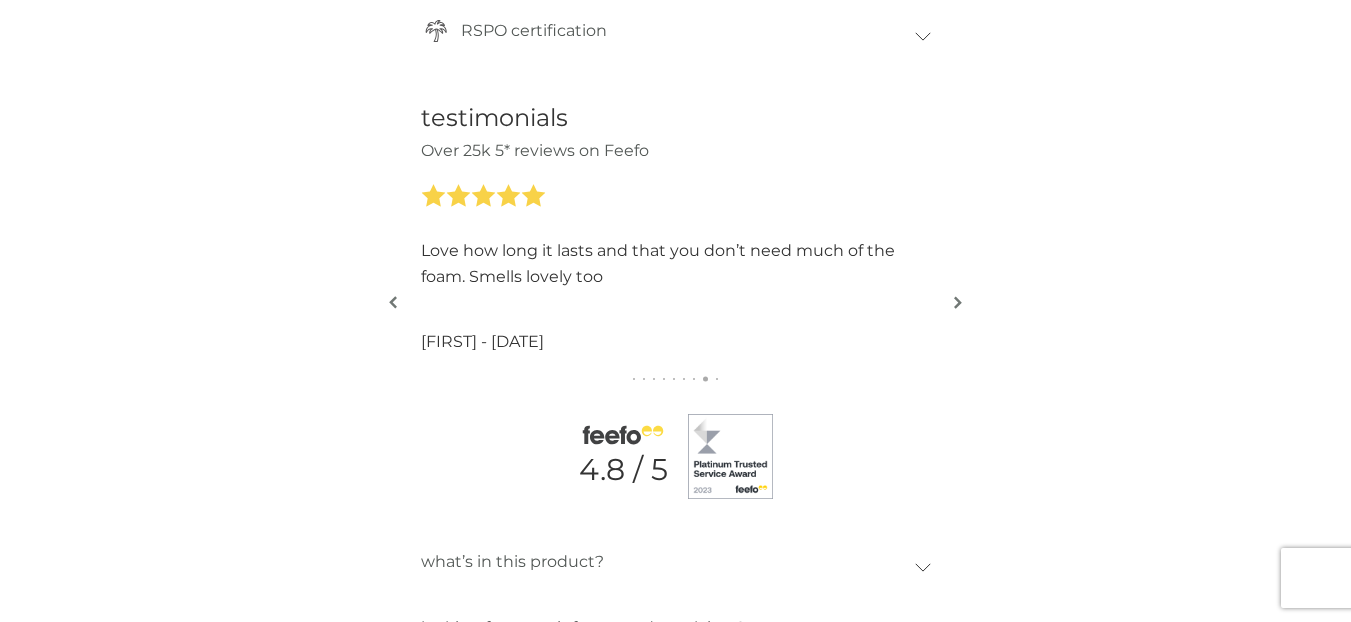 click at bounding box center (958, 304) 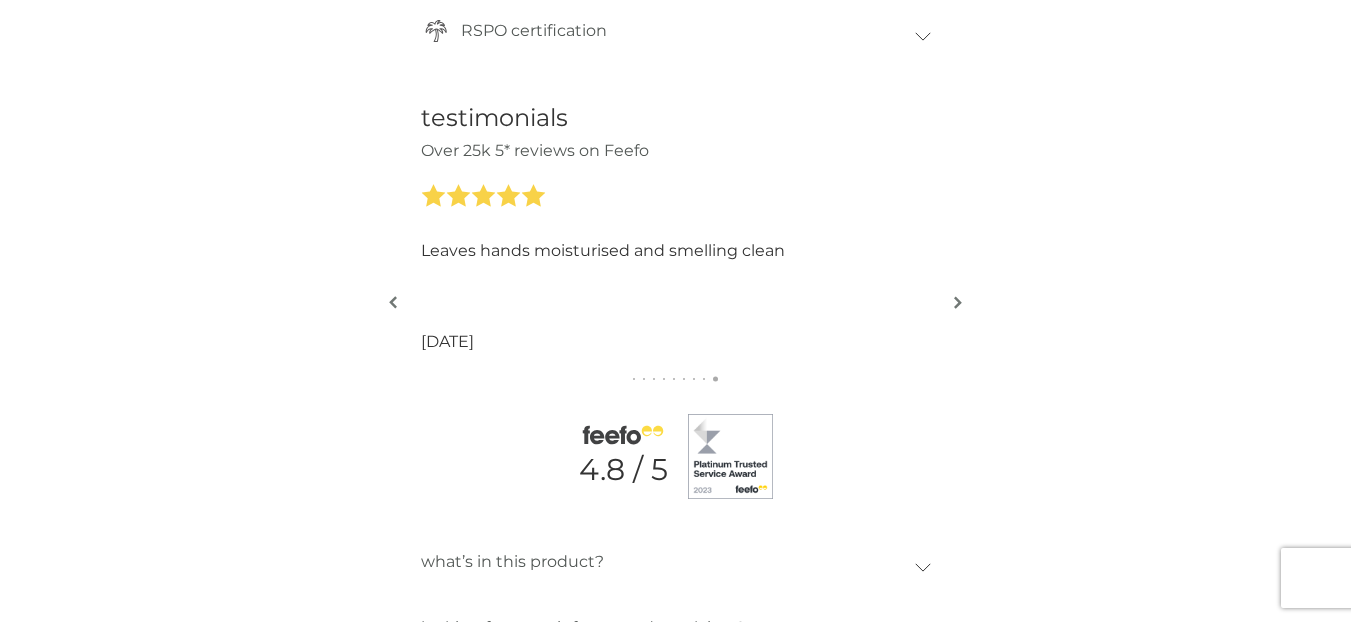 click on "testimonials Over 25k 5* reviews on Feefo Great lathers up well 22 Nov 2024
Highly recommended worth the money. Garry - 1 Nov 2024
Nice quality hand soap. Danielle - 23 Aug 2024
Love how long it lasts and that you don’t need much of the foam. Smells lovely too Kally - 20 Jul 2024
Leaves hands moisturised and smelling clean 12 Jan 2024
I love the lemongrass smell. It is so refreshing.  The soap lasts for quite a while. Kim - 13 Jun 2025
Nice smelling and lasting soap. It doesnt disintegrate straightaway as some do.
Recyclable packaging 15 May 2025
Lasts well Maria - 2 May 2025
Excellent service and delivery Moira - 3 Apr 2025
Great lathers up well 22 Nov 2024
Highly recommended worth the money. Garry - 1 Nov 2024
Nice quality hand soap. Danielle - 23 Aug 2024
Love how long it lasts and that you don’t need much of the foam. Smells lovely too Kally - 20 Jul 2024
Leaves hands moisturised and smelling clean 12 Jan 2024
Kim - 13 Jun 2025
15 May 2025
Lasts well Maria - 2 May 2025
22 Nov 2024" at bounding box center [675, 301] 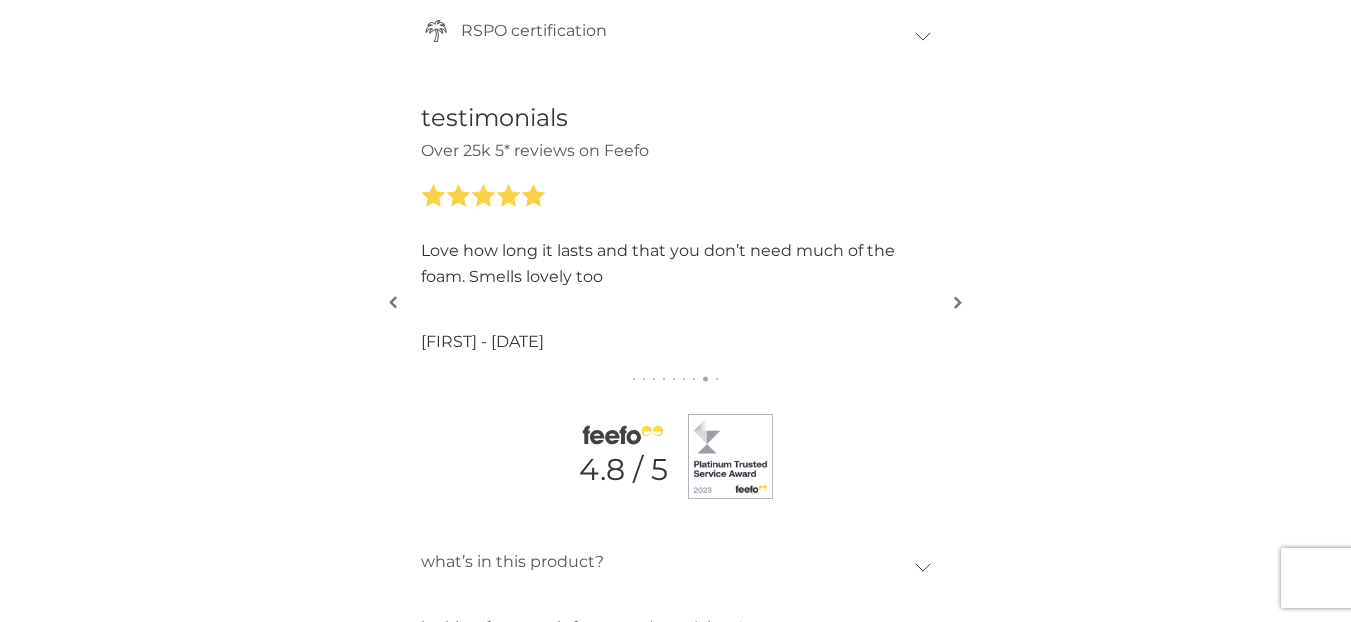 click at bounding box center [958, 302] 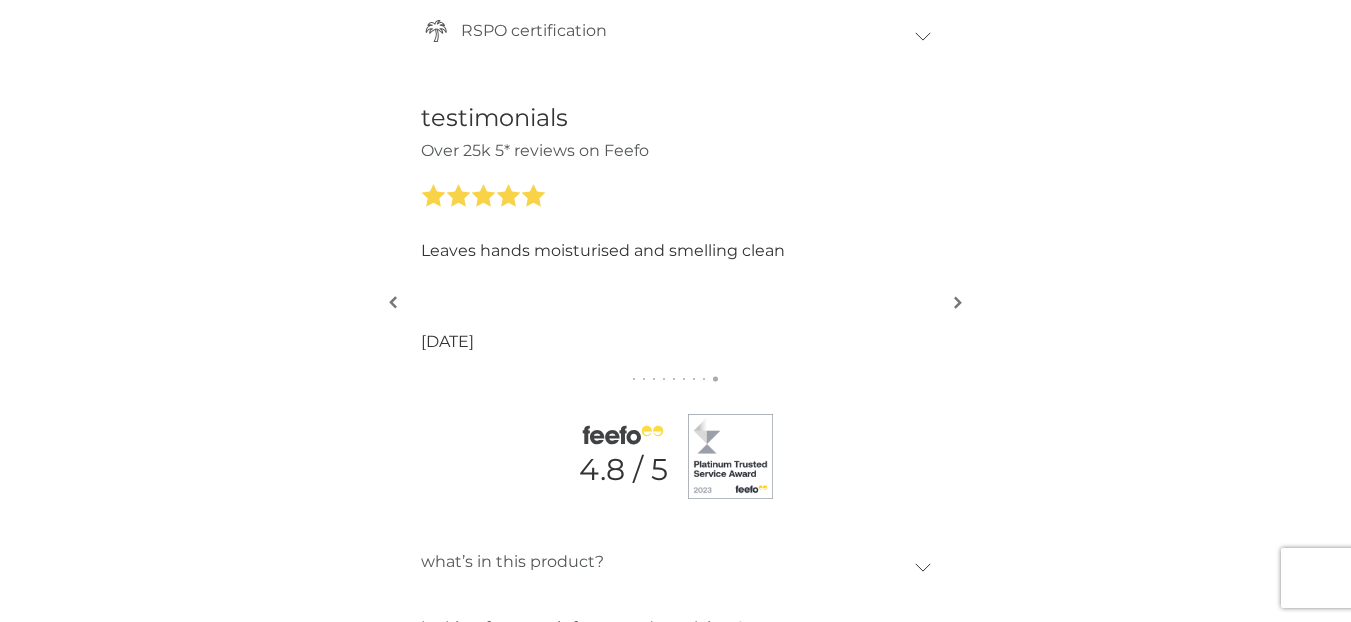 click at bounding box center [958, 302] 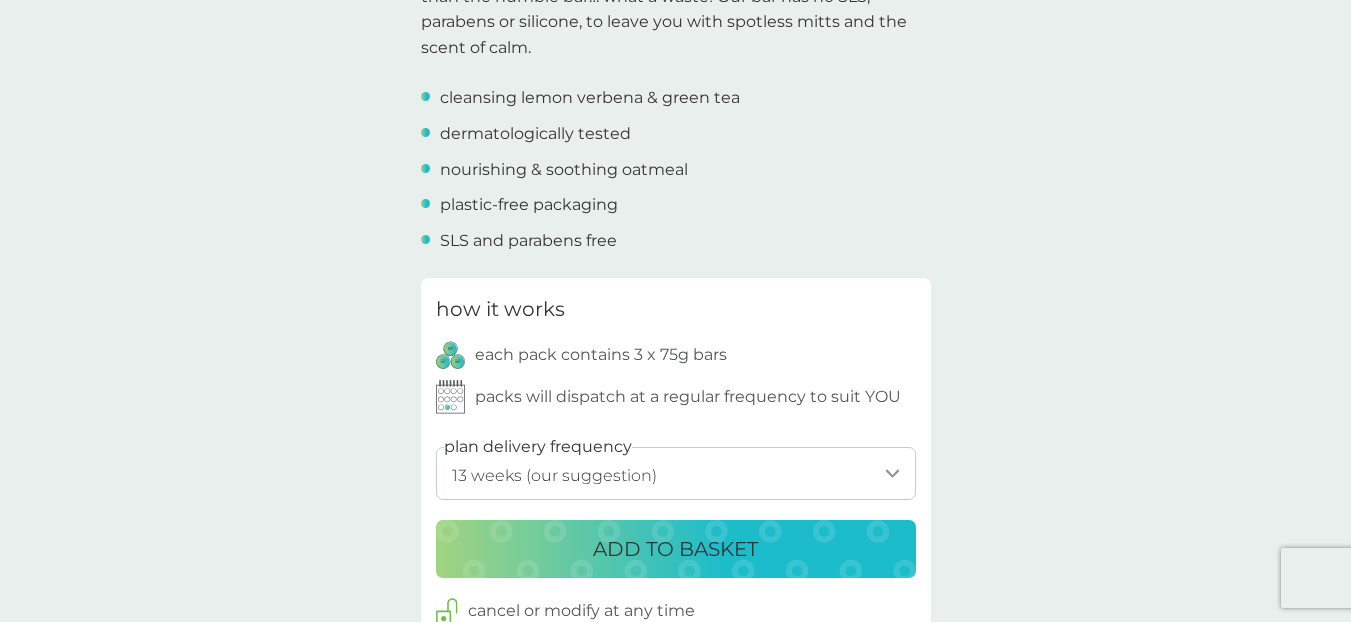scroll, scrollTop: 848, scrollLeft: 0, axis: vertical 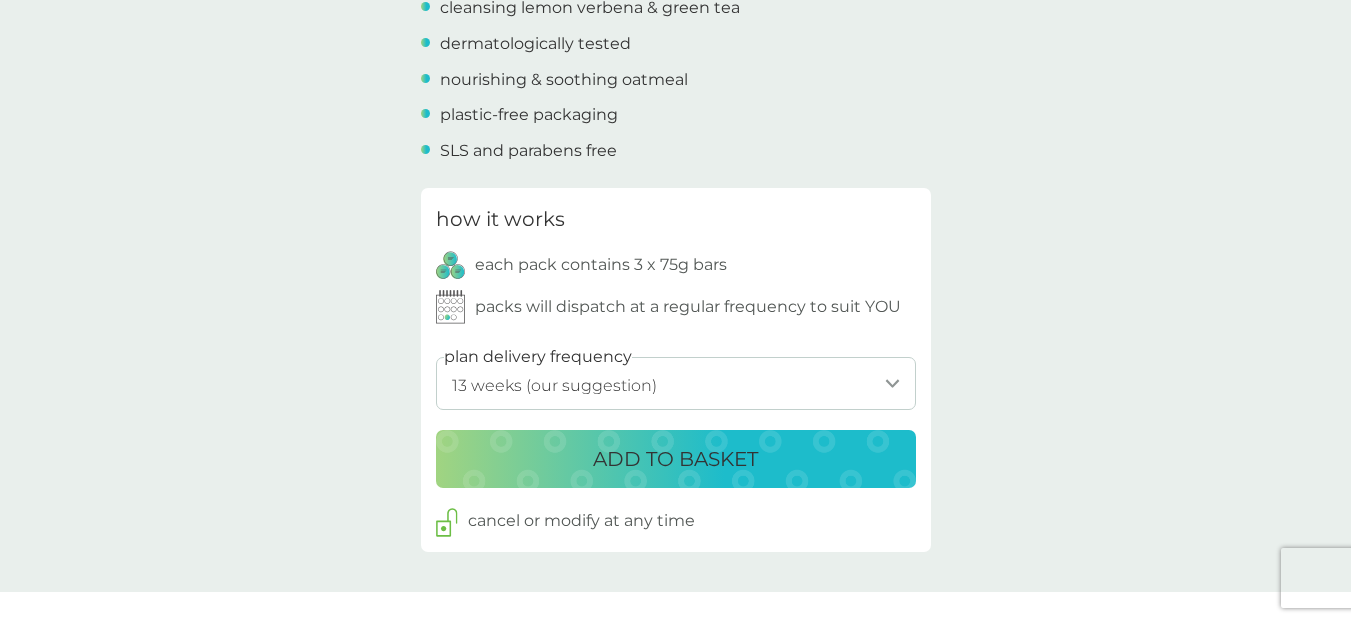 click on "1 week  2 weeks  3 weeks  4 weeks  5 weeks  6 weeks  7 weeks  8 weeks  9 weeks  10 weeks  11 weeks  12 weeks  13 weeks (our suggestion) 14 weeks  15 weeks  16 weeks  17 weeks  18 weeks  19 weeks  20 weeks  21 weeks  22 weeks  23 weeks  24 weeks  25 weeks  26 weeks" at bounding box center [676, 383] 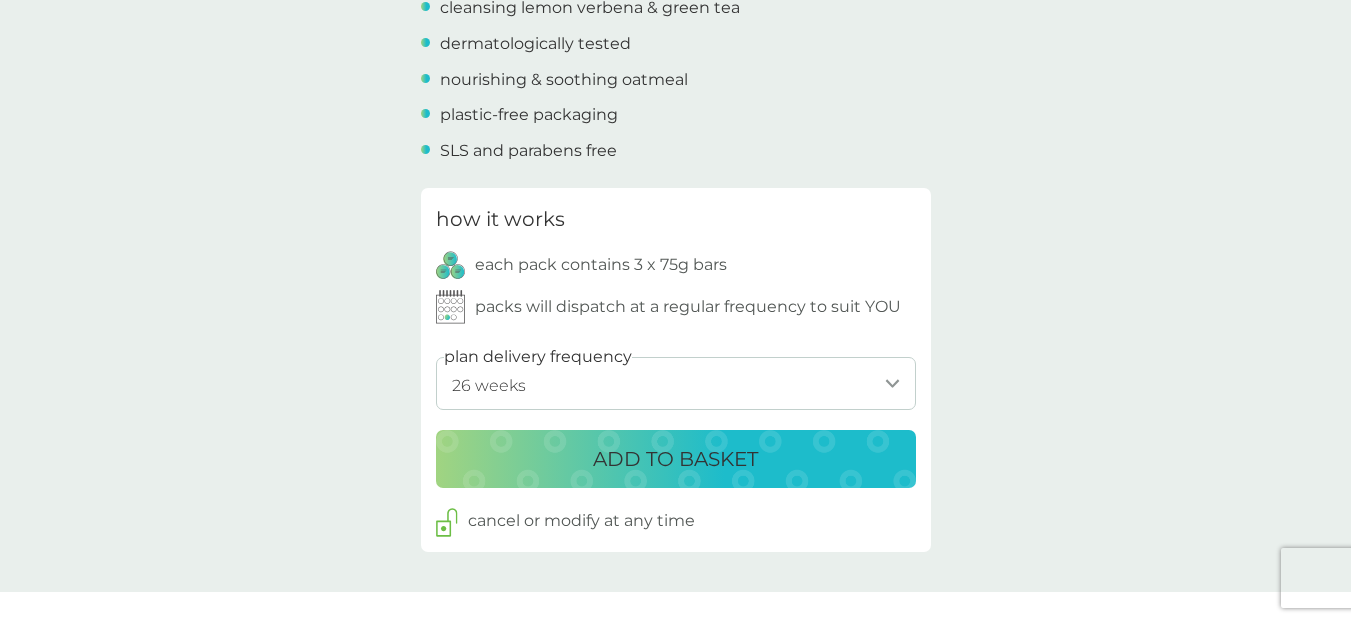 click on "1 week  2 weeks  3 weeks  4 weeks  5 weeks  6 weeks  7 weeks  8 weeks  9 weeks  10 weeks  11 weeks  12 weeks  13 weeks (our suggestion) 14 weeks  15 weeks  16 weeks  17 weeks  18 weeks  19 weeks  20 weeks  21 weeks  22 weeks  23 weeks  24 weeks  25 weeks  26 weeks" at bounding box center (676, 383) 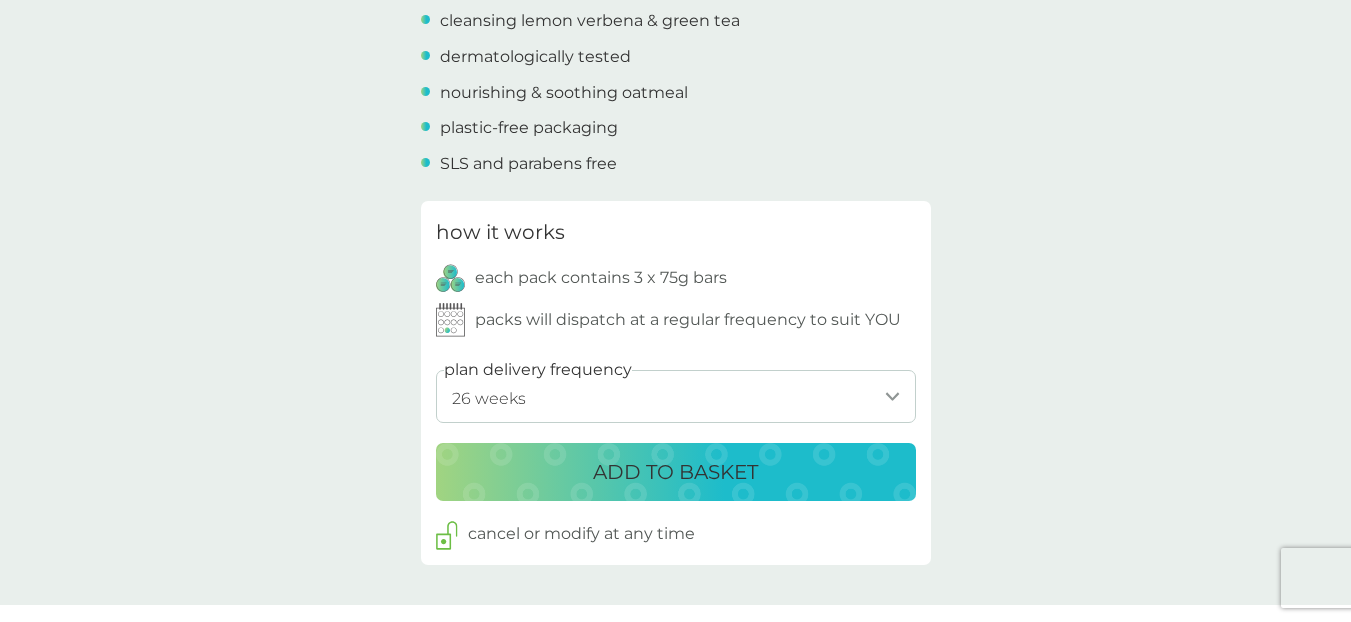scroll, scrollTop: 845, scrollLeft: 0, axis: vertical 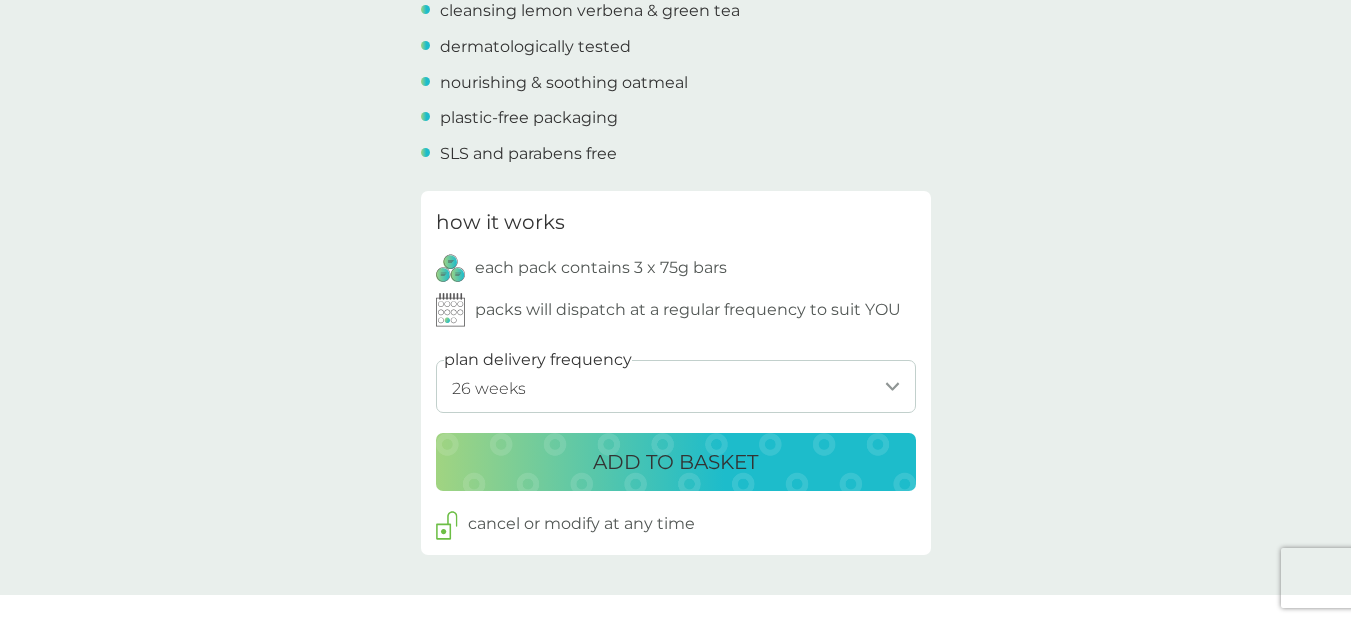 click on "ADD TO BASKET" at bounding box center [676, 462] 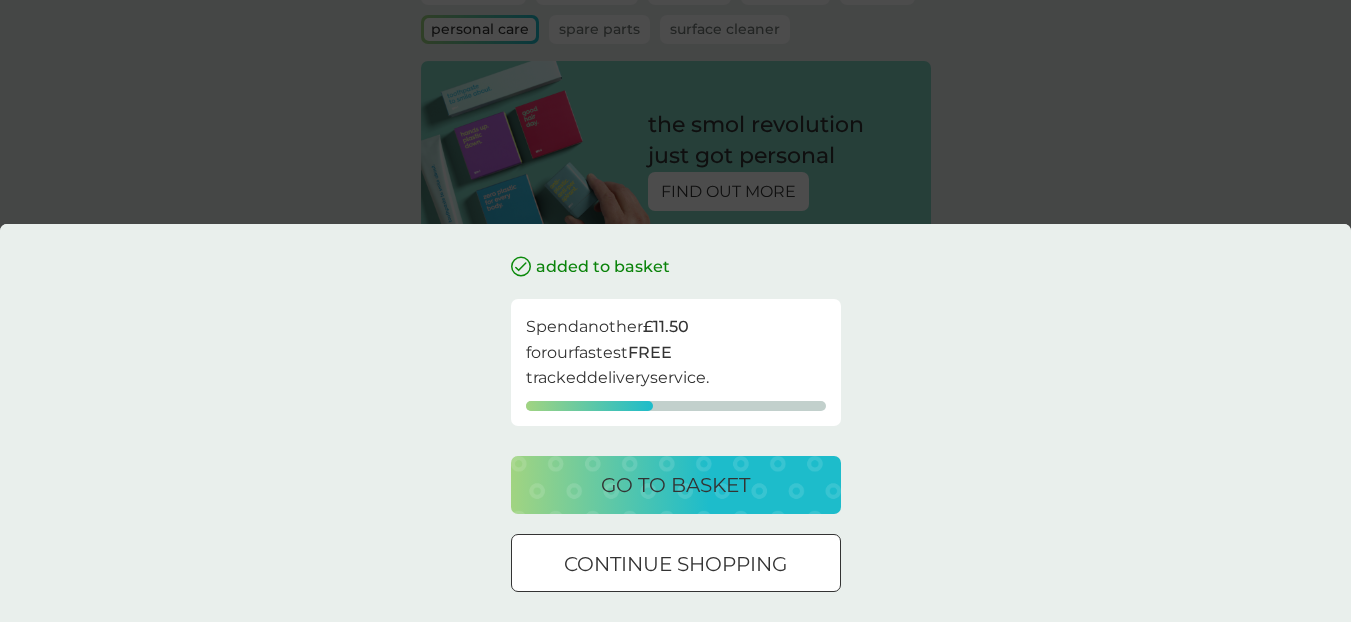 scroll, scrollTop: 25, scrollLeft: 0, axis: vertical 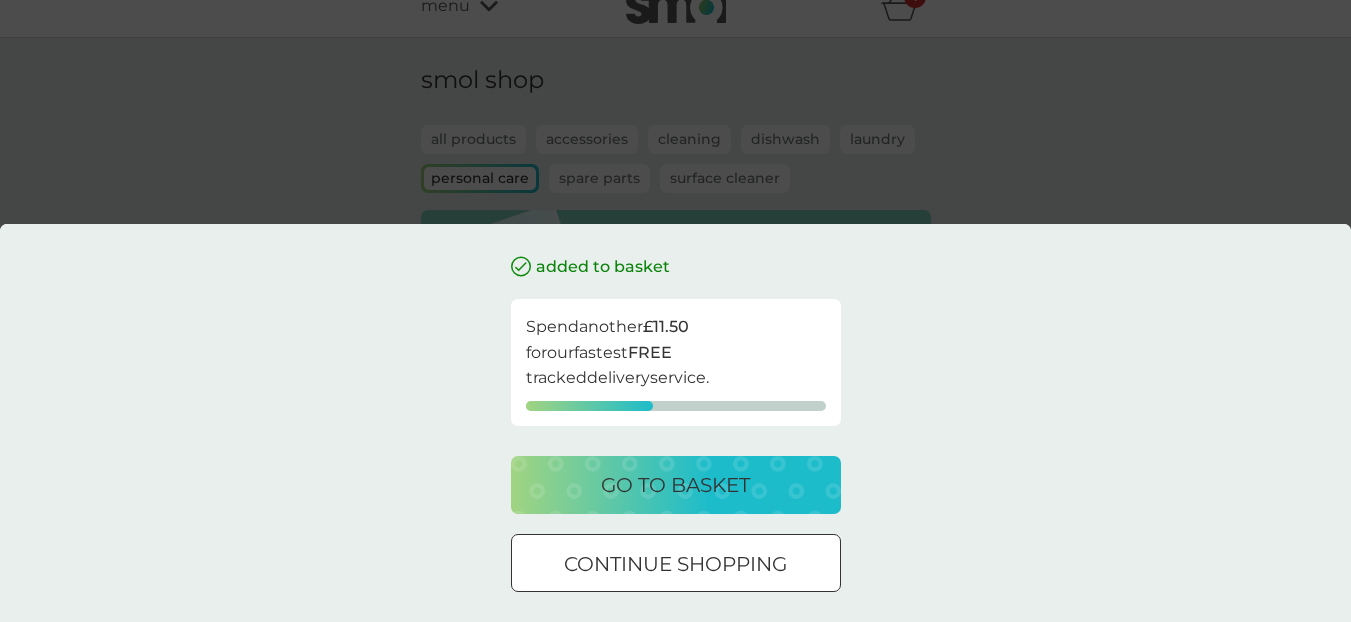 click on "continue shopping" at bounding box center [675, 564] 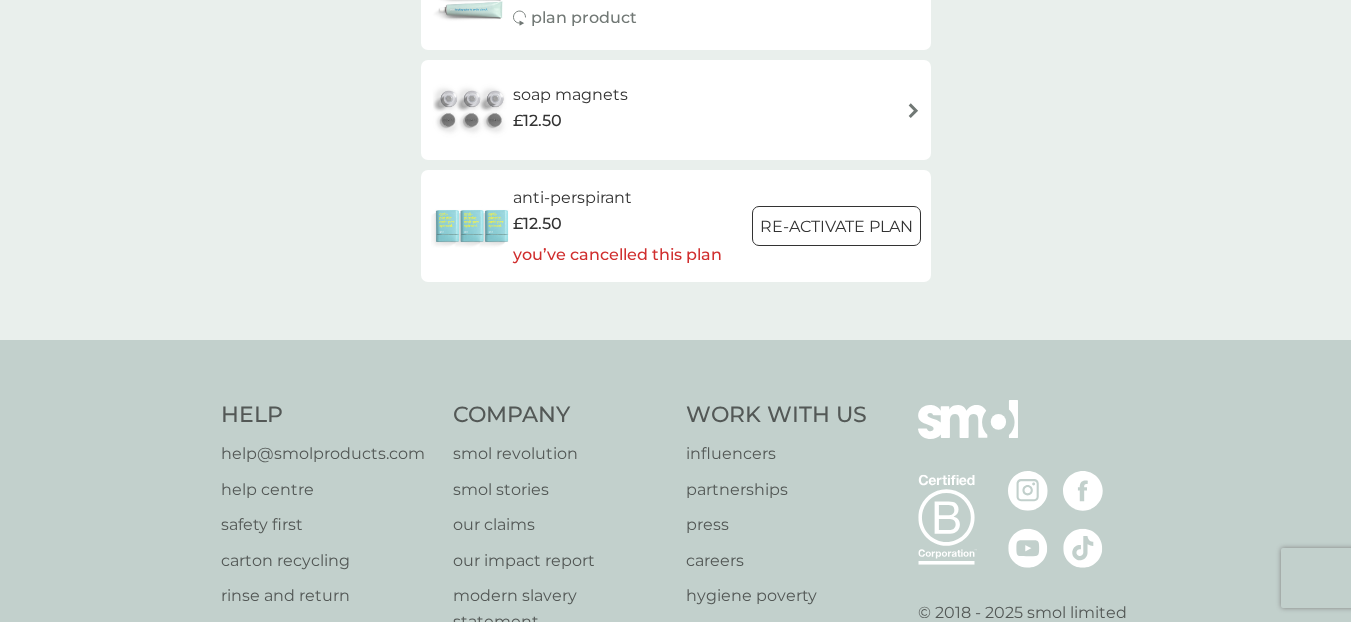 scroll, scrollTop: 1023, scrollLeft: 0, axis: vertical 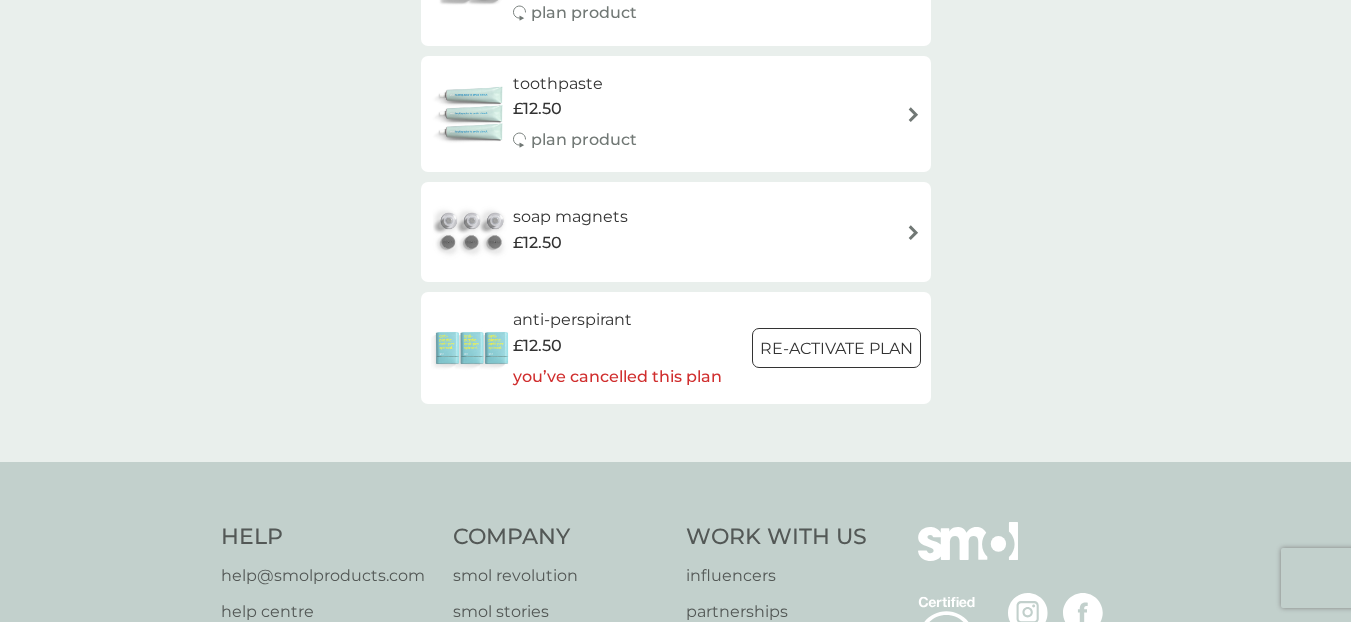 click on "£12.50" at bounding box center (570, 243) 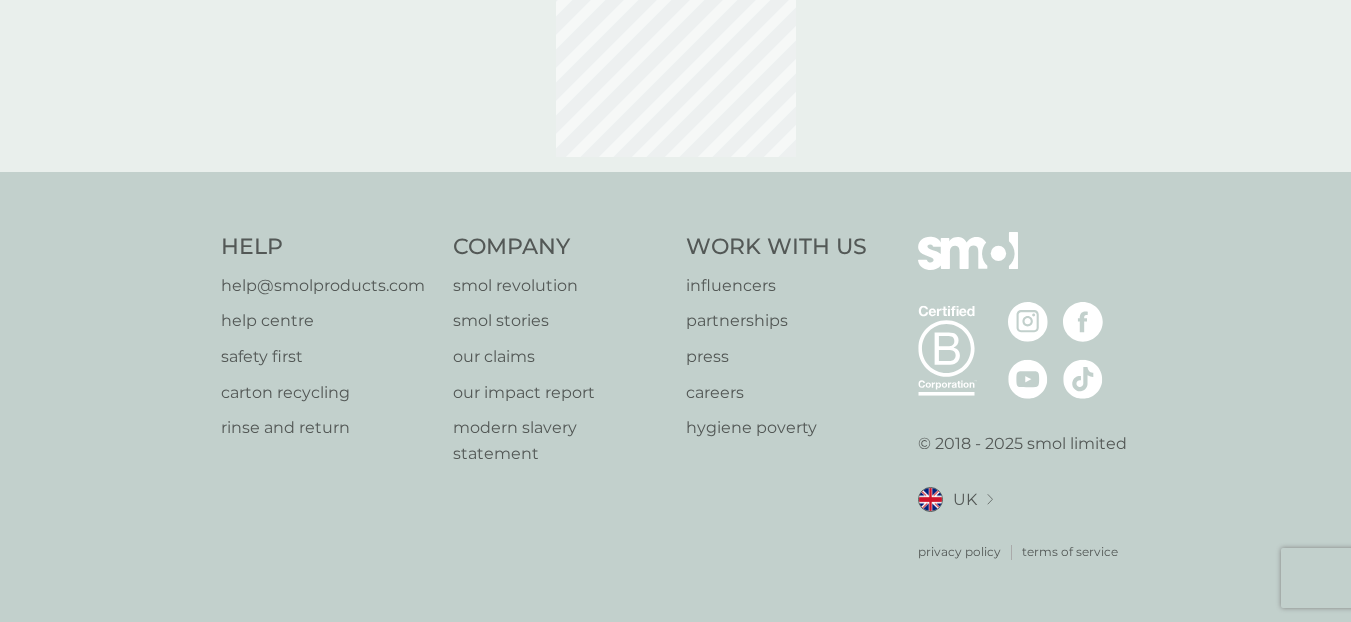 scroll, scrollTop: 0, scrollLeft: 0, axis: both 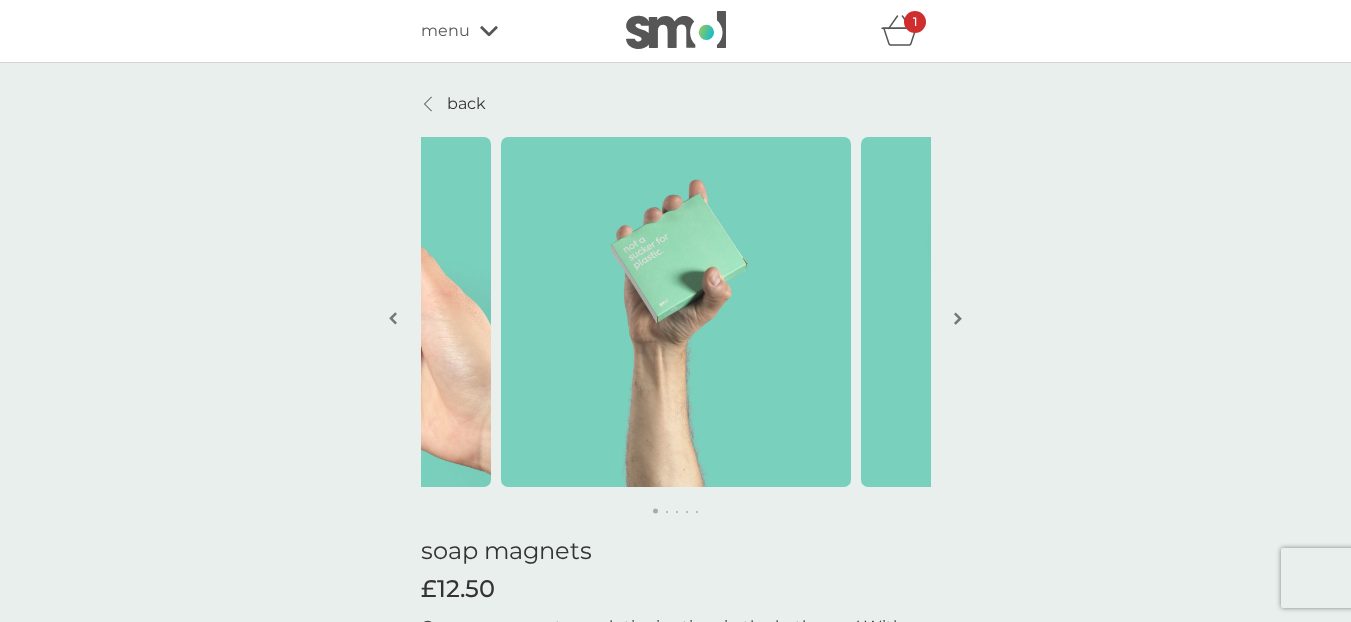 click at bounding box center (958, 318) 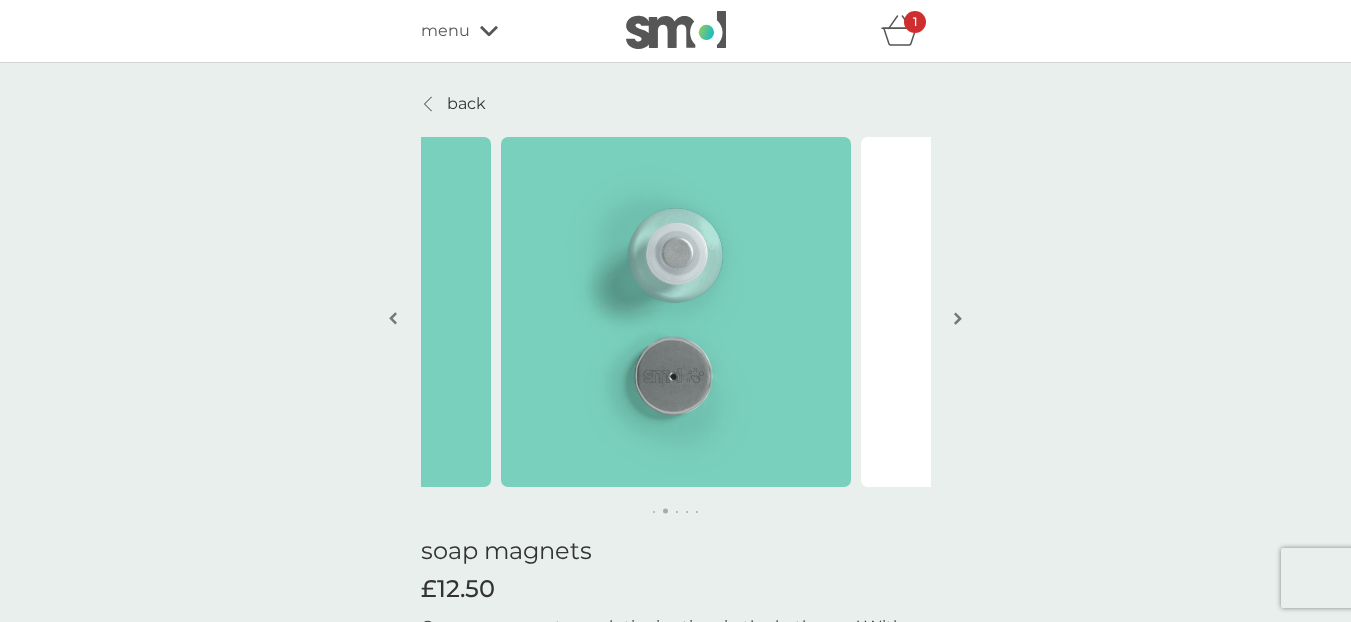 click at bounding box center (958, 318) 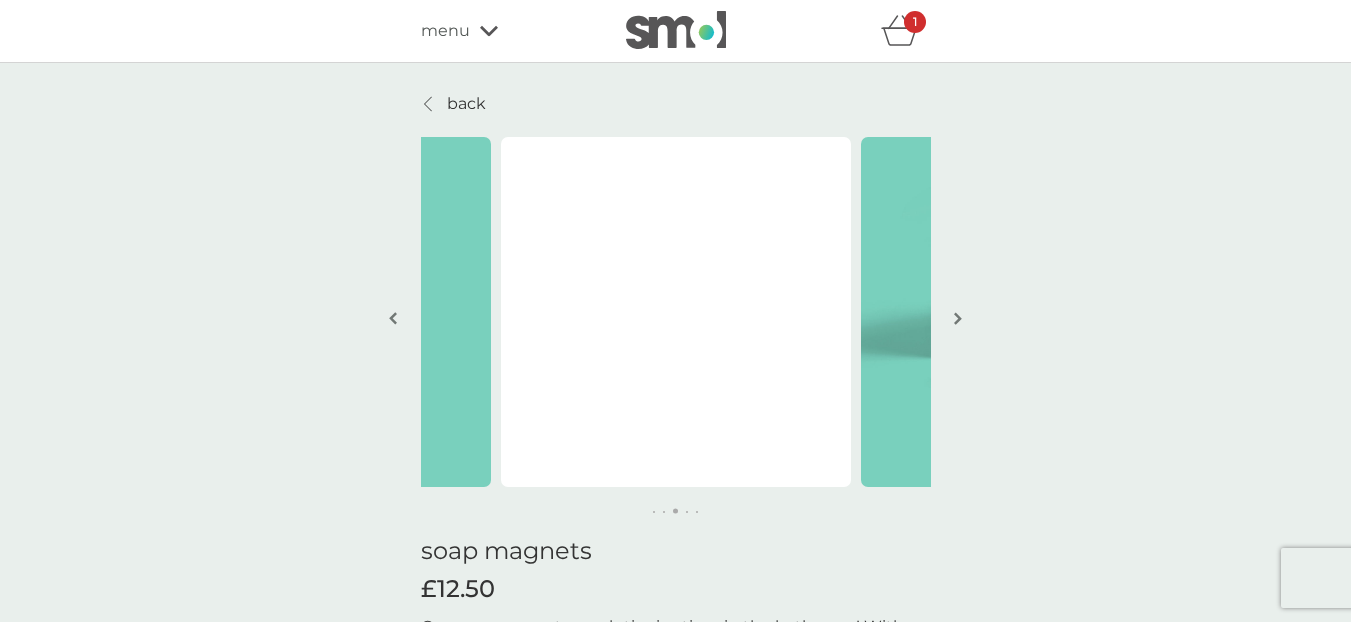 click at bounding box center (958, 318) 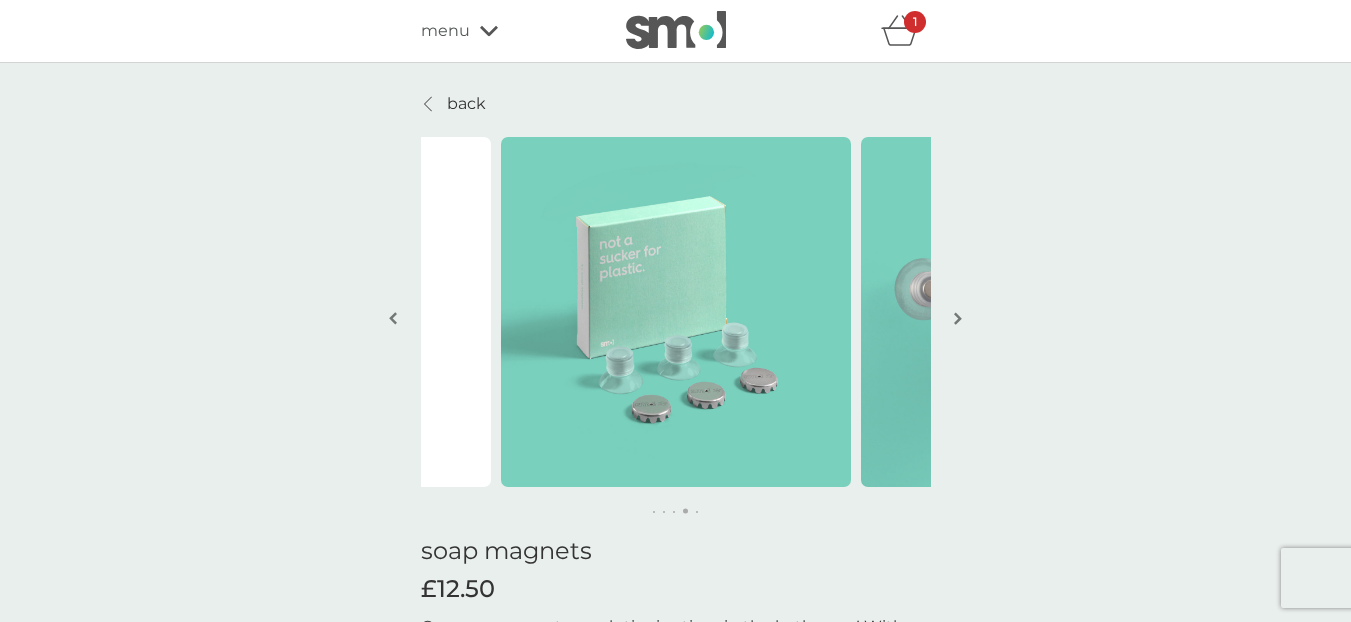 click at bounding box center [393, 320] 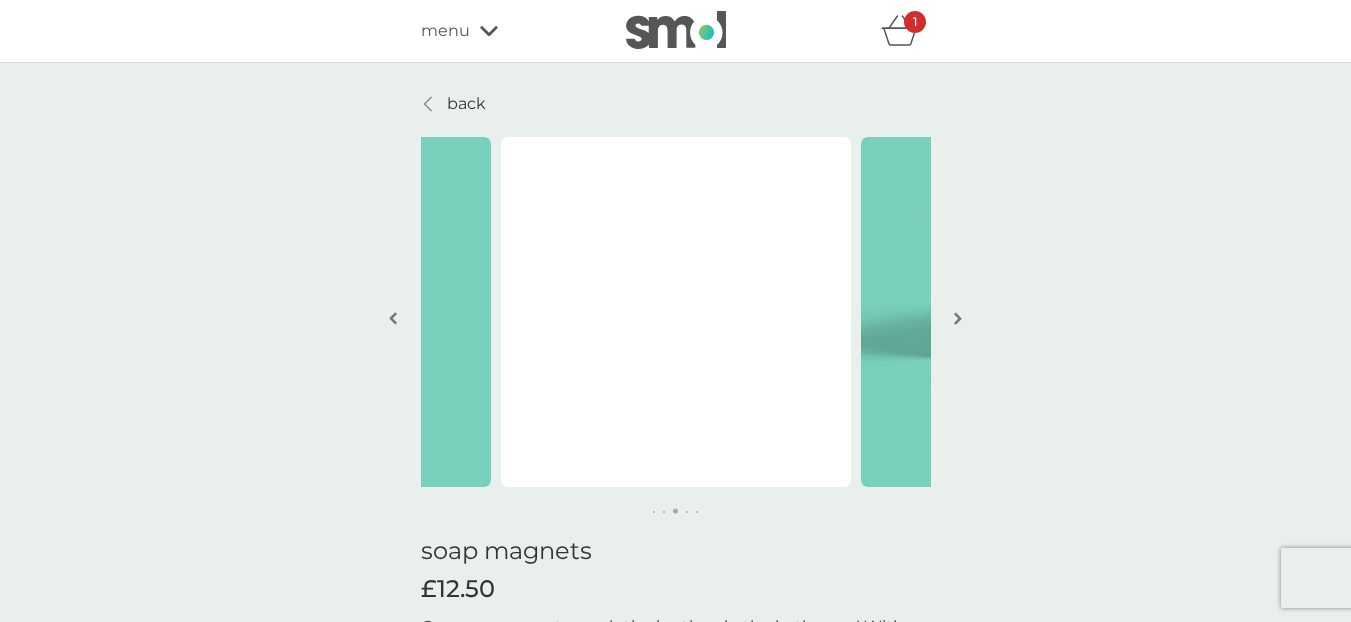 click at bounding box center (958, 318) 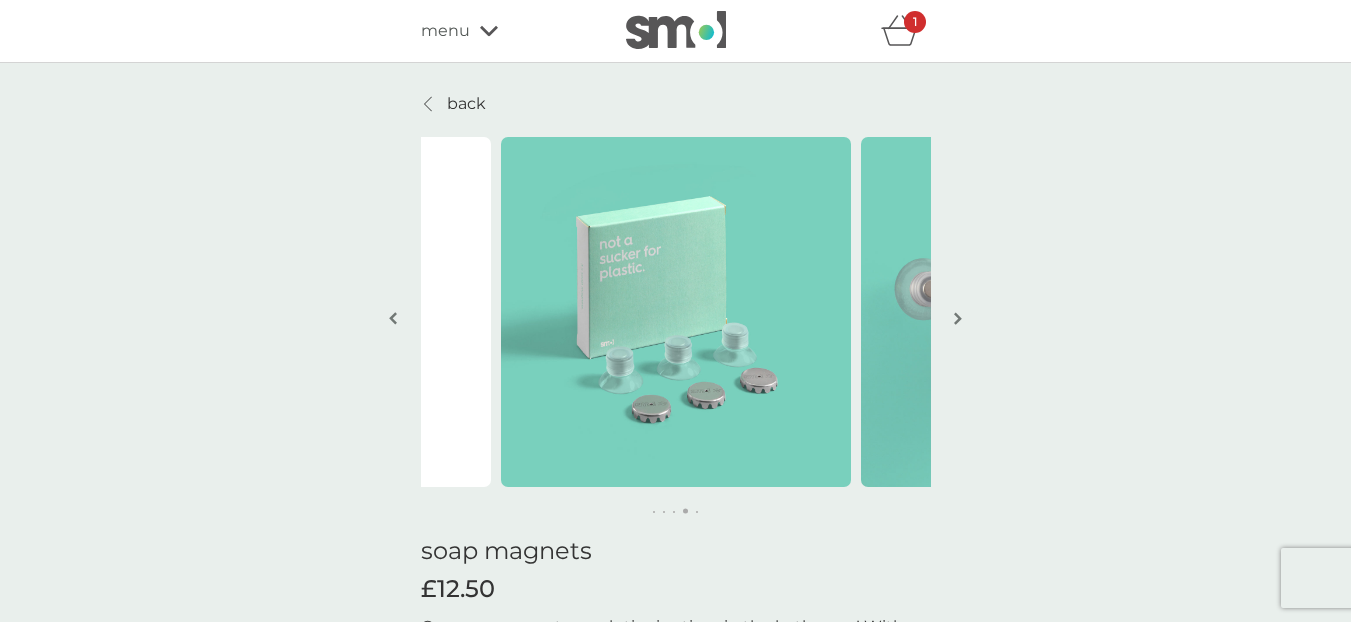 click at bounding box center (958, 318) 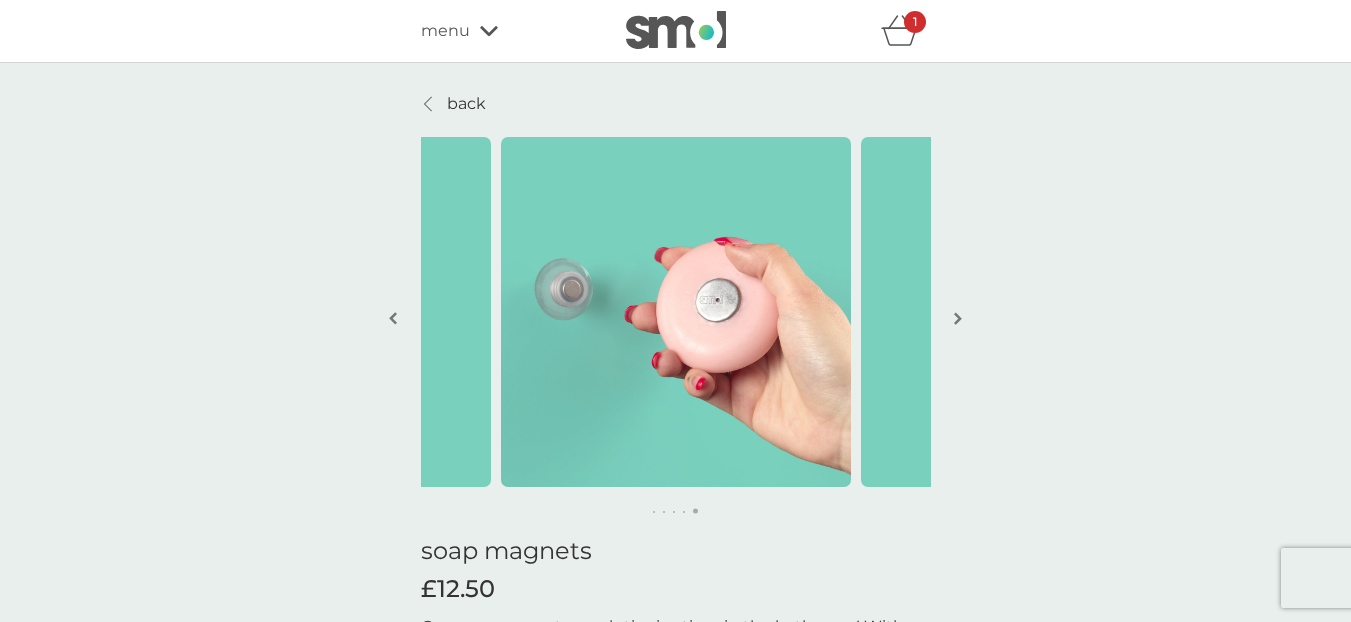 click at bounding box center (958, 318) 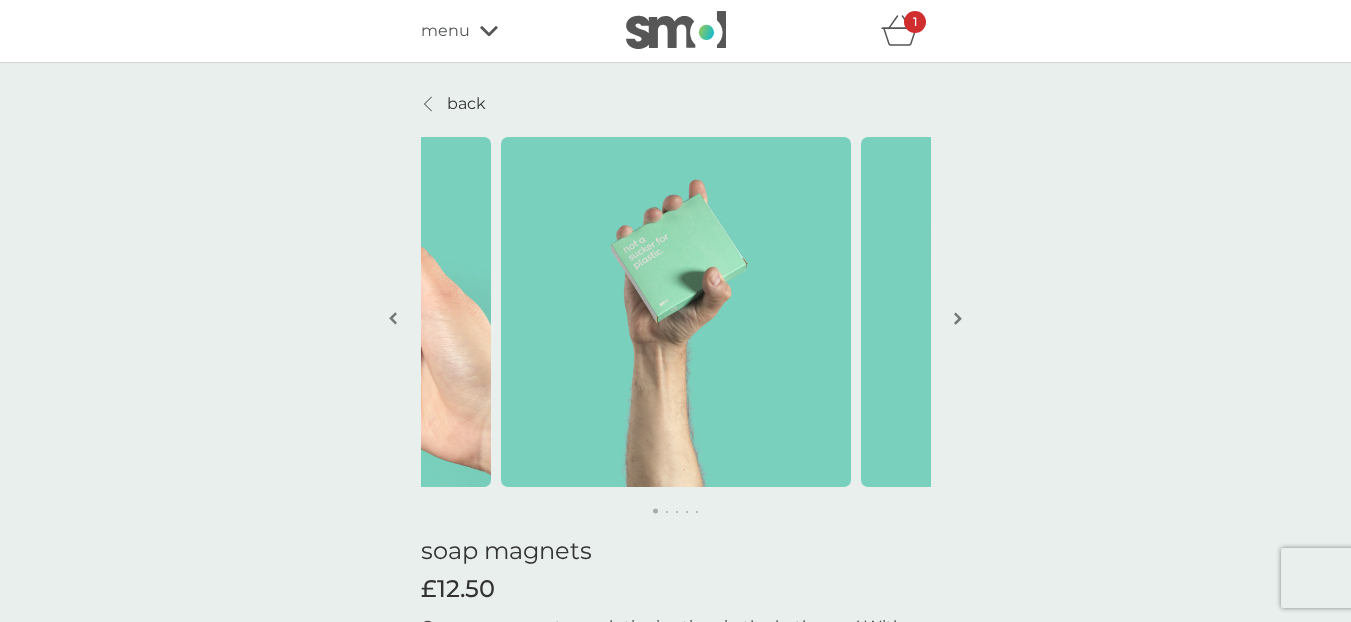 click at bounding box center (958, 318) 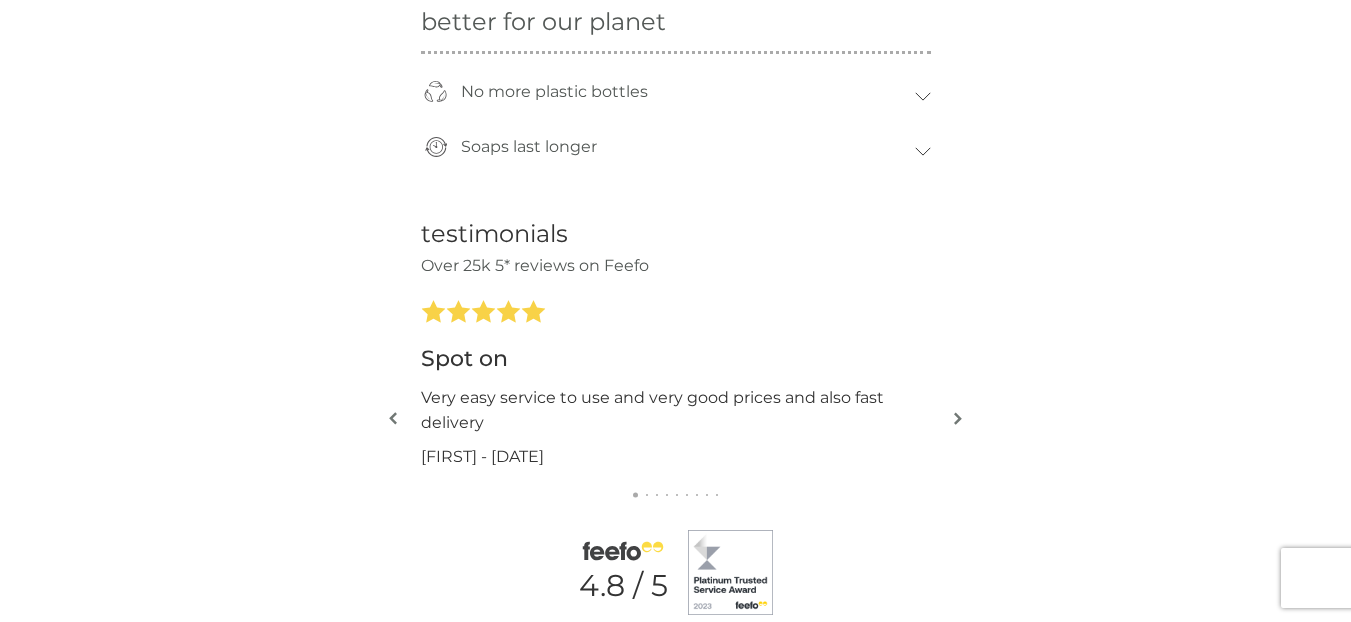 scroll, scrollTop: 1526, scrollLeft: 0, axis: vertical 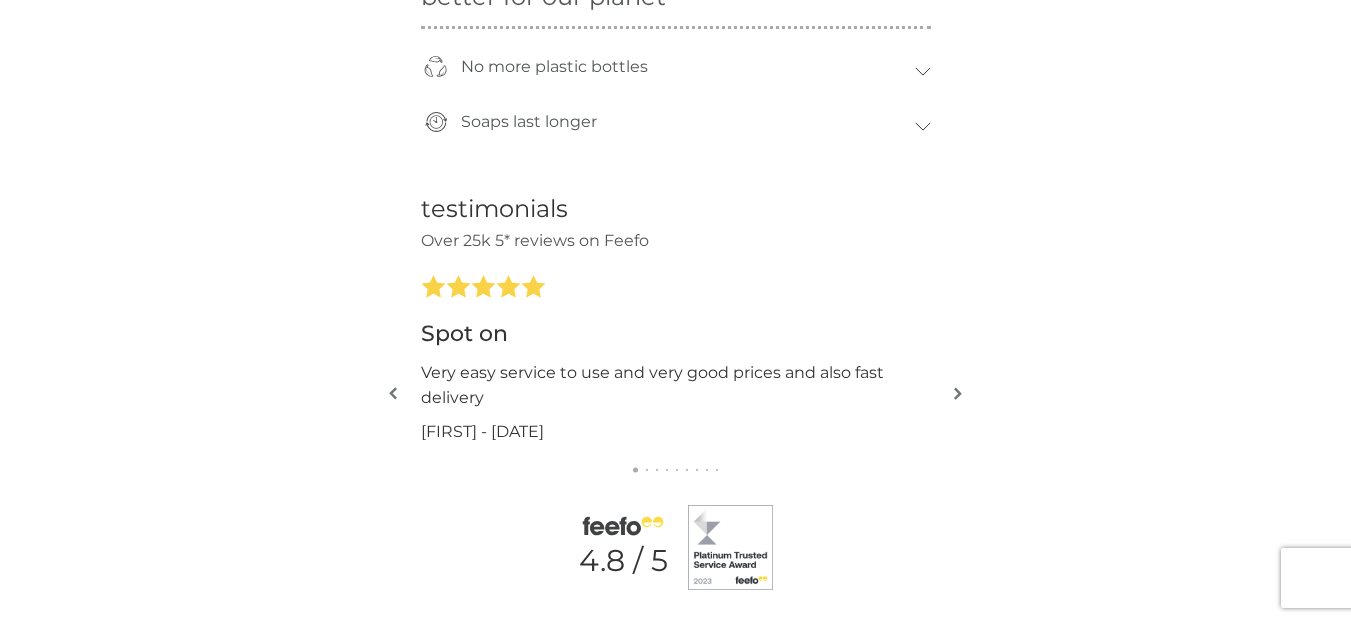 click on "testimonials Over 25k 5* reviews on Feefo Smol is great Always had great service from smol Paul - 1 Aug 2025
Smol is excellent Smol is environmentally friendly, easy to manage, plastic free with free delivery. 1 Aug 2025
Easy storage laundry capsules Quick, easy to adjust delivery frequency, environmentally friendly
The child friendly packaging is a good idea Lindsay - 1 Aug 2025
Good company and products. Quick efficient and reasonably priced for environmentally friendly products. Easy to amend orders and schedules. Melanie - 1 Aug 2025
Excellent service Always had good service from smol delivered on time and able to go on the site to change and amend orders when I need to. 1 Aug 2025
Spot on Very easy service to use and very good prices and also fast delivery Robert - 2 Aug 2025
Good service Good 2 Aug 2025
Highly recommend I've had great customer service experience. One of my bottles broke and I wad sent a free replacement. Awesome! Leah - 1 Aug 2025
Quality products 1 Aug 2025
Smol is great Good" at bounding box center [675, 392] 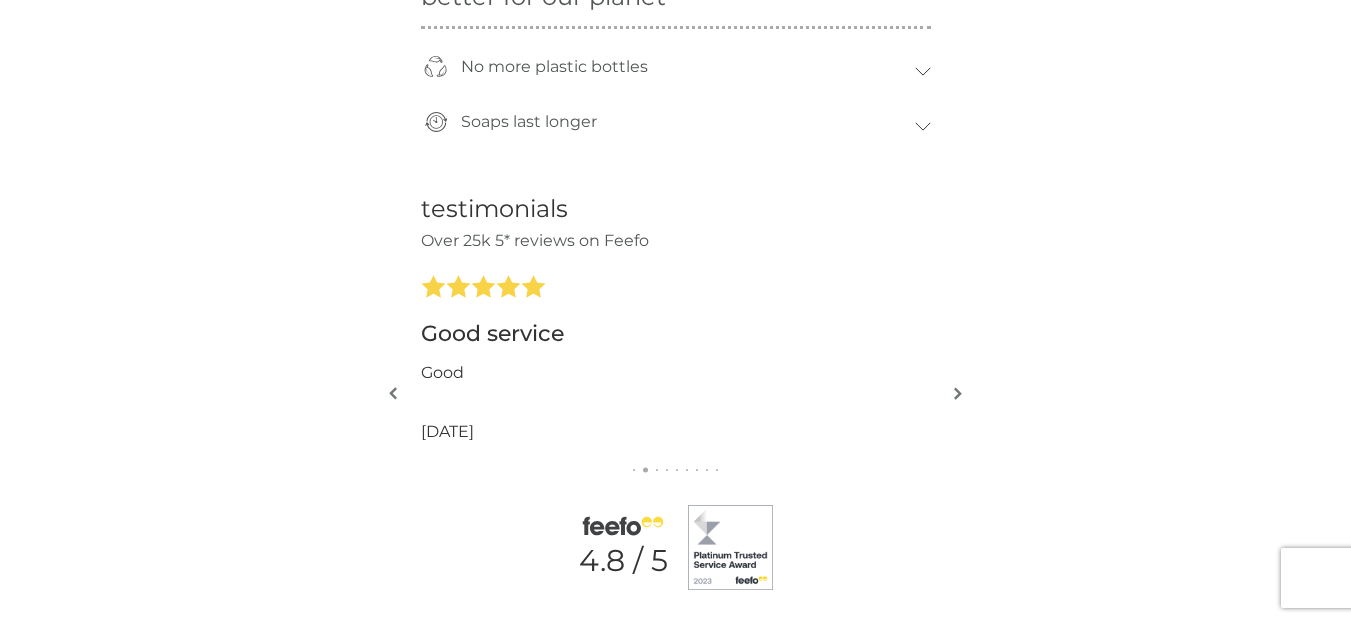 click at bounding box center (958, 393) 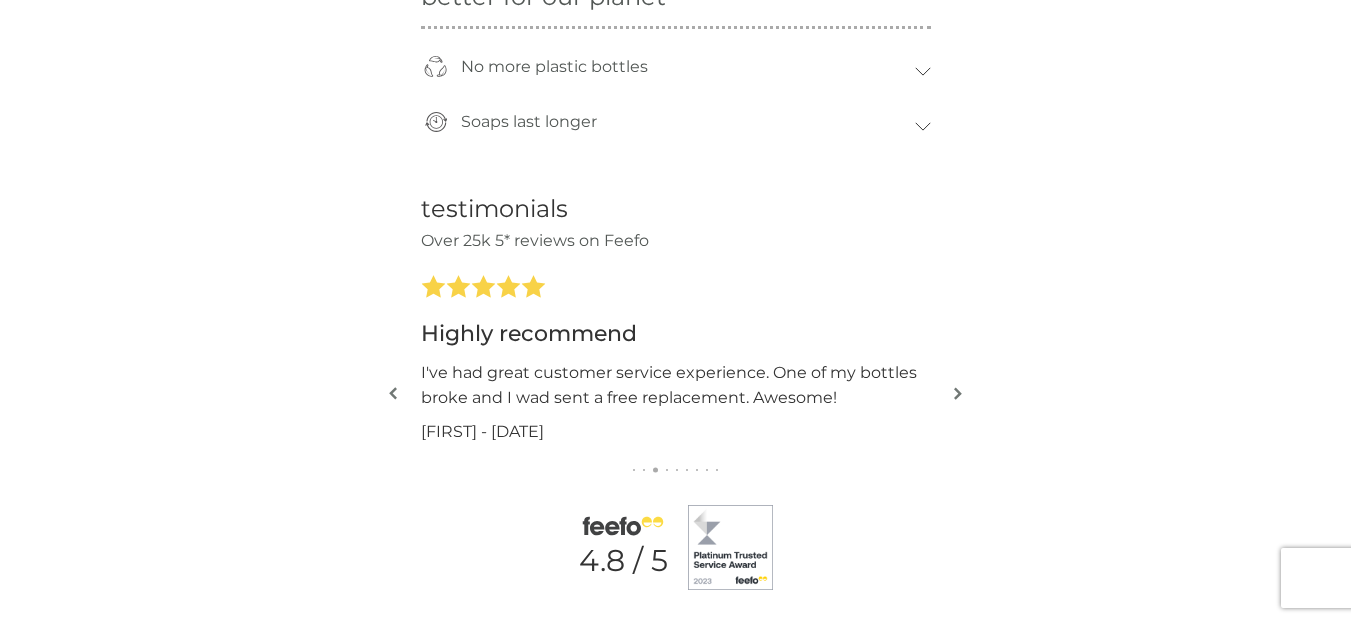 click at bounding box center (958, 393) 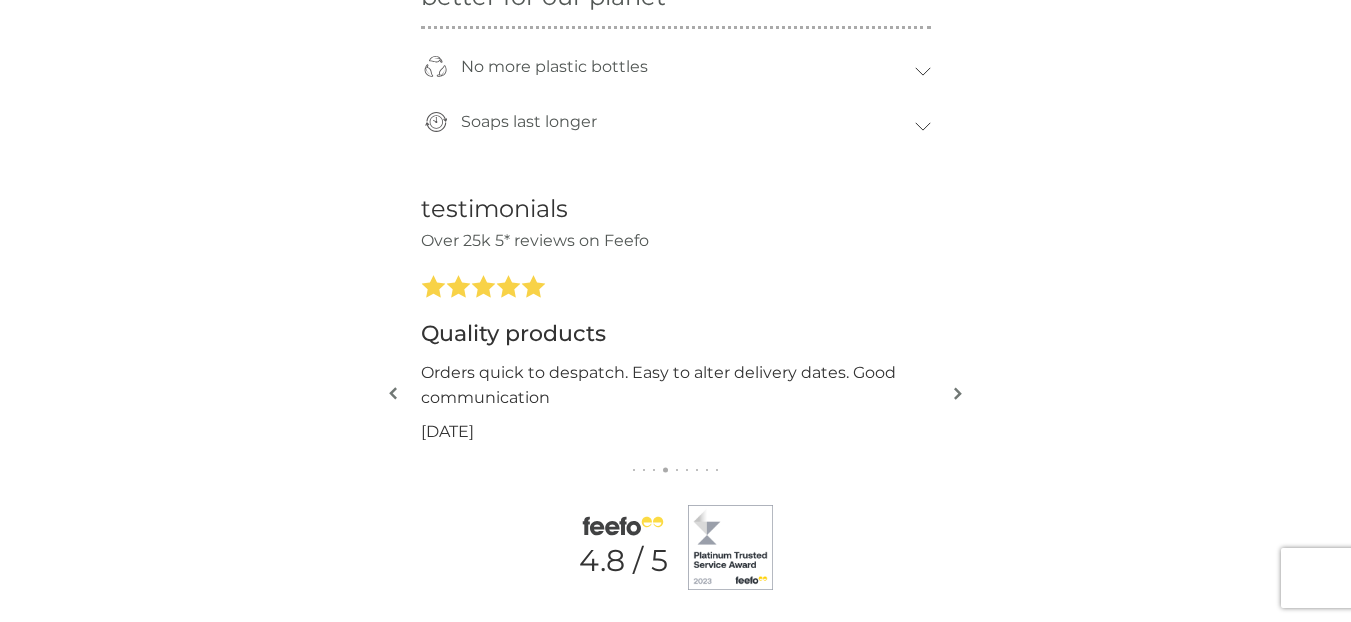 click at bounding box center [958, 393] 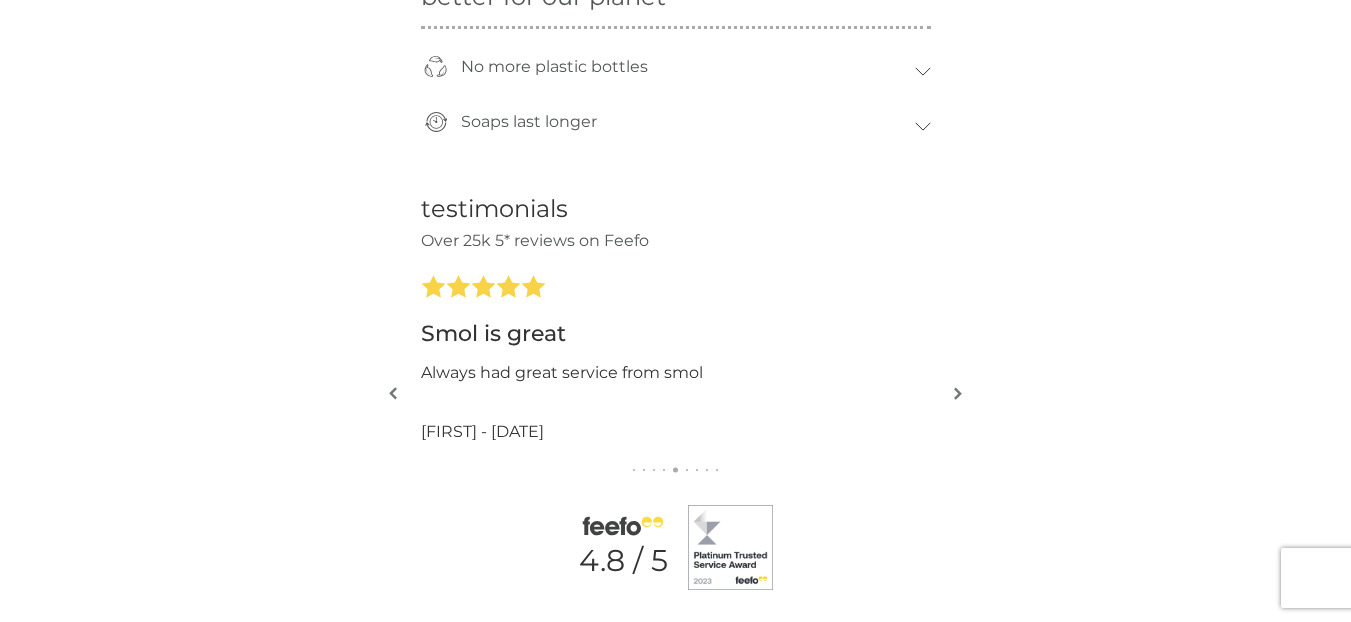 click at bounding box center [958, 393] 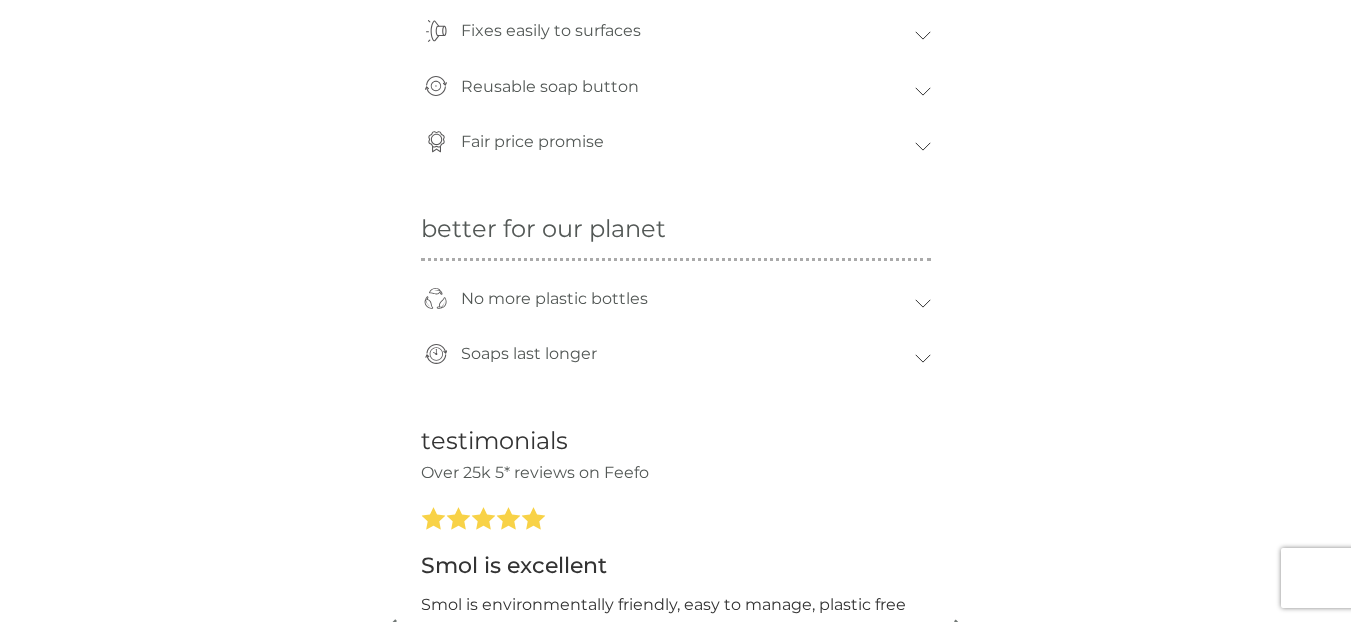 scroll, scrollTop: 1100, scrollLeft: 0, axis: vertical 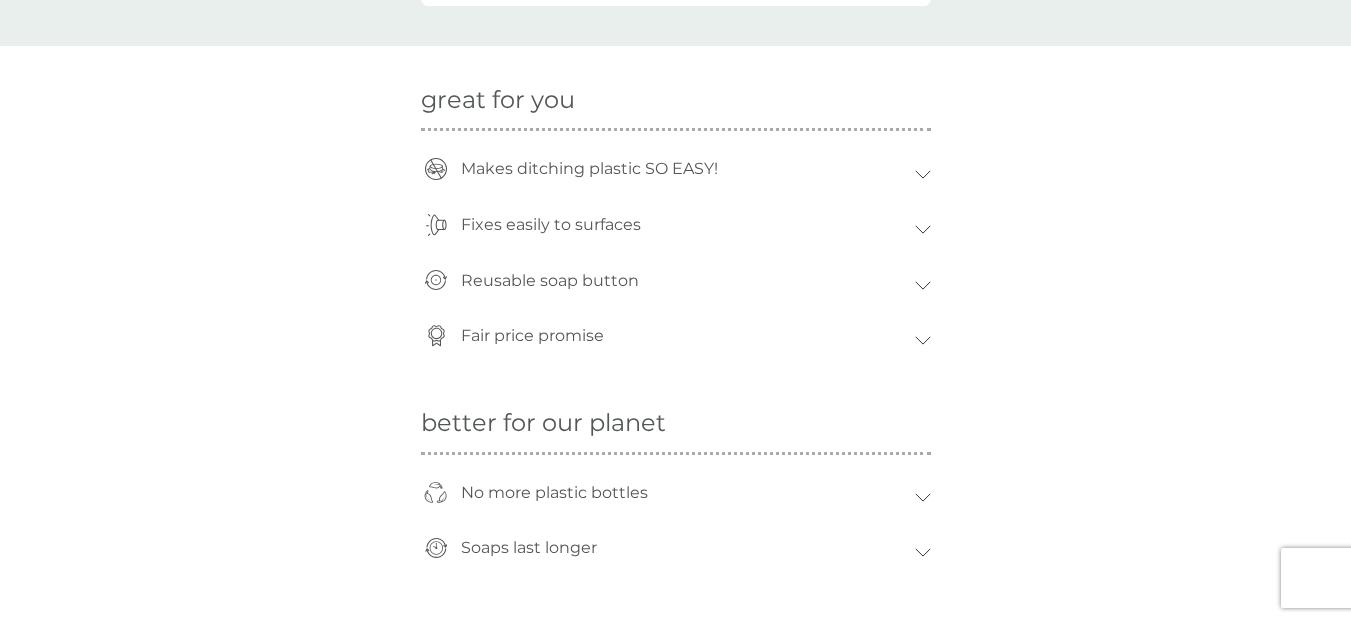 click on "Fair price promise" at bounding box center (683, 336) 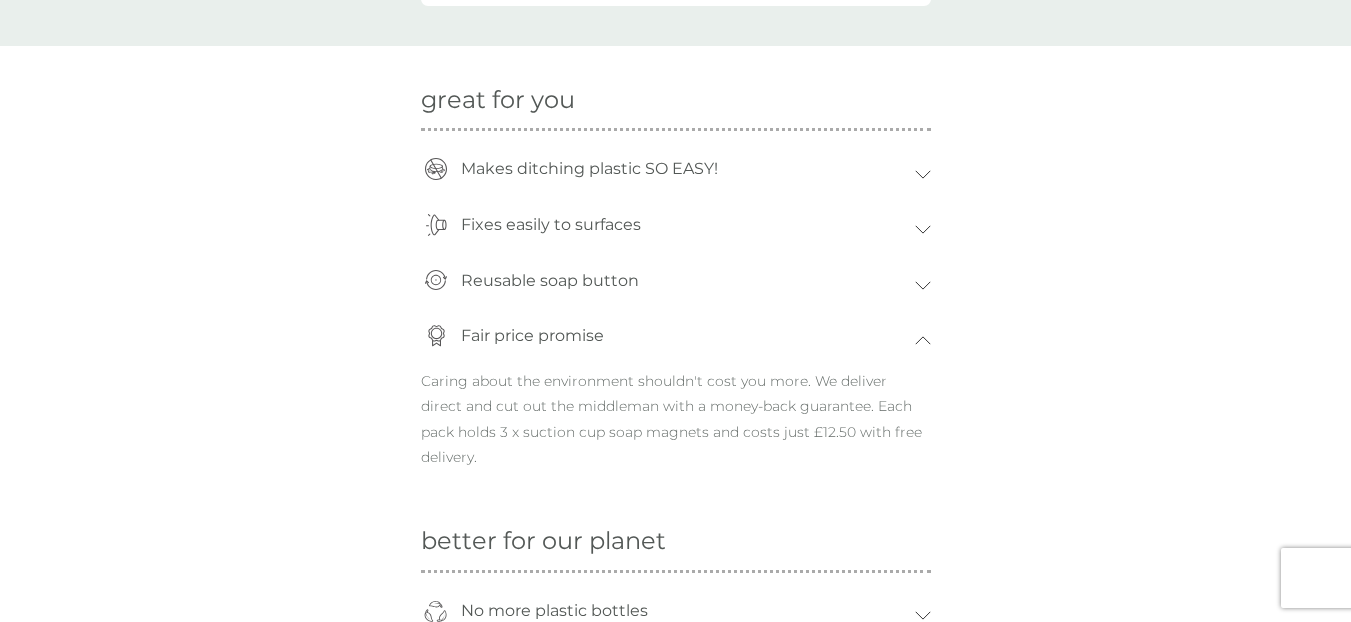 click on "Reusable soap button" at bounding box center [676, 286] 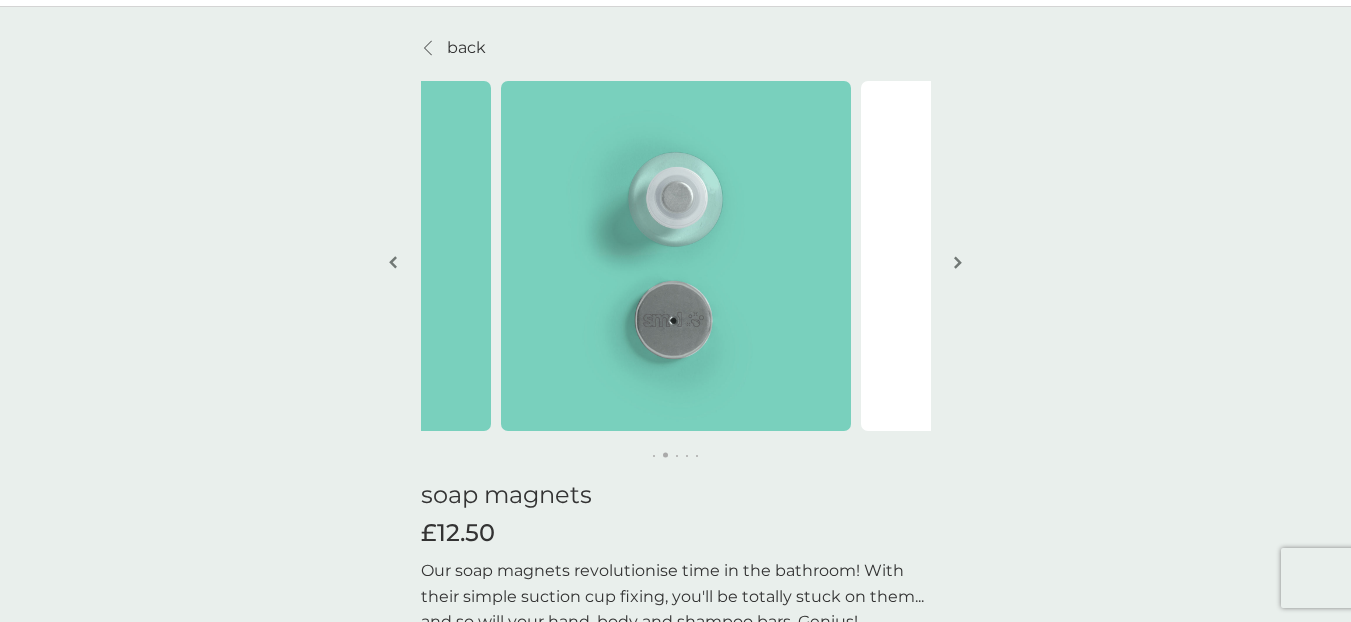 scroll, scrollTop: 44, scrollLeft: 0, axis: vertical 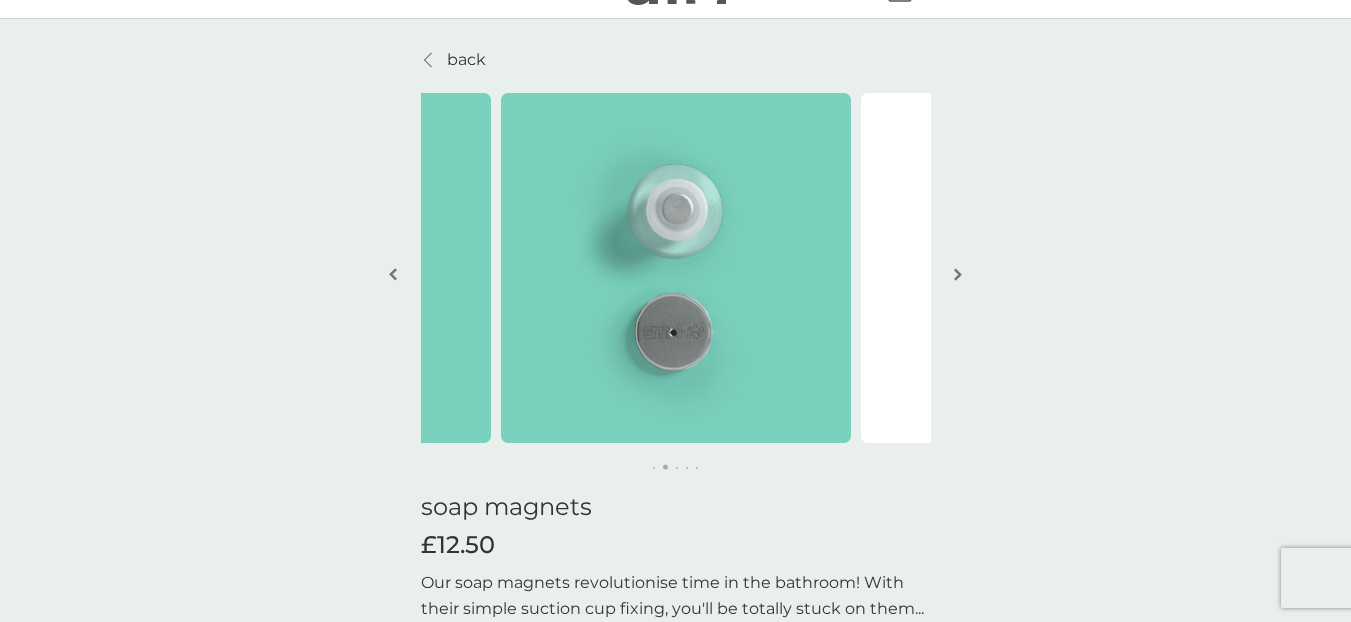click at bounding box center [958, 276] 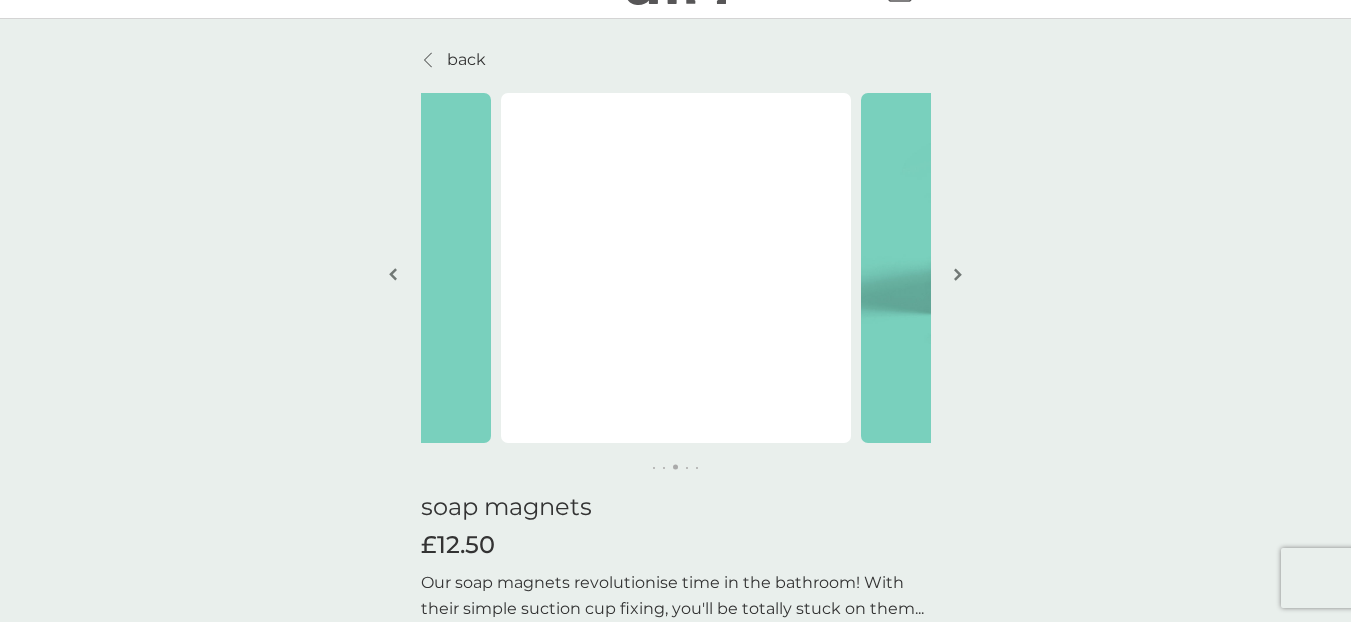 click at bounding box center (958, 276) 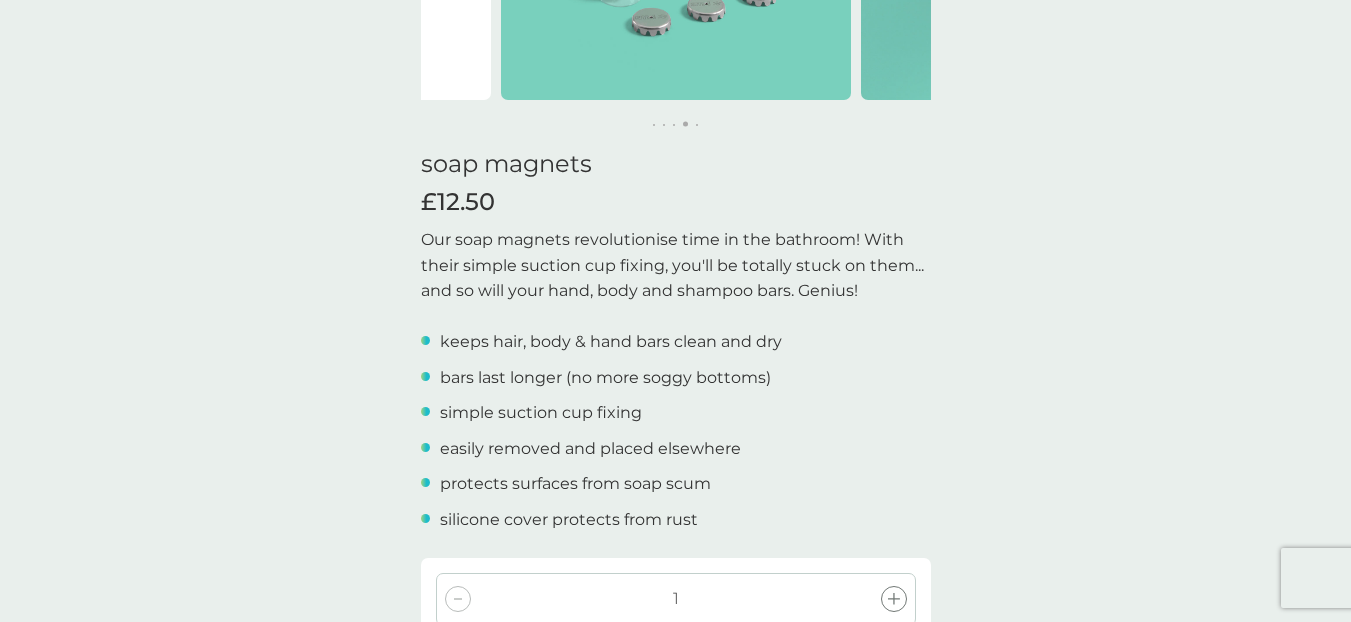 scroll, scrollTop: 664, scrollLeft: 0, axis: vertical 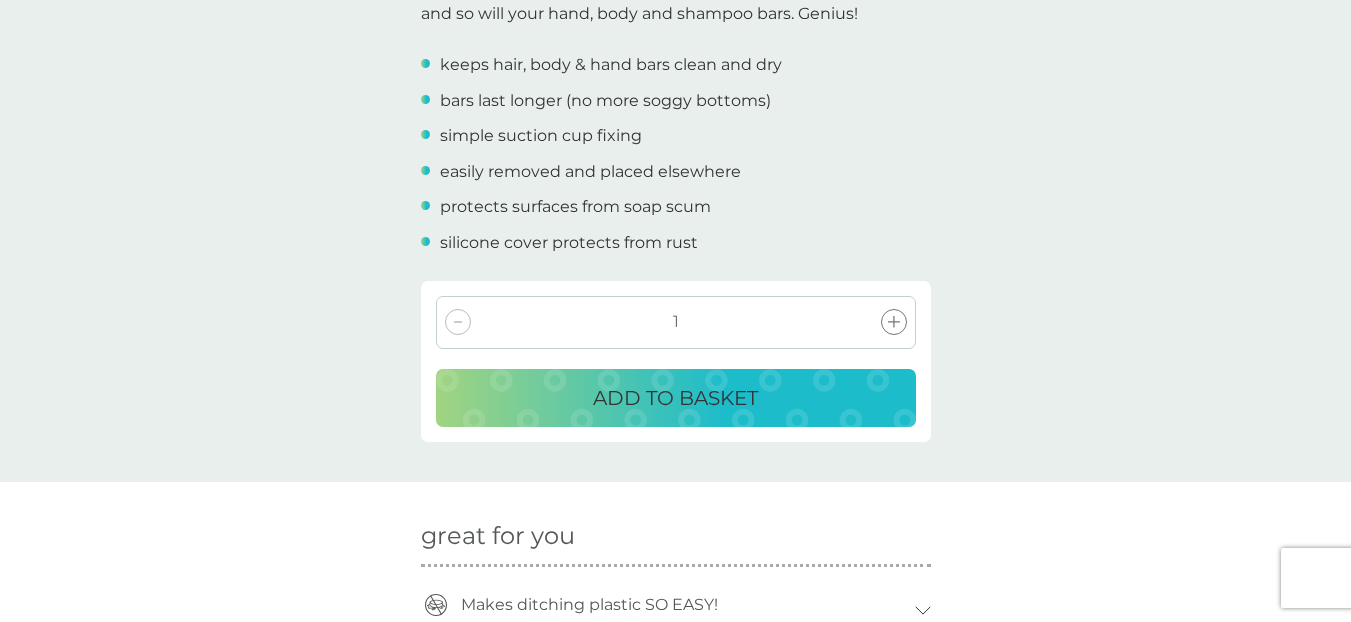 click on "ADD TO BASKET" at bounding box center (675, 398) 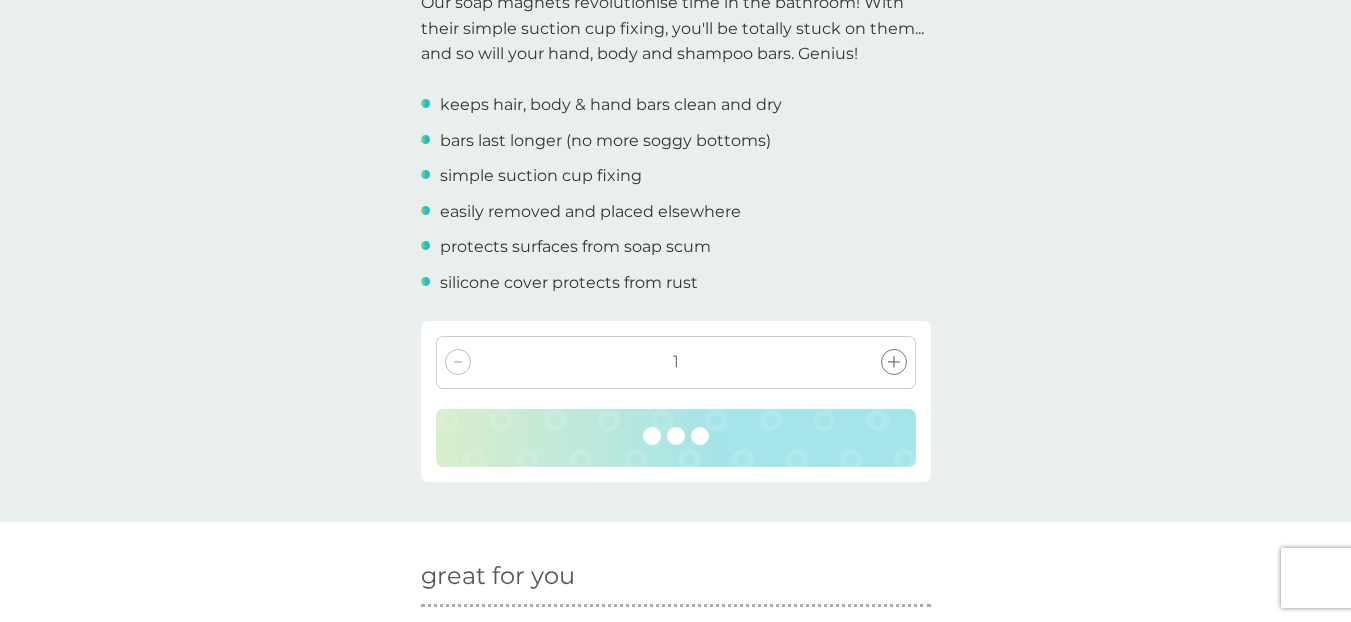 scroll, scrollTop: 524, scrollLeft: 0, axis: vertical 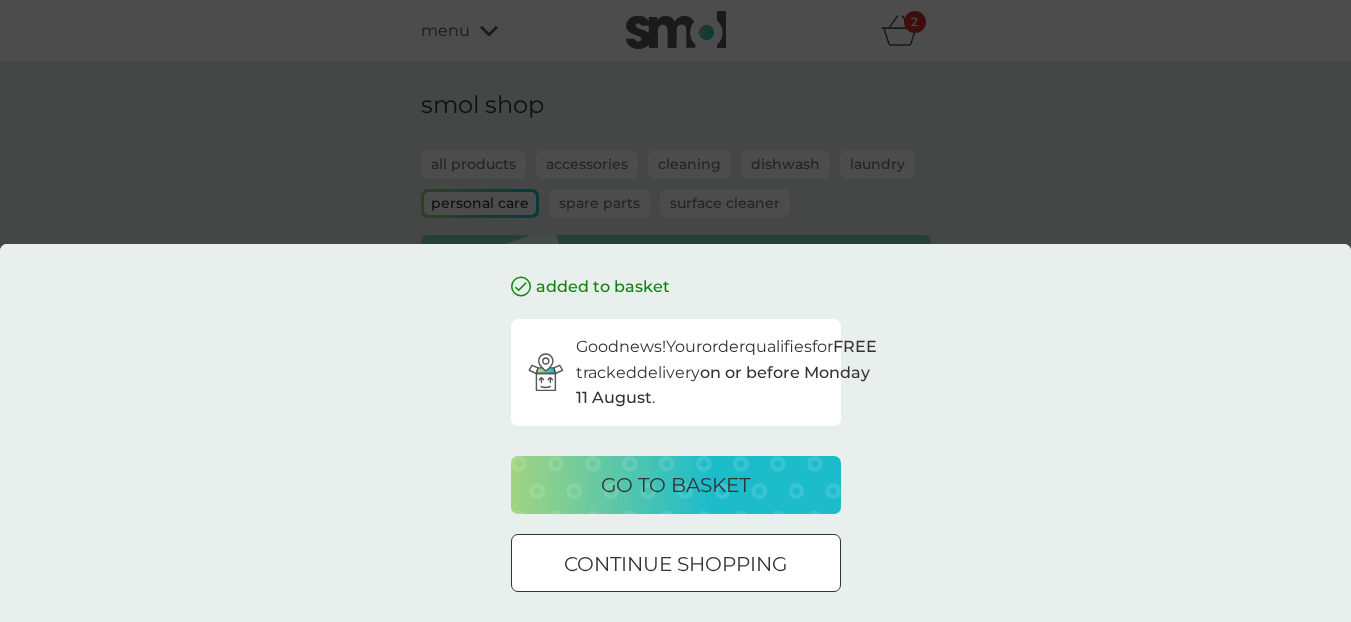 click on "continue shopping" at bounding box center (675, 564) 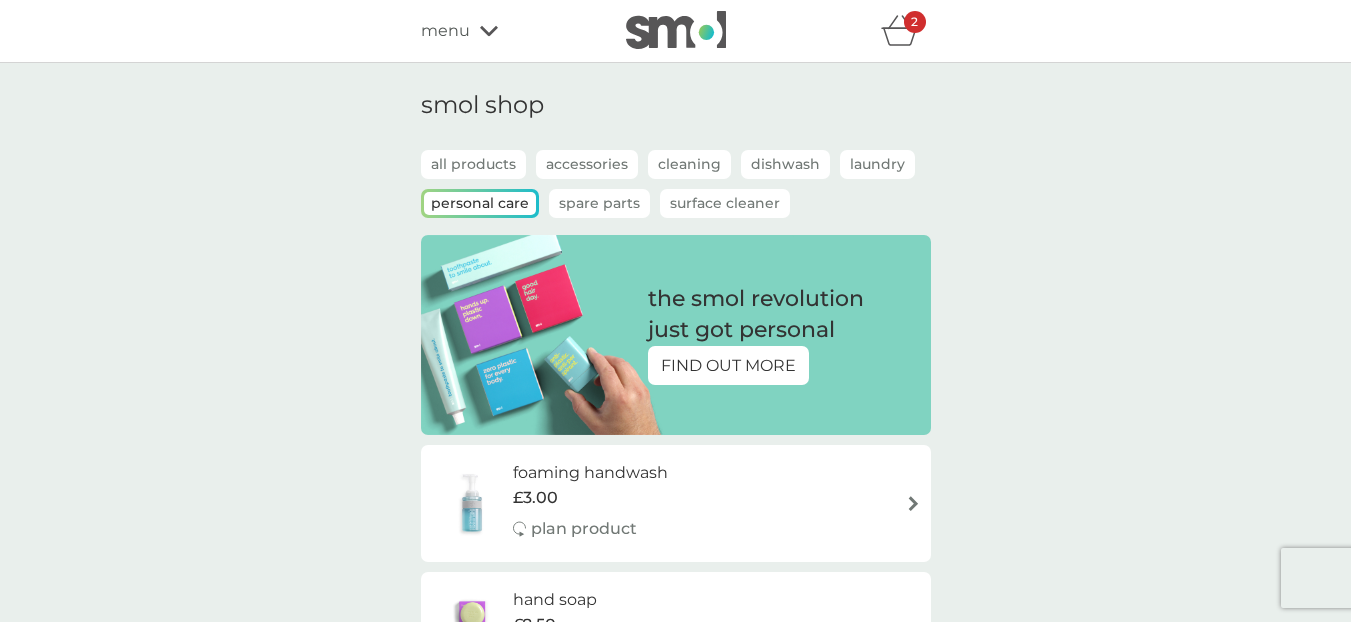 click on "menu" at bounding box center [506, 31] 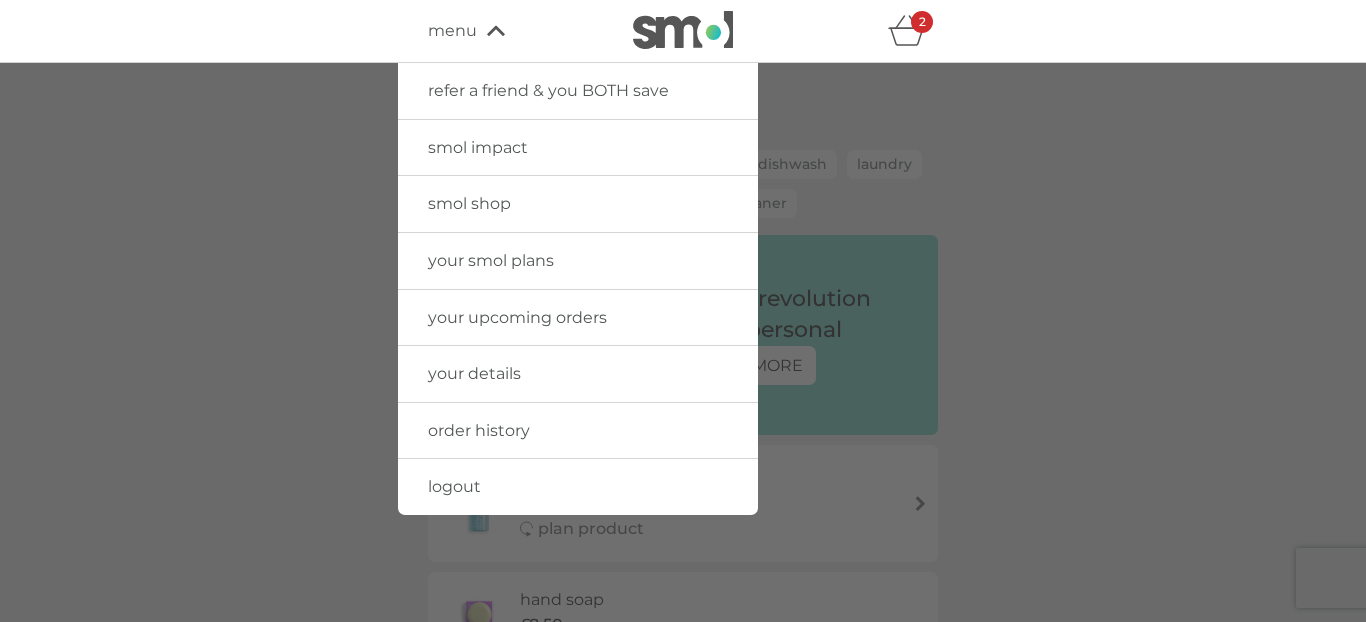 click on "menu" at bounding box center (513, 31) 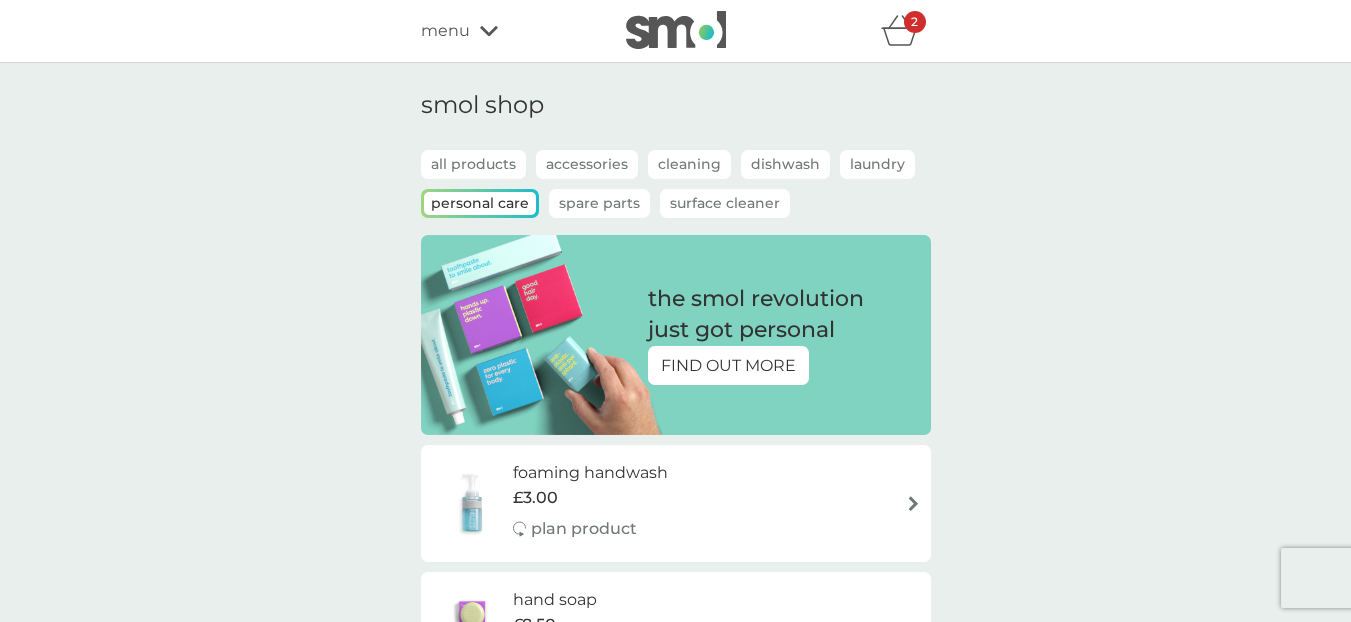click on "all products" at bounding box center (473, 164) 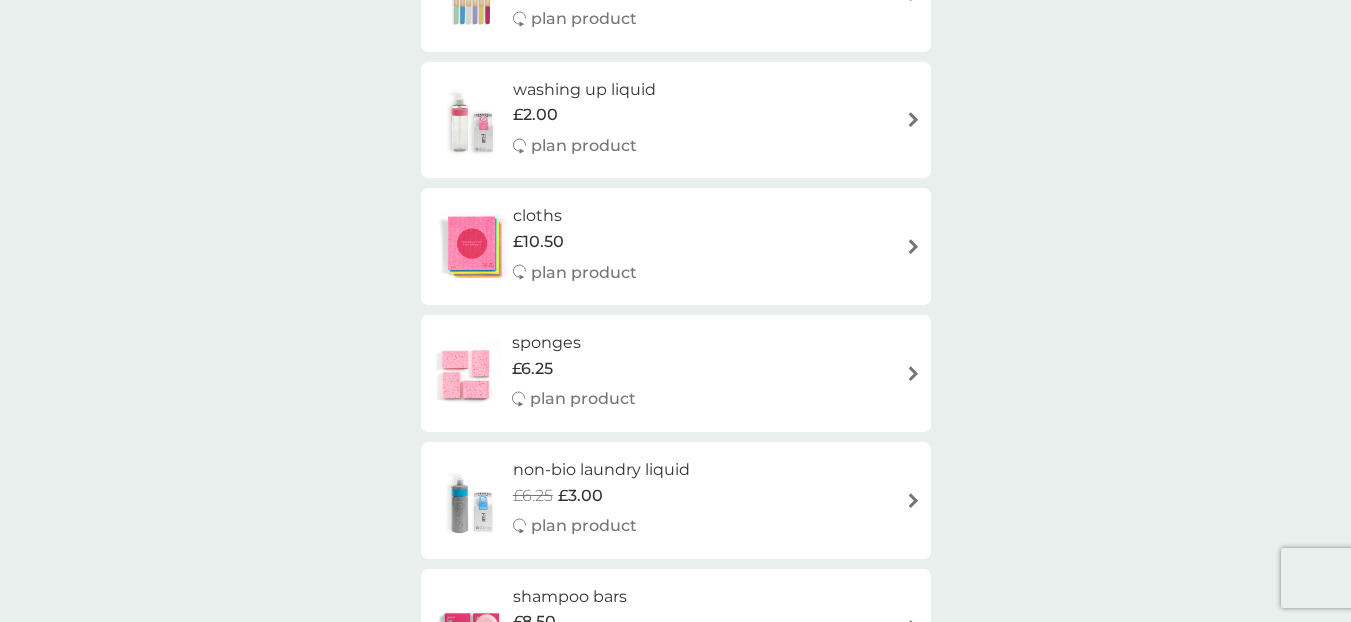 scroll, scrollTop: 1635, scrollLeft: 0, axis: vertical 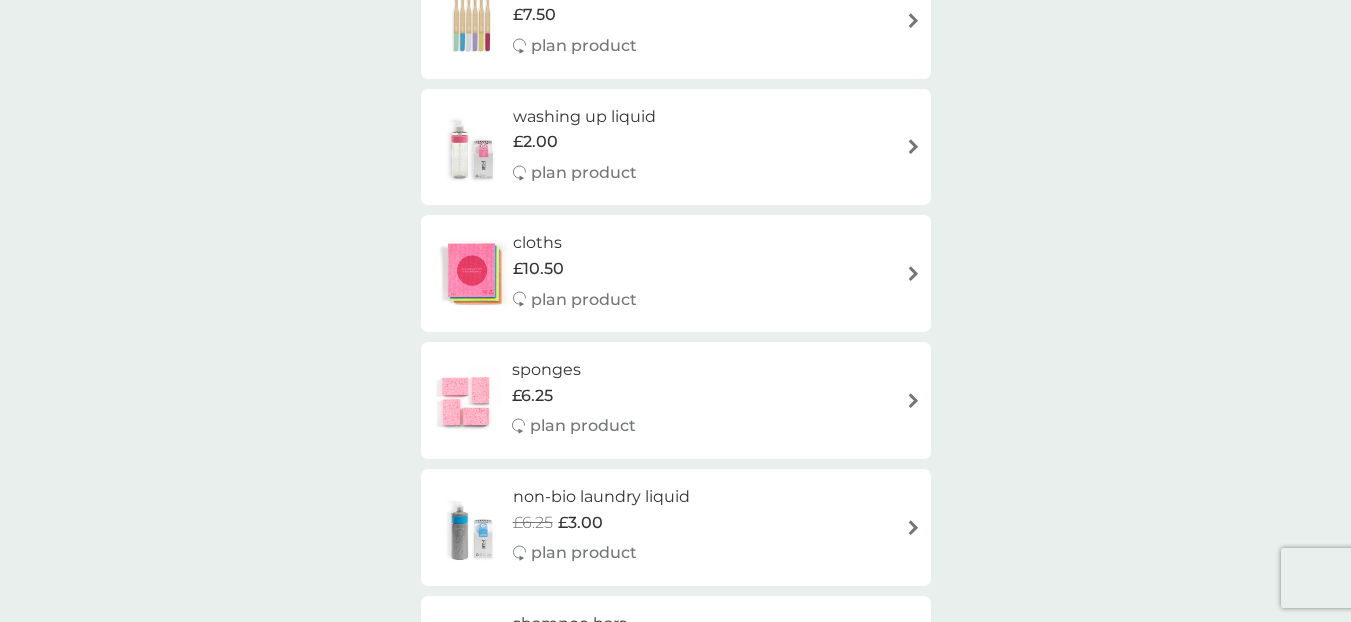 click at bounding box center [466, 401] 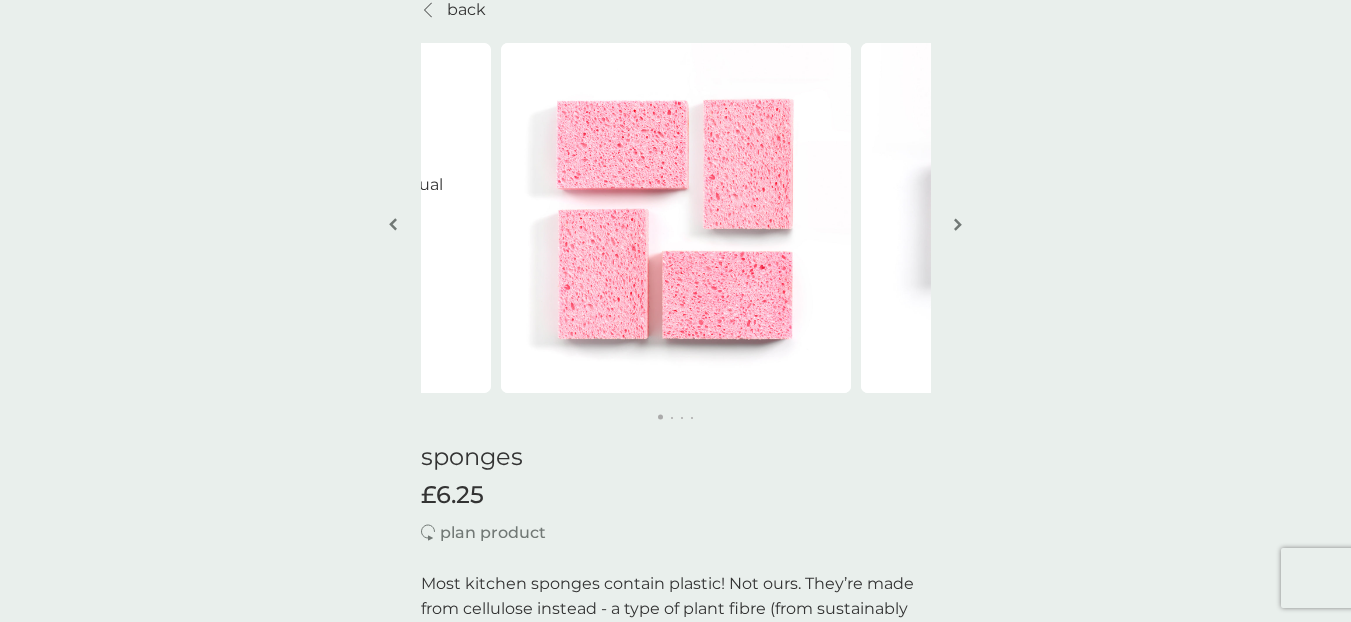 scroll, scrollTop: 114, scrollLeft: 0, axis: vertical 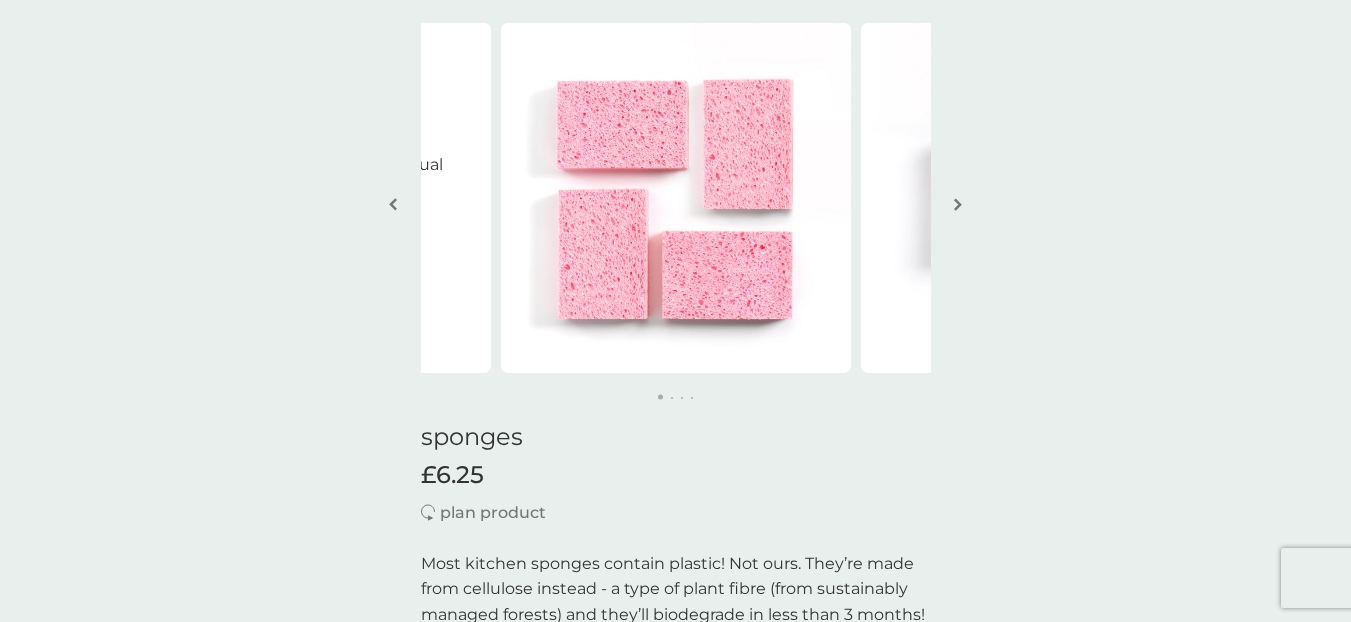 click at bounding box center (958, 204) 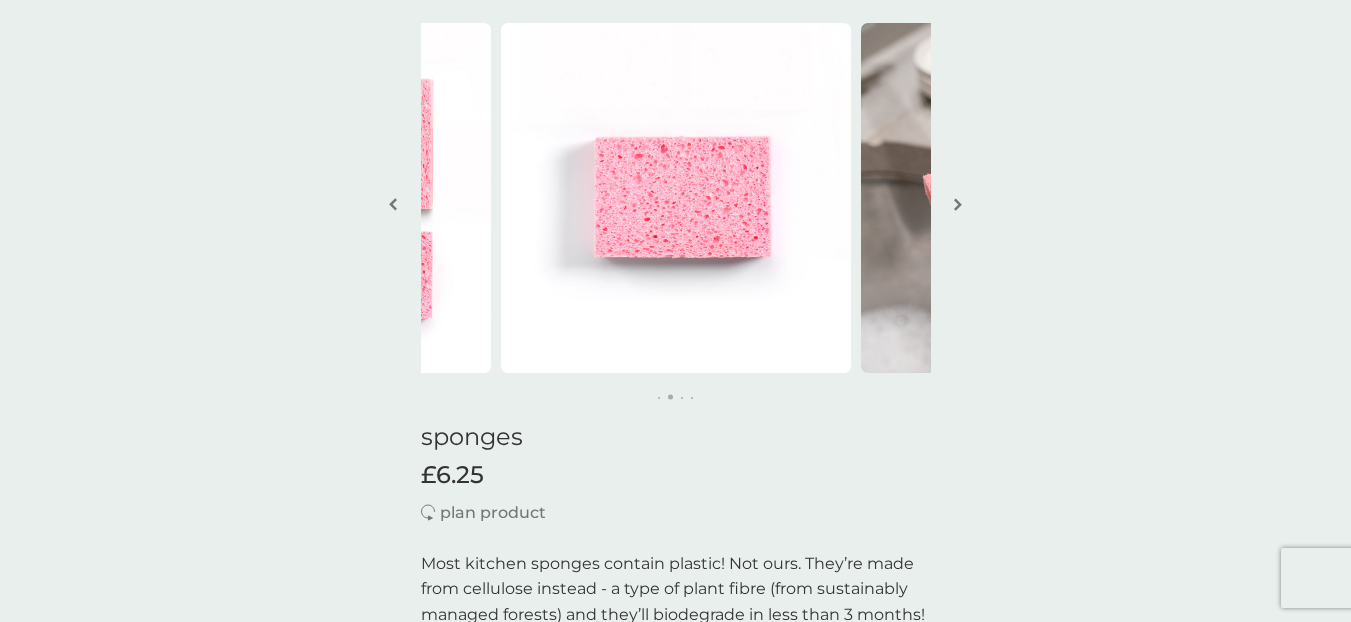 click at bounding box center (958, 204) 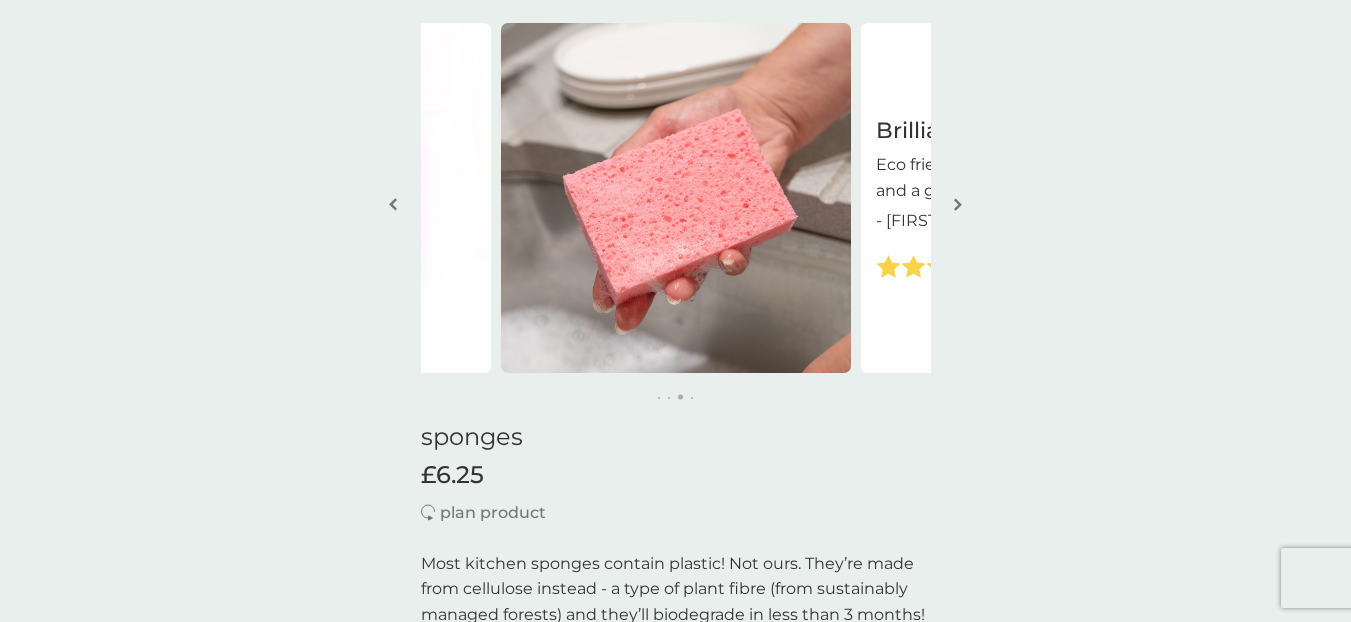 click at bounding box center (958, 204) 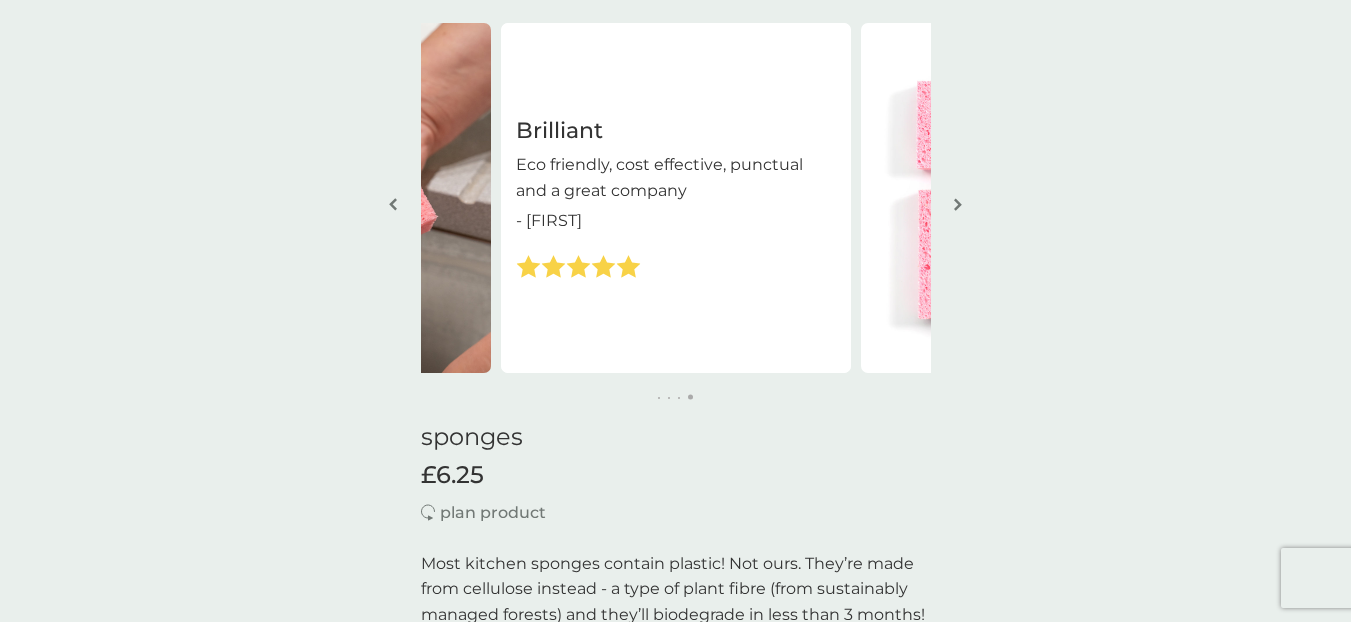 click at bounding box center [958, 204] 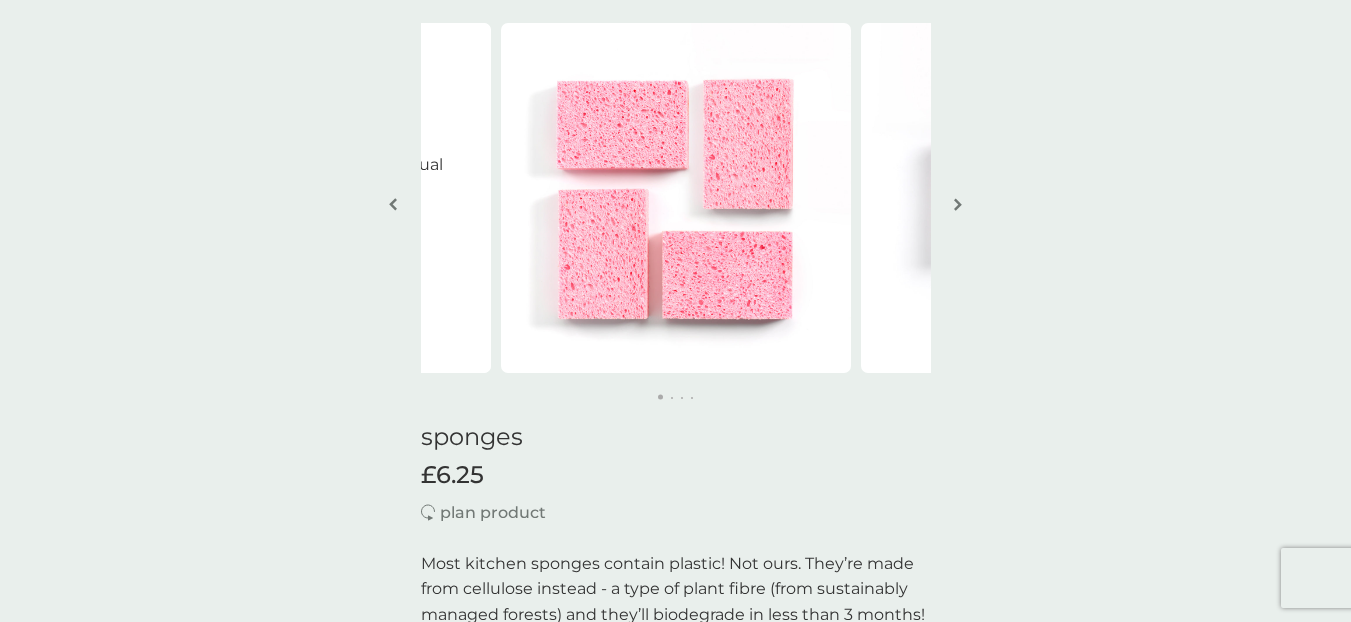 click at bounding box center (958, 204) 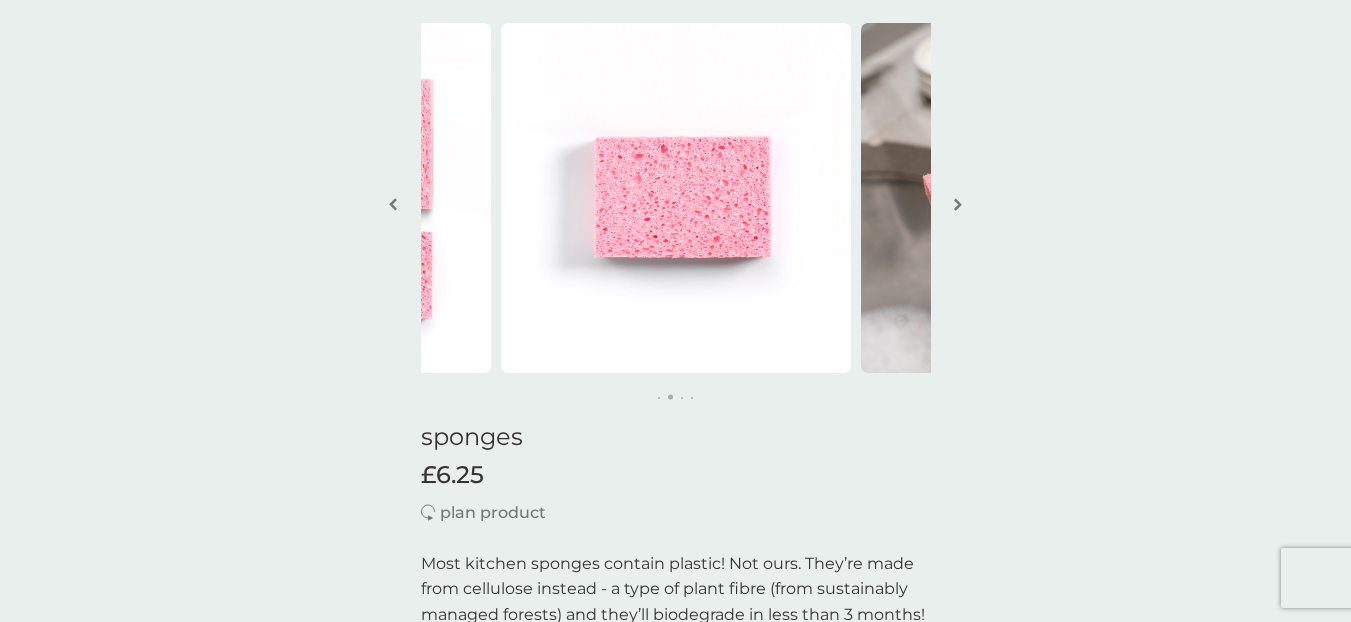 click at bounding box center [958, 204] 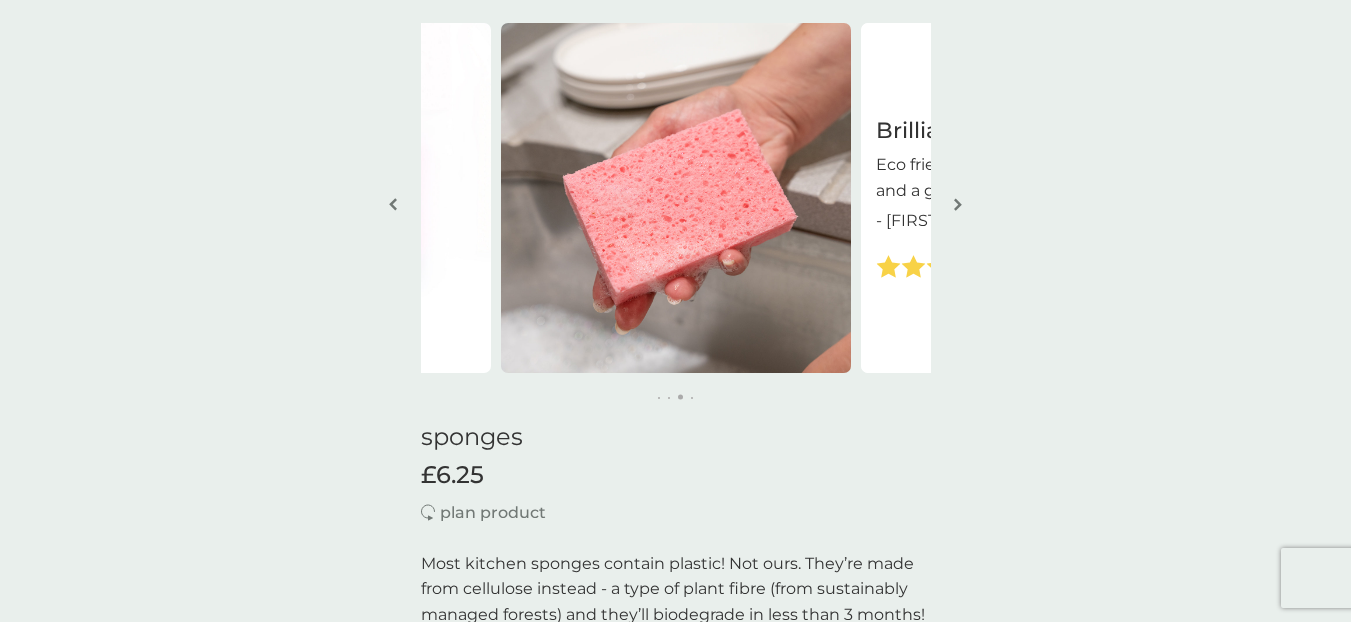 click at bounding box center (958, 204) 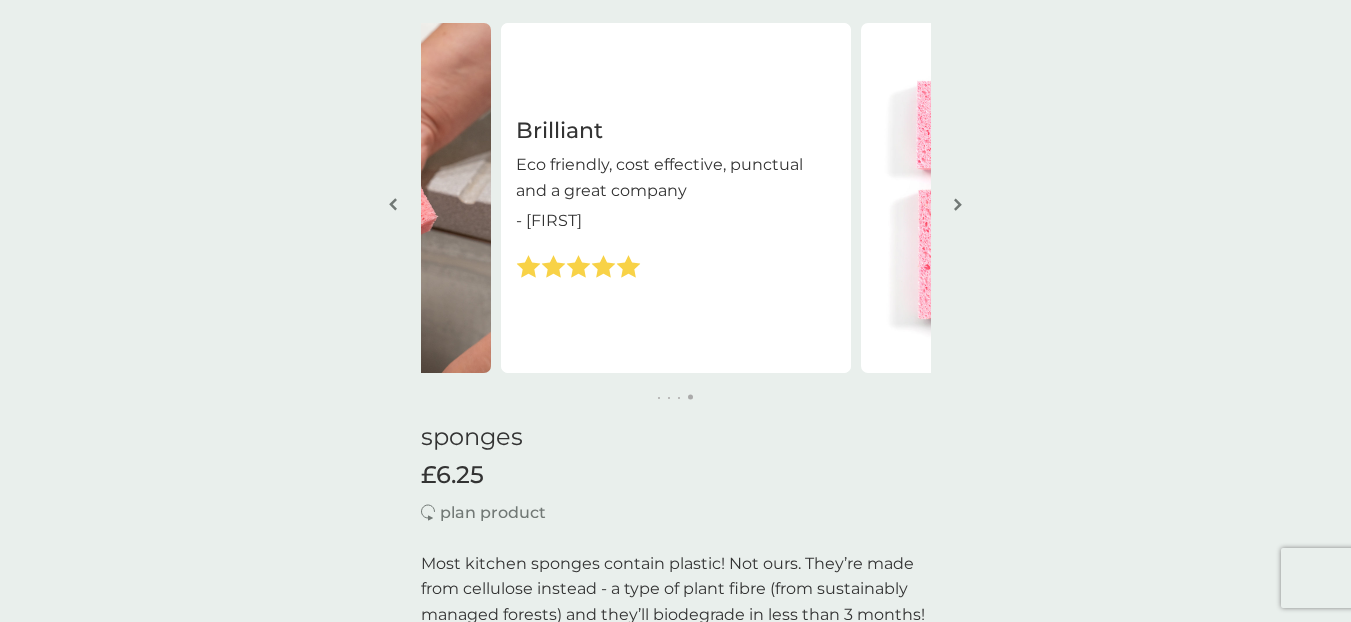 click at bounding box center [958, 204] 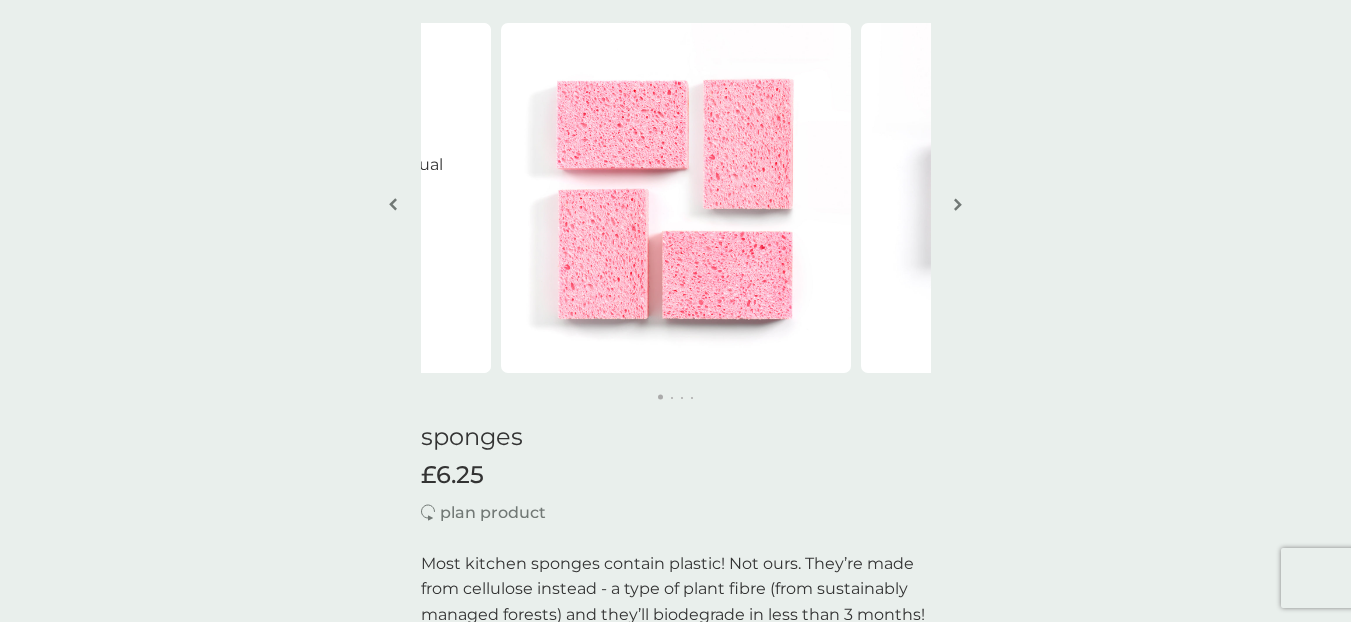 click at bounding box center [958, 204] 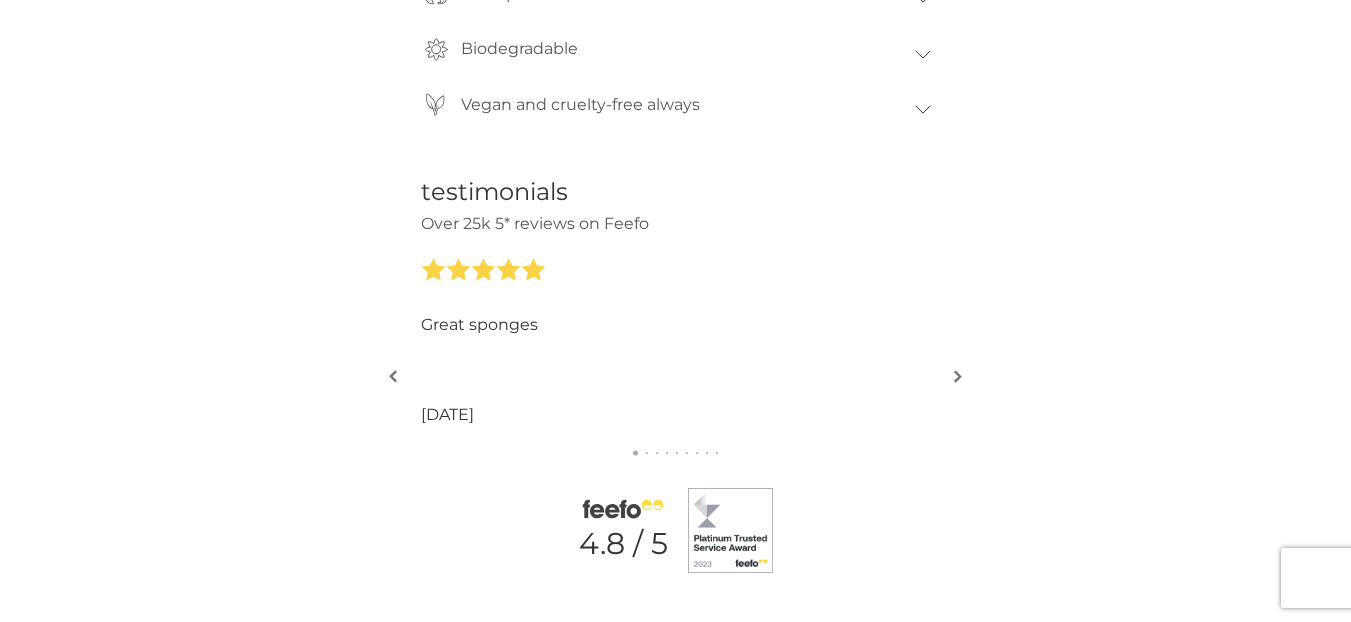 scroll, scrollTop: 1711, scrollLeft: 0, axis: vertical 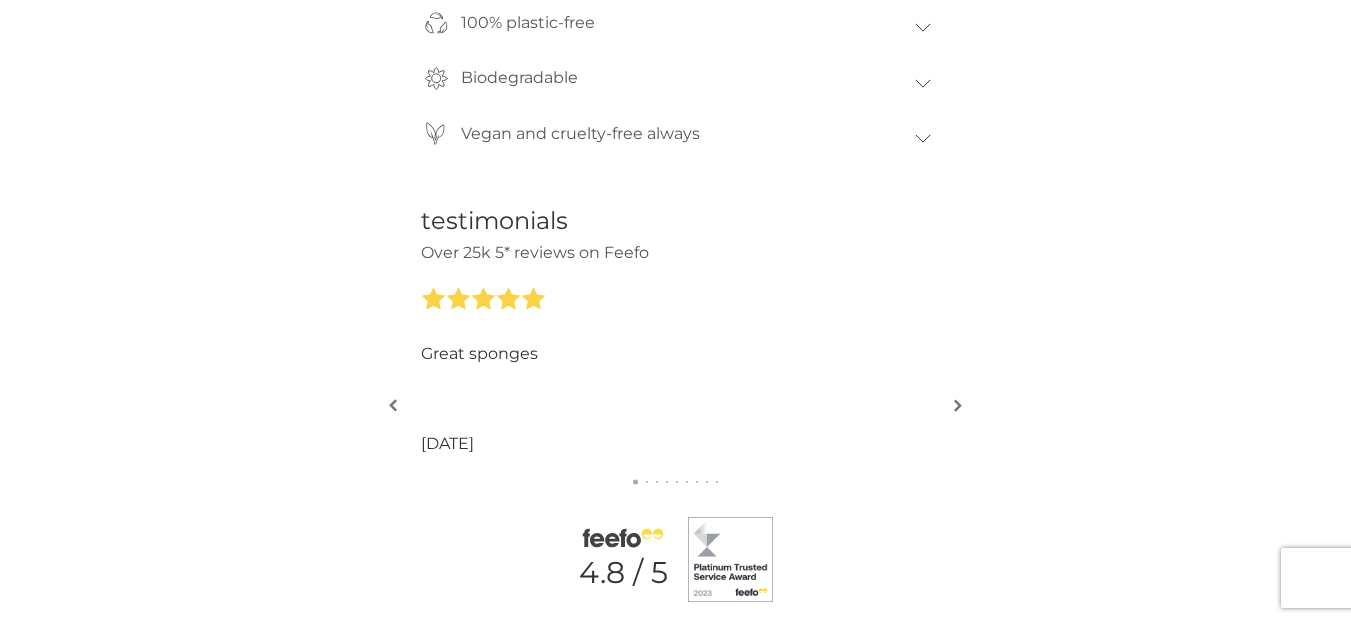 click on "testimonials Over 25k 5* reviews on Feefo Work well
Can be washed. I have used a dishwasher or washing machine.
Can be recycled. 15 May 2025
Last really well and go through the washing machine lovely Beth - 10 May 2025
Very good, will be ordering again.  They do last a long time Samantha - 26 Apr 2025
They are a good size for someone with small hands! Elaine - 12 Apr 2025
Sturdy and eco friendly, I don’t go through them too quickly which is great Alice - 3 Apr 2025
Great sponges 18 Jul 2025
Really long lasting and efficient and great for recycling. Loren - 2 Jul 2025
Compostable, does the job! Tracy - 25 Jun 2025
Love these as they are so useful and can be washed too! Lisa - 25 Jun 2025
Work well
Can be washed. I have used a dishwasher or washing machine.
Can be recycled. 15 May 2025
Last really well and go through the washing machine lovely Beth - 10 May 2025
Very good, will be ordering again.  They do last a long time Samantha - 26 Apr 2025
They are a good size for someone with small hands!" at bounding box center [675, 404] 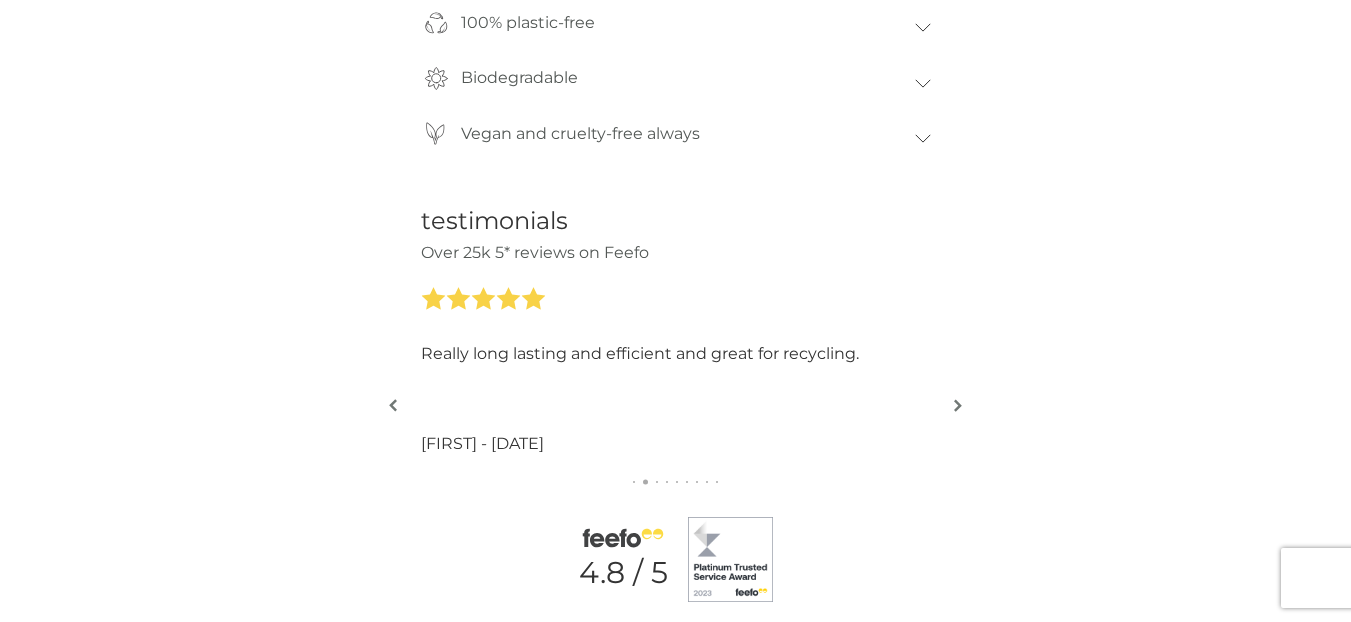 click at bounding box center [958, 405] 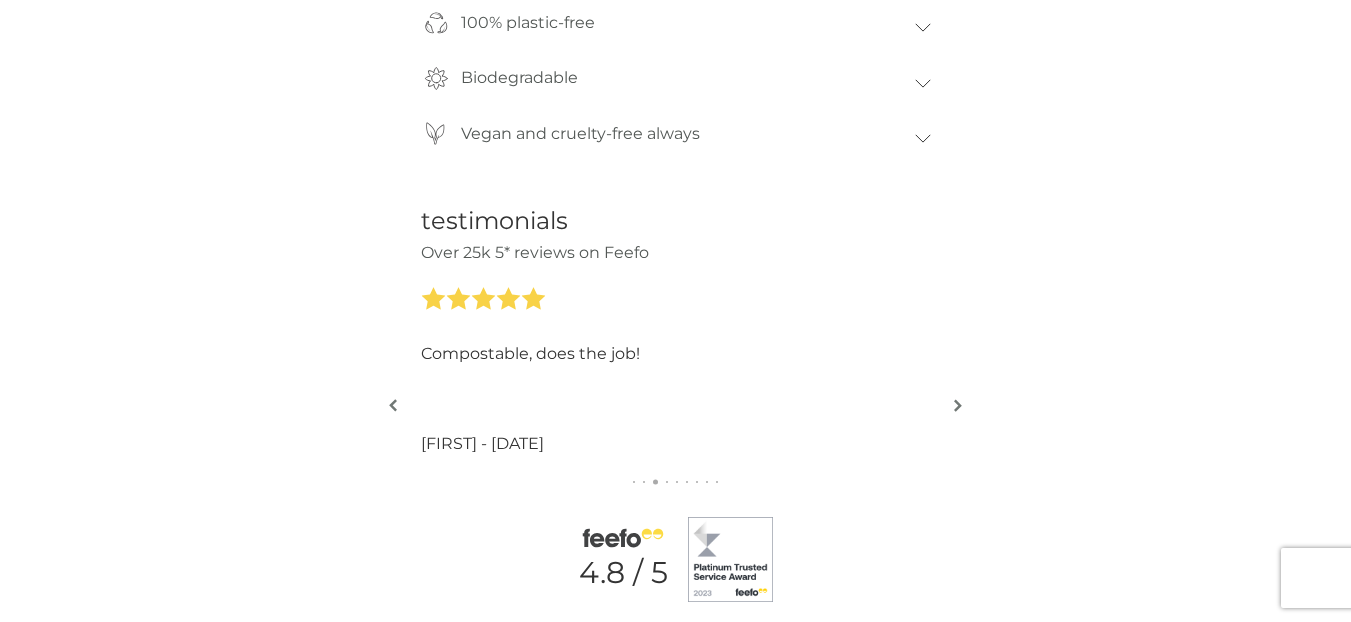 click at bounding box center (958, 405) 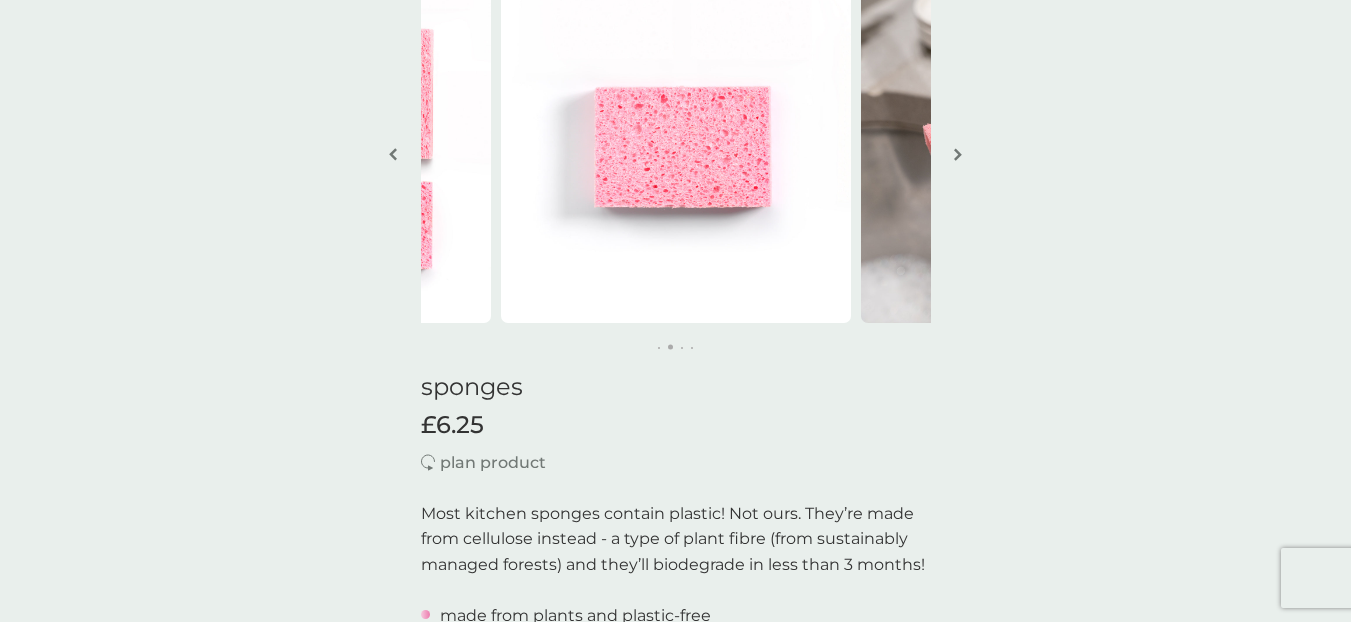 scroll, scrollTop: 139, scrollLeft: 0, axis: vertical 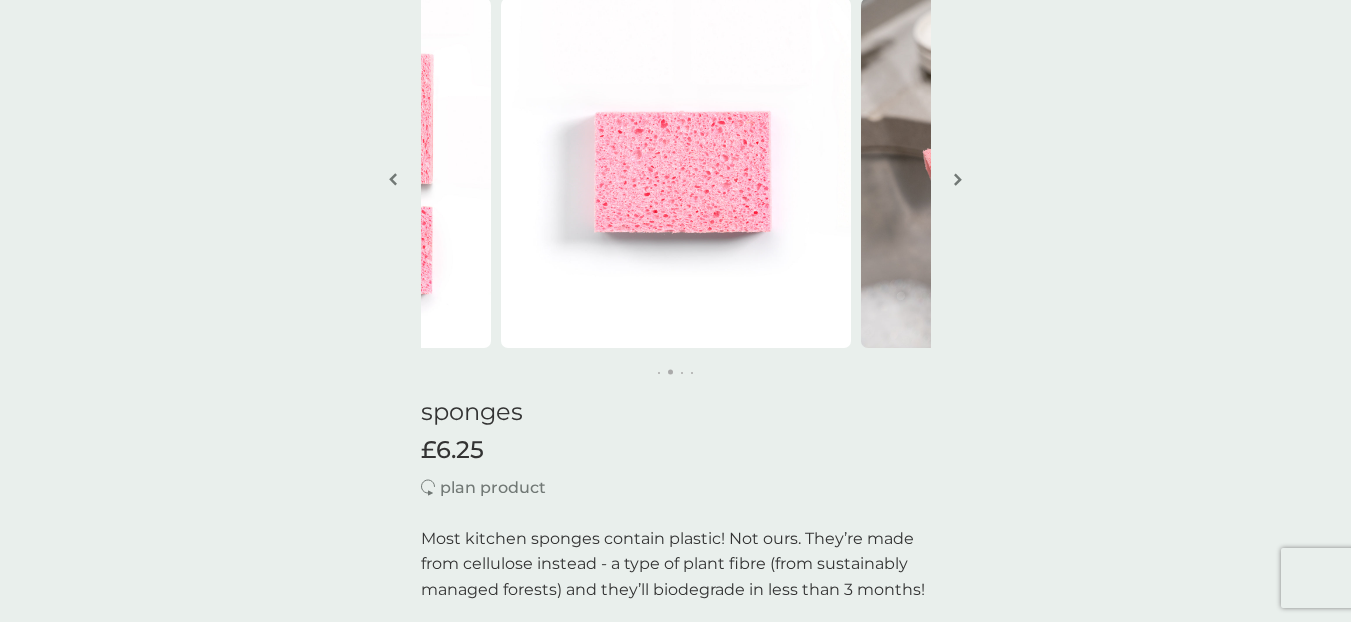 click at bounding box center (958, 179) 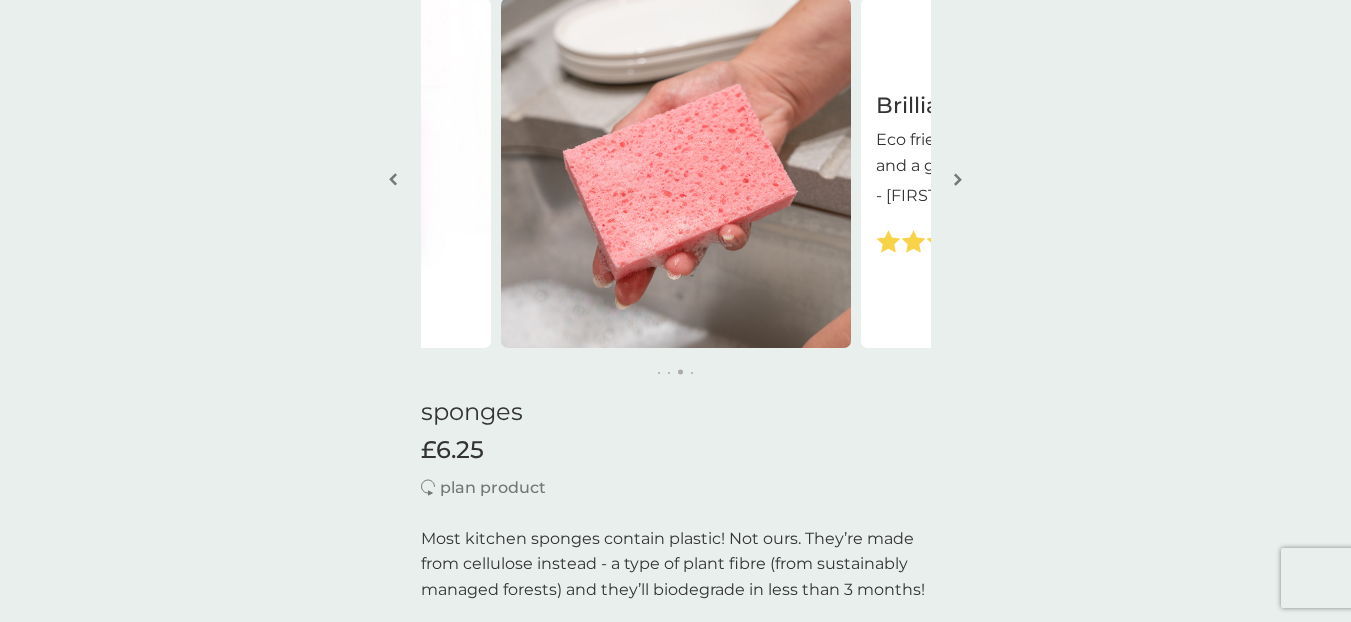 click at bounding box center [958, 179] 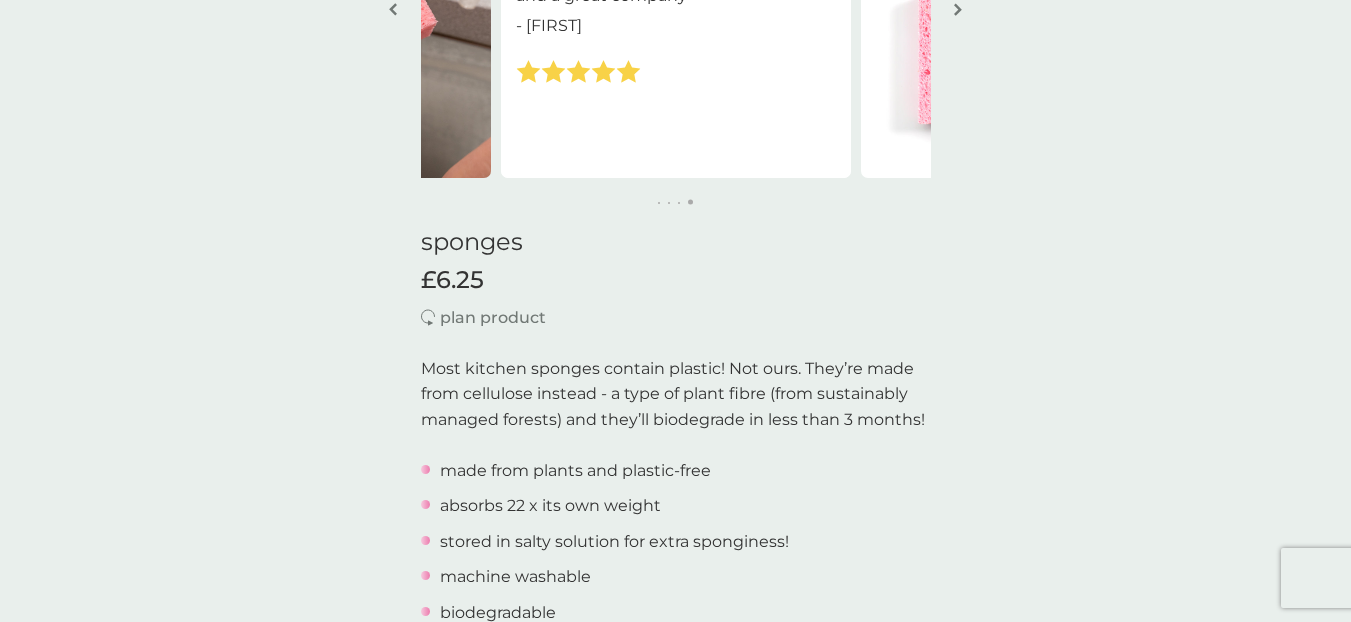scroll, scrollTop: 696, scrollLeft: 0, axis: vertical 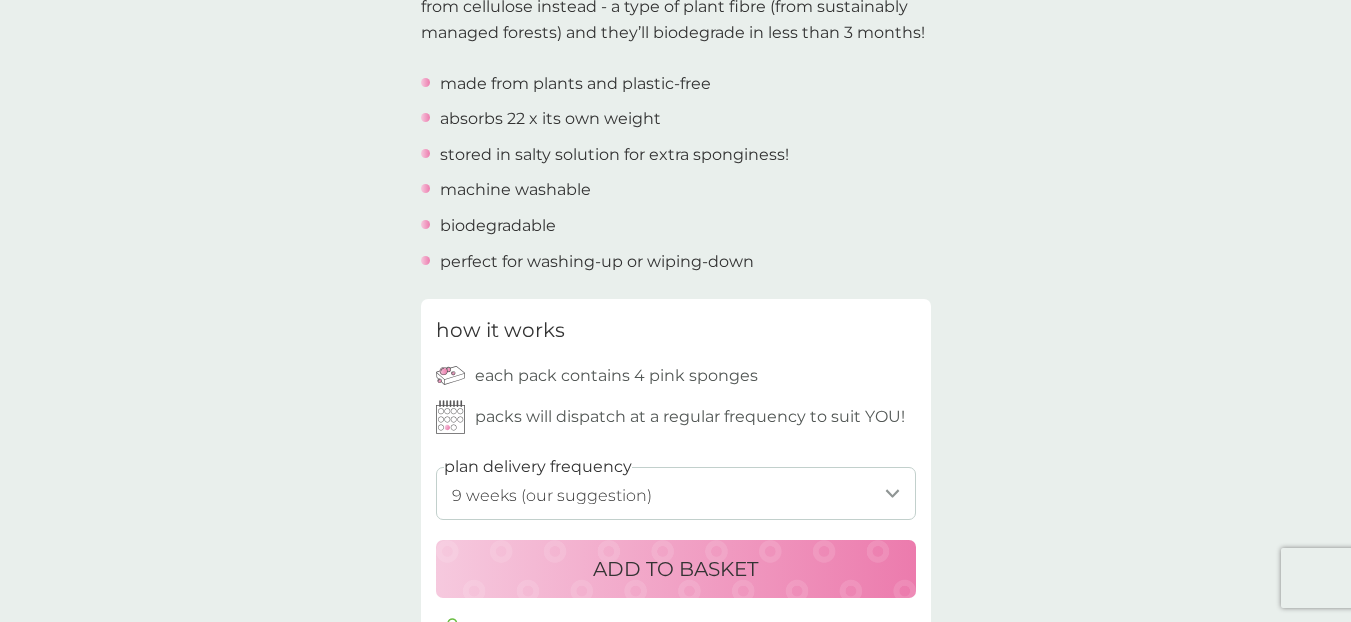 click on "1 week  2 weeks  3 weeks  4 weeks  5 weeks  6 weeks  7 weeks  8 weeks  9 weeks (our suggestion) 10 weeks  11 weeks  12 weeks  13 weeks  14 weeks  15 weeks  16 weeks  17 weeks  18 weeks  19 weeks  20 weeks  21 weeks  22 weeks  23 weeks  24 weeks  25 weeks  26 weeks  27 weeks  28 weeks  29 weeks  30 weeks" at bounding box center [676, 493] 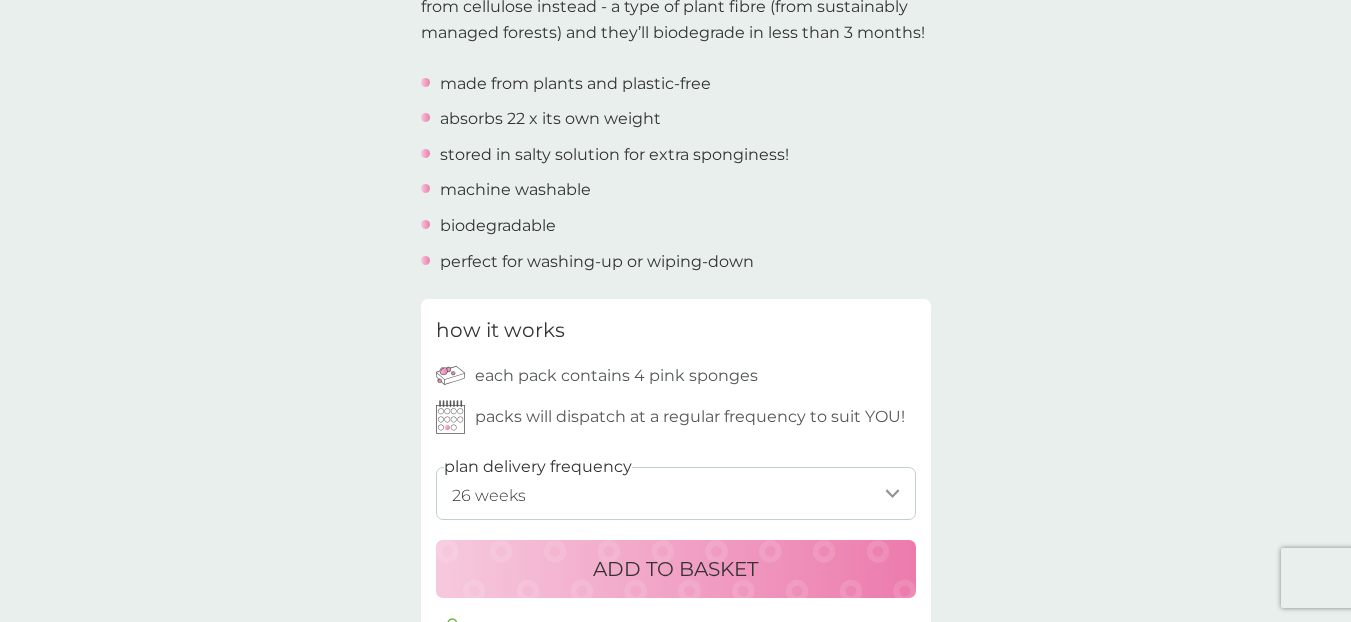 click on "1 week  2 weeks  3 weeks  4 weeks  5 weeks  6 weeks  7 weeks  8 weeks  9 weeks (our suggestion) 10 weeks  11 weeks  12 weeks  13 weeks  14 weeks  15 weeks  16 weeks  17 weeks  18 weeks  19 weeks  20 weeks  21 weeks  22 weeks  23 weeks  24 weeks  25 weeks  26 weeks  27 weeks  28 weeks  29 weeks  30 weeks" at bounding box center [676, 493] 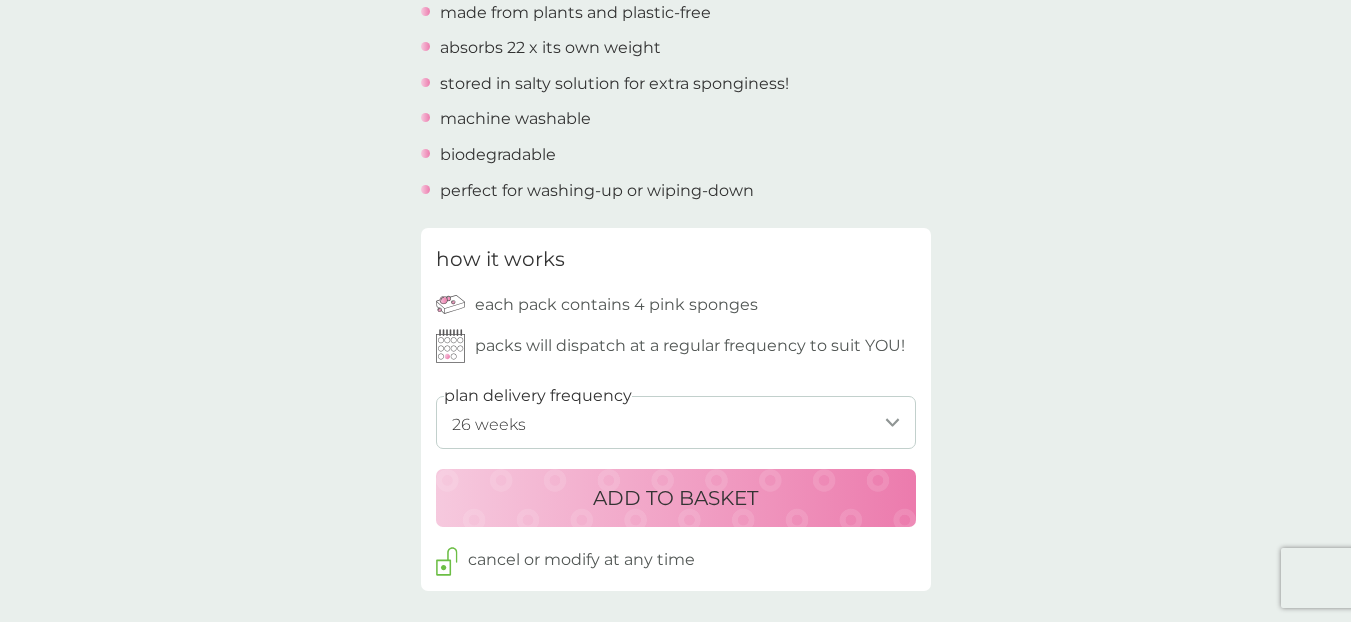 scroll, scrollTop: 784, scrollLeft: 0, axis: vertical 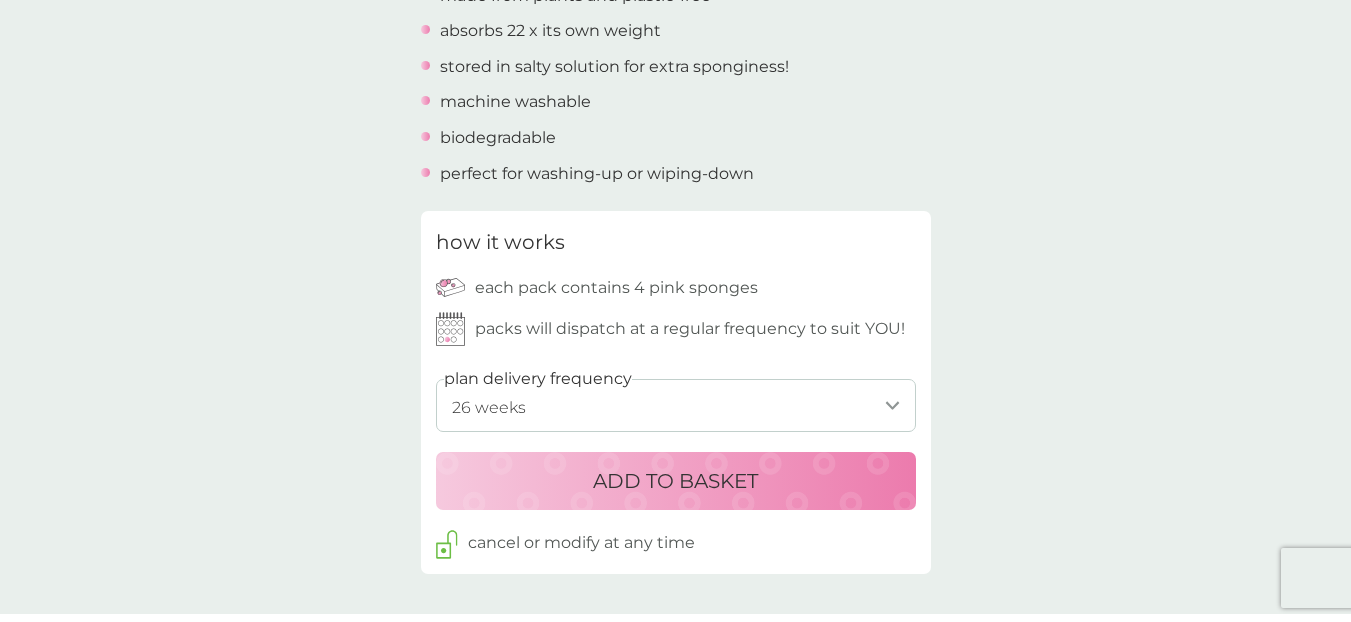 click on "ADD TO BASKET" at bounding box center (676, 481) 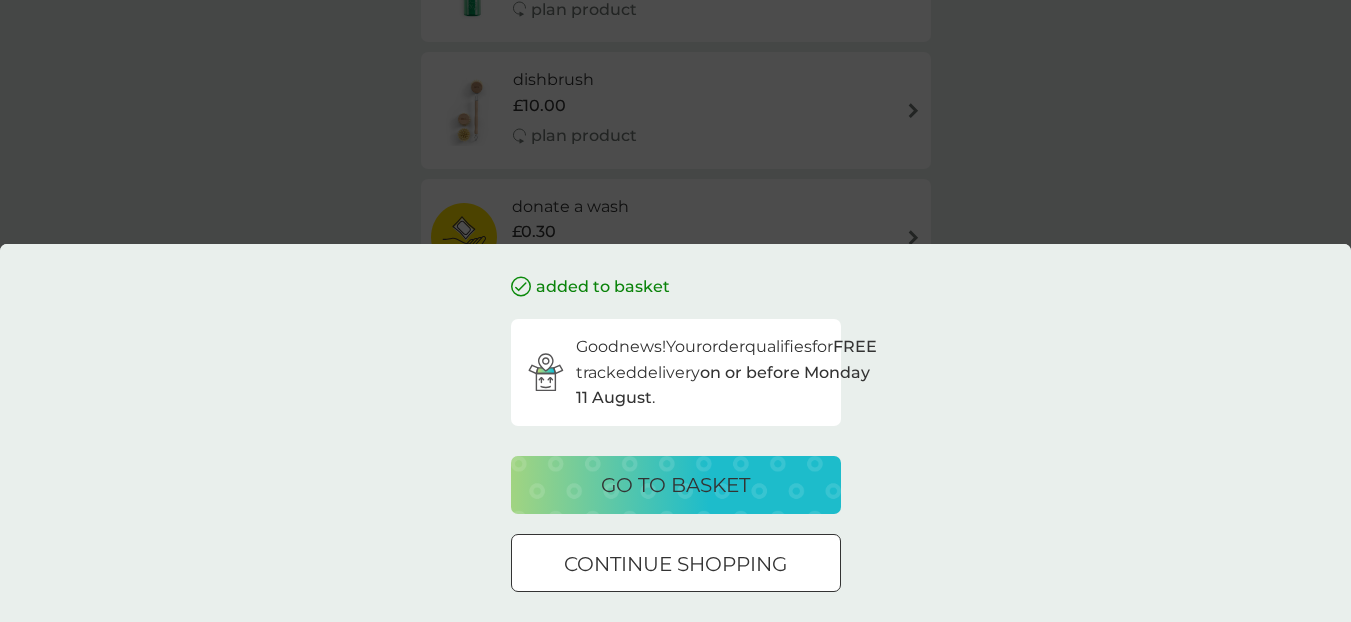 scroll, scrollTop: 0, scrollLeft: 0, axis: both 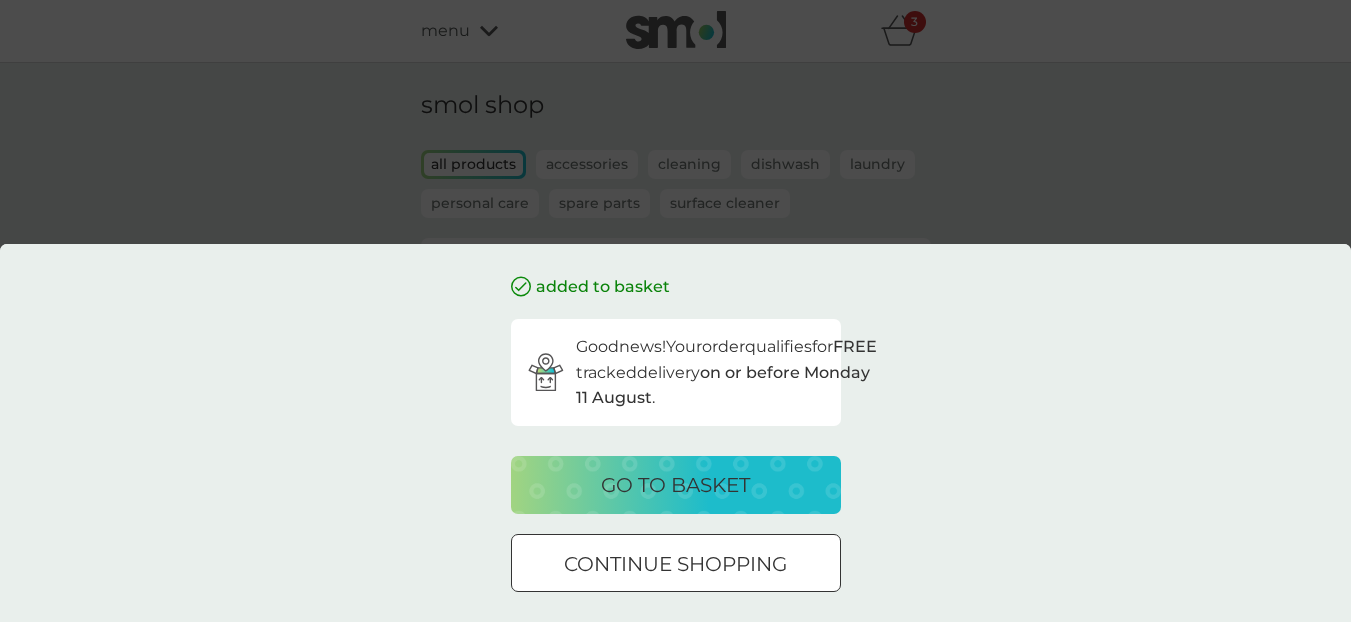 click on "continue shopping" at bounding box center [676, 564] 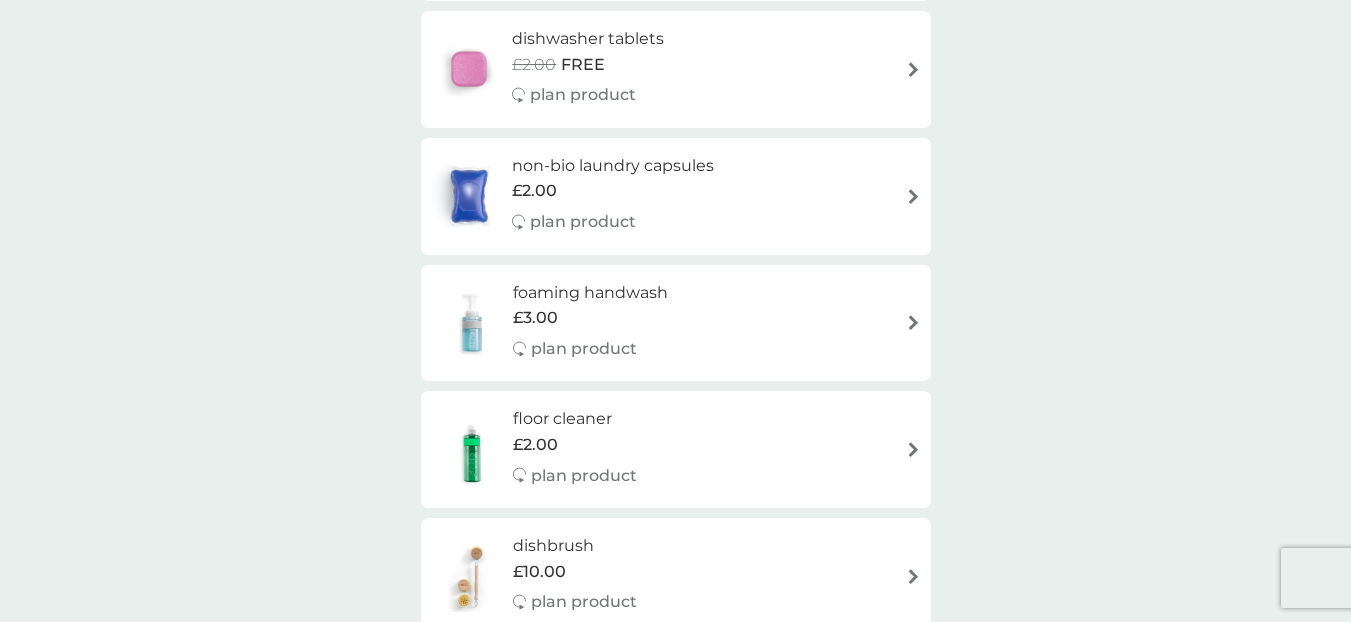 scroll, scrollTop: 306, scrollLeft: 0, axis: vertical 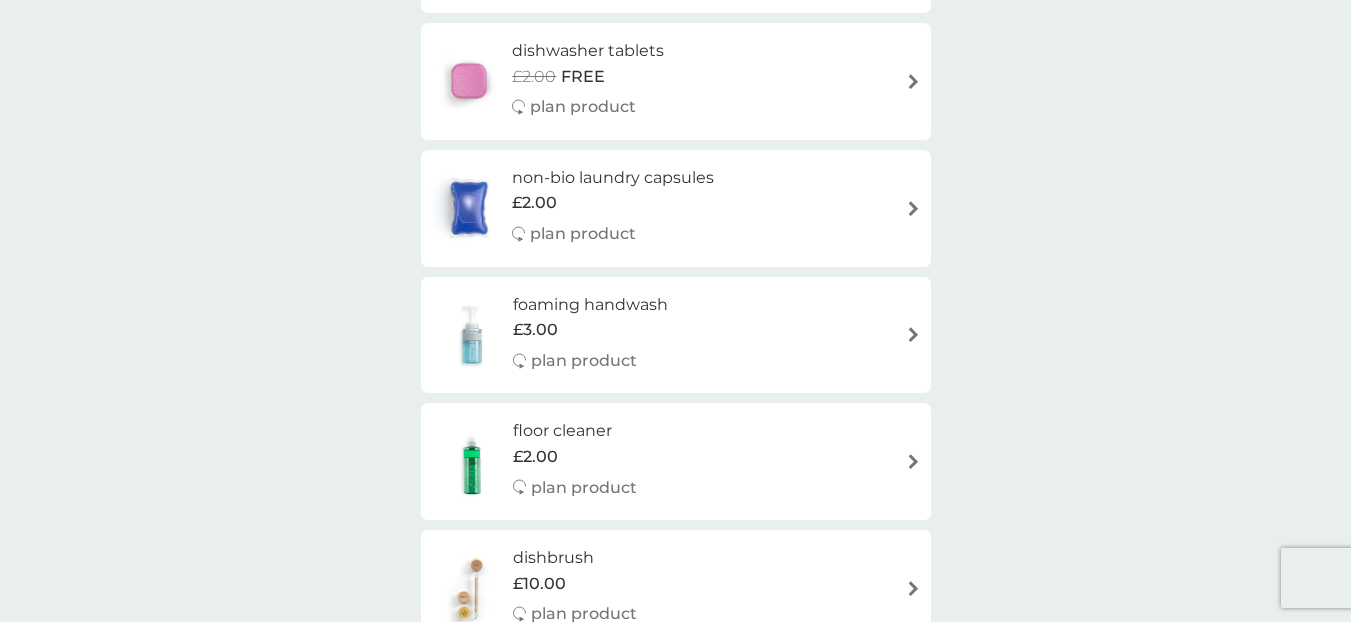 click on "foaming handwash" at bounding box center (590, 305) 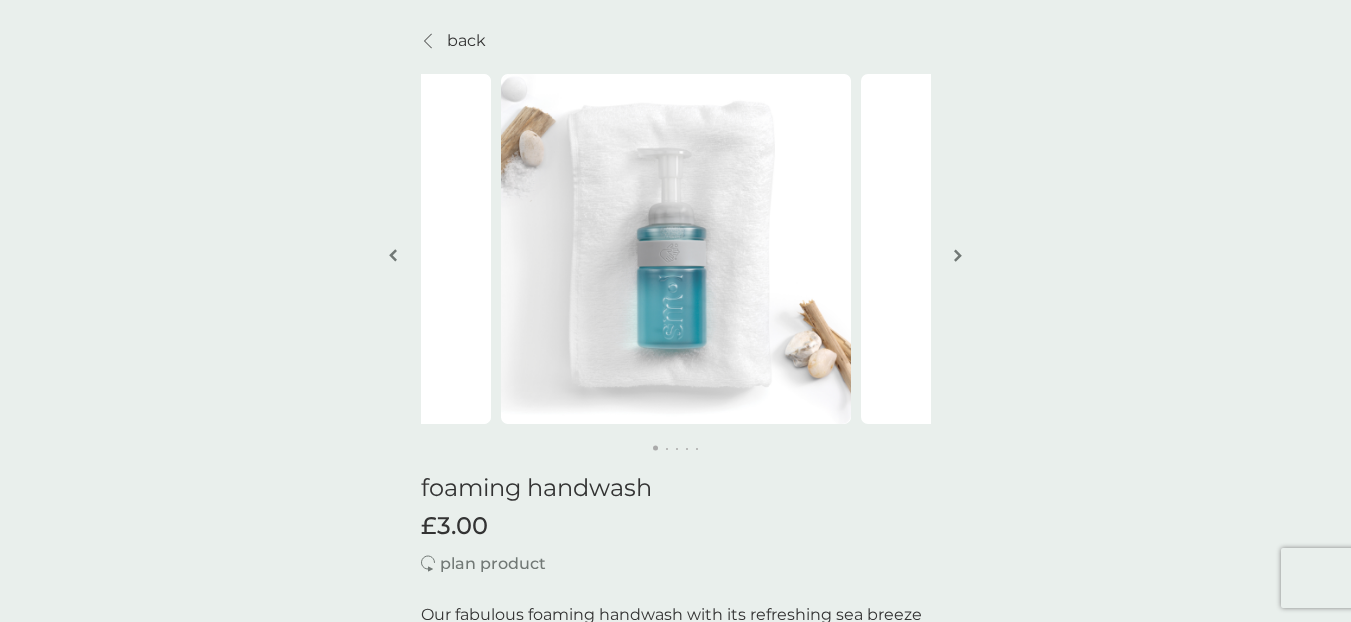 scroll, scrollTop: 83, scrollLeft: 0, axis: vertical 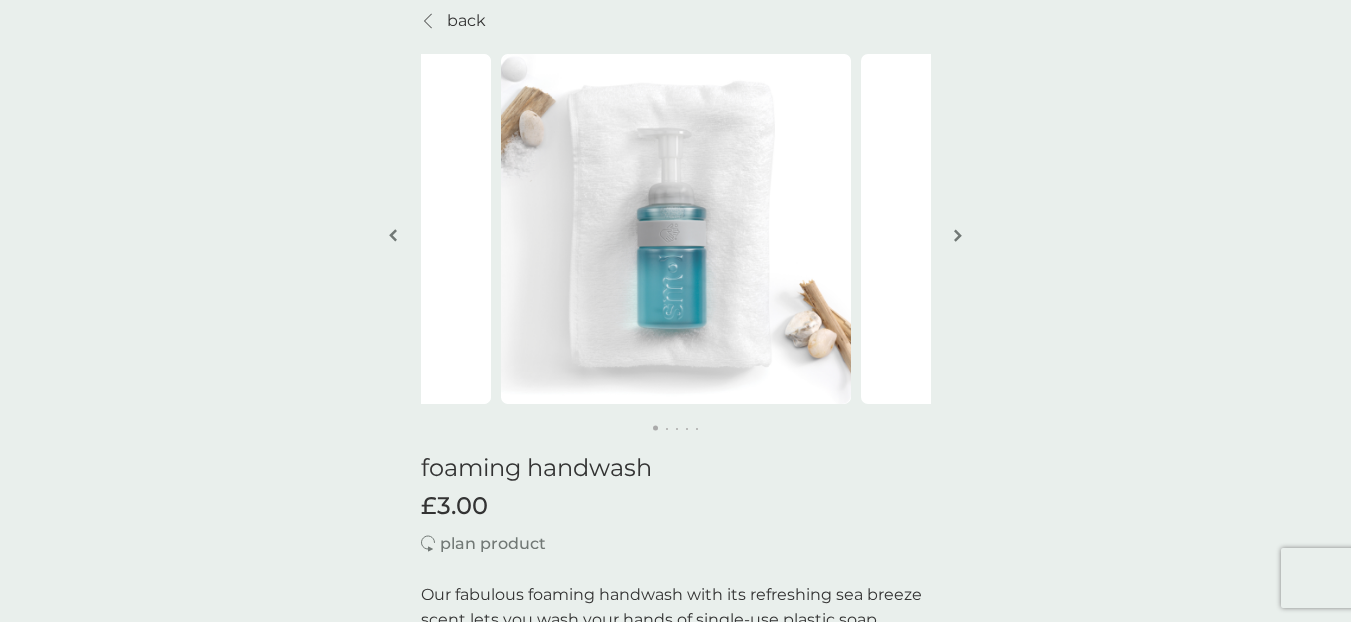 click at bounding box center (958, 237) 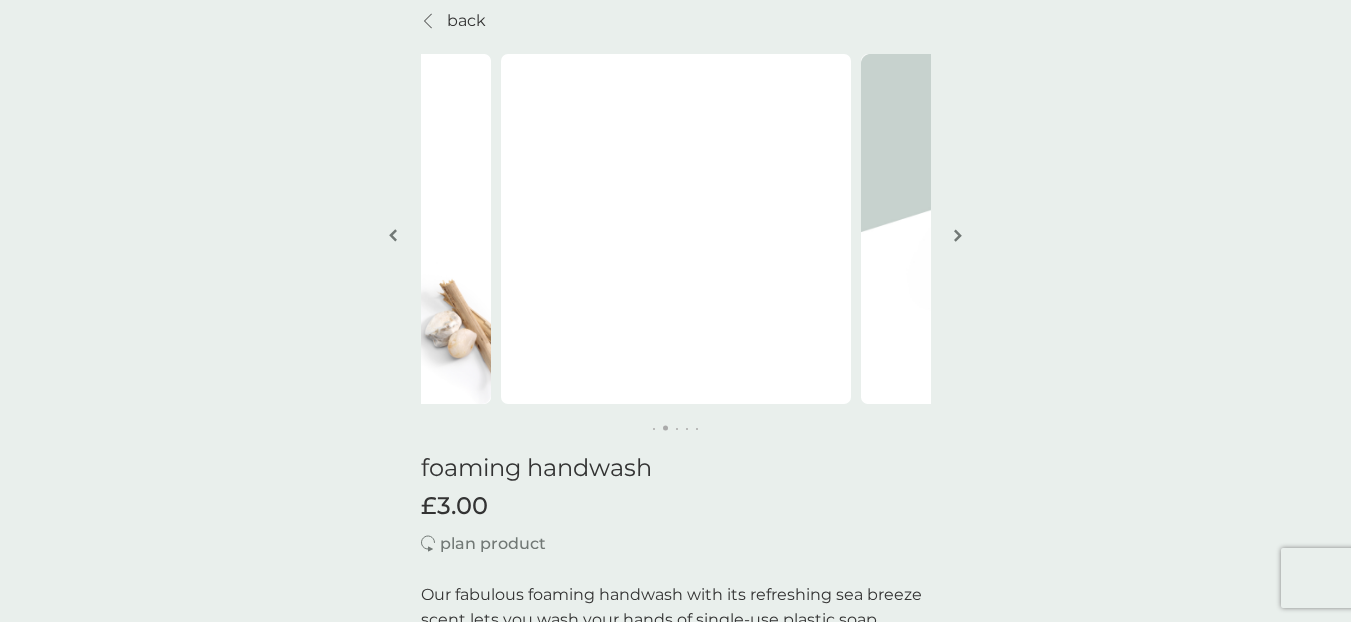 click at bounding box center [958, 237] 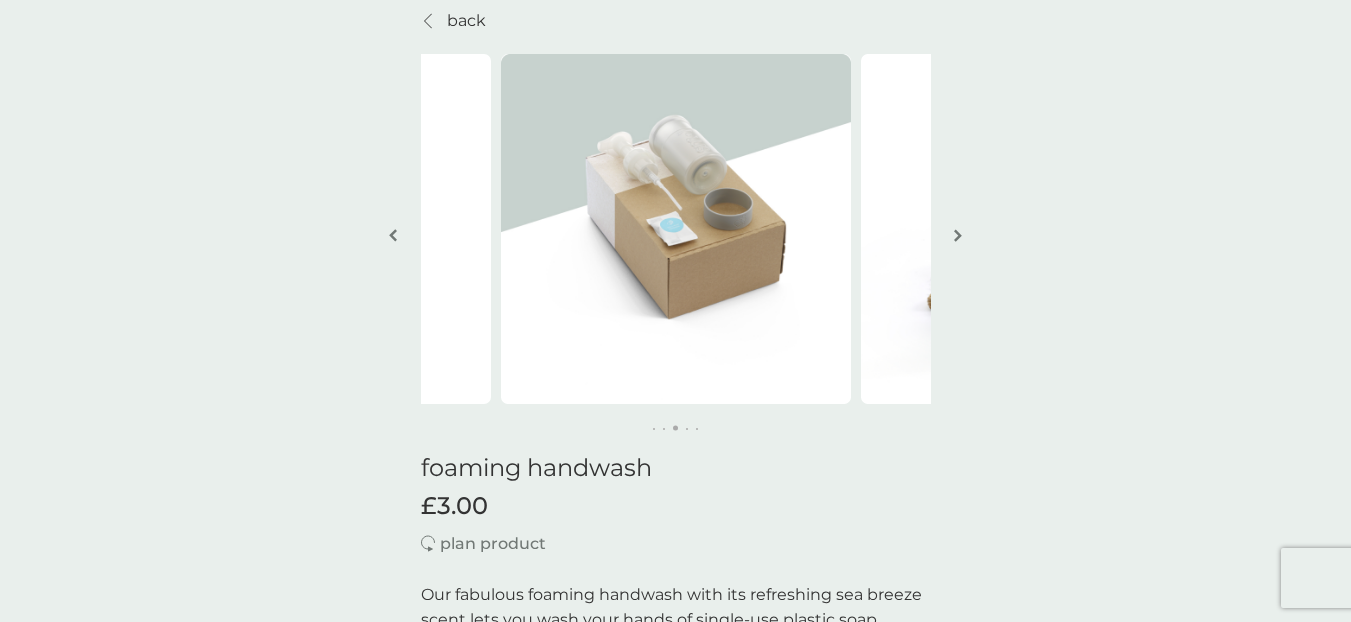 click at bounding box center (958, 237) 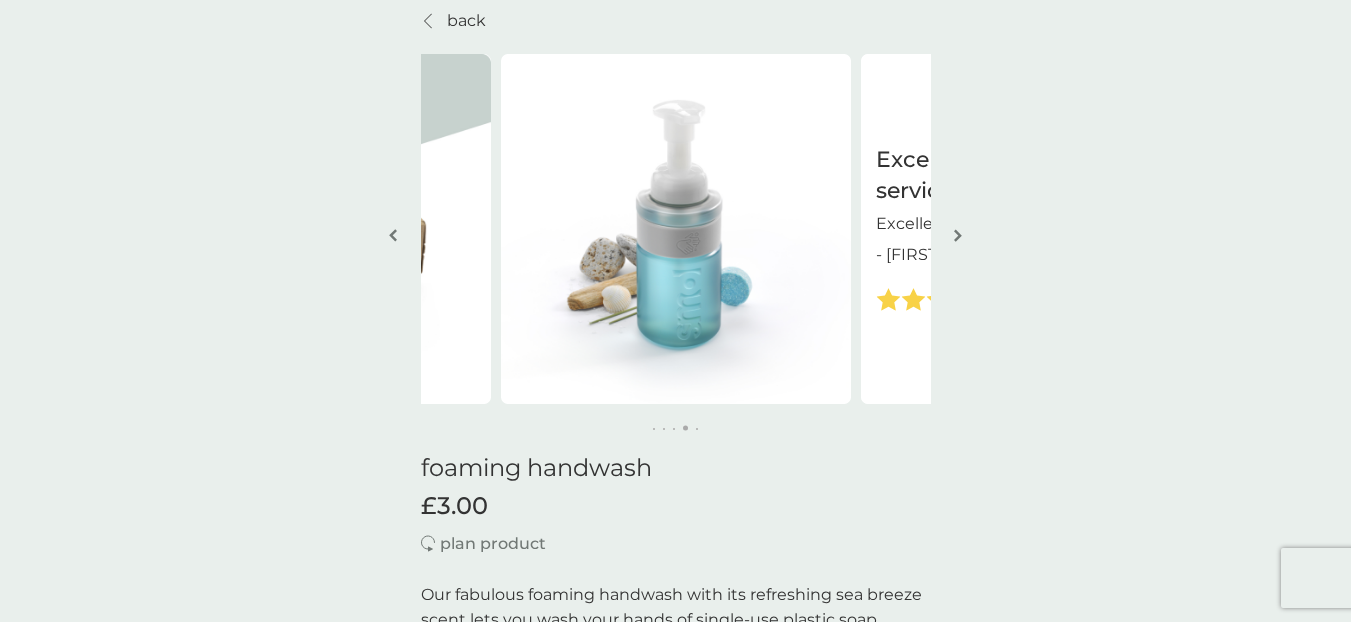 click at bounding box center [958, 237] 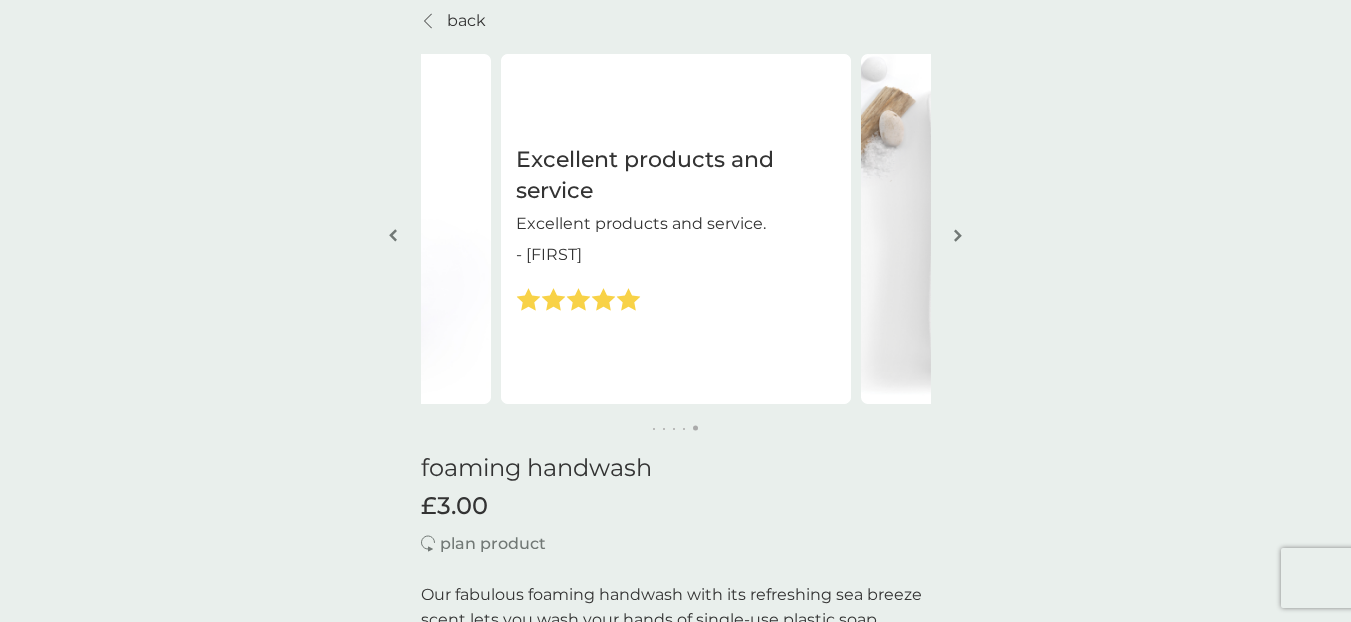 click at bounding box center (958, 237) 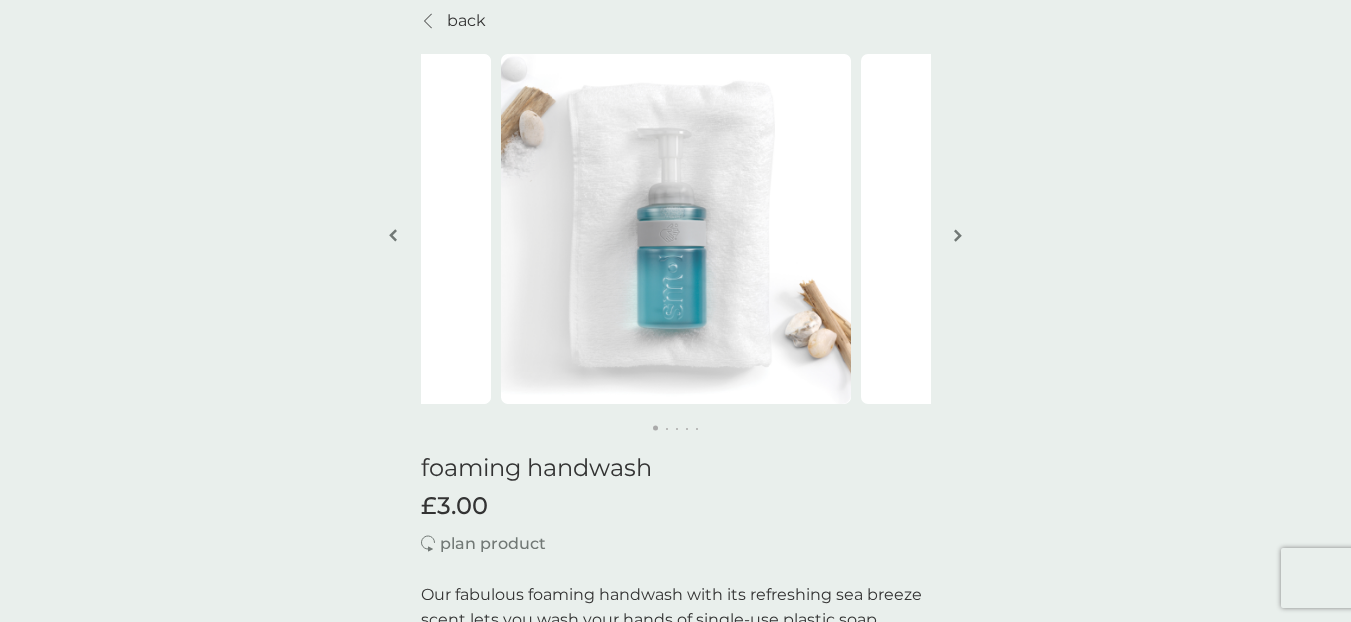 click at bounding box center (958, 237) 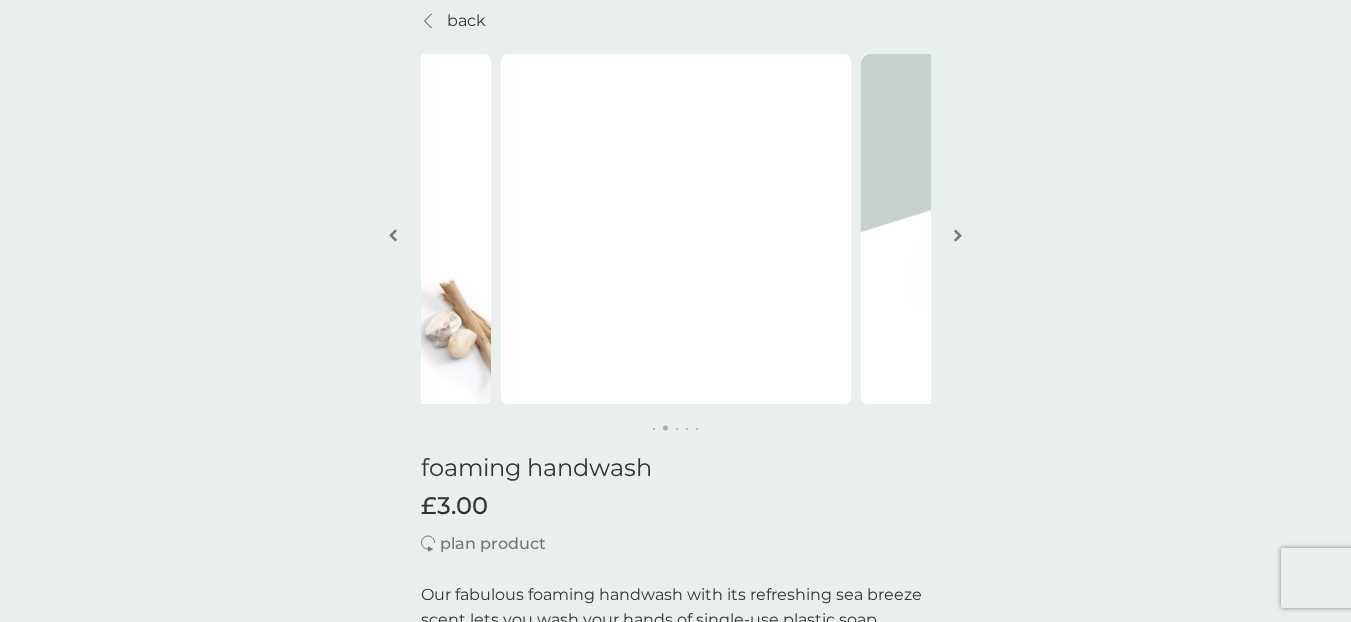 click at bounding box center (958, 237) 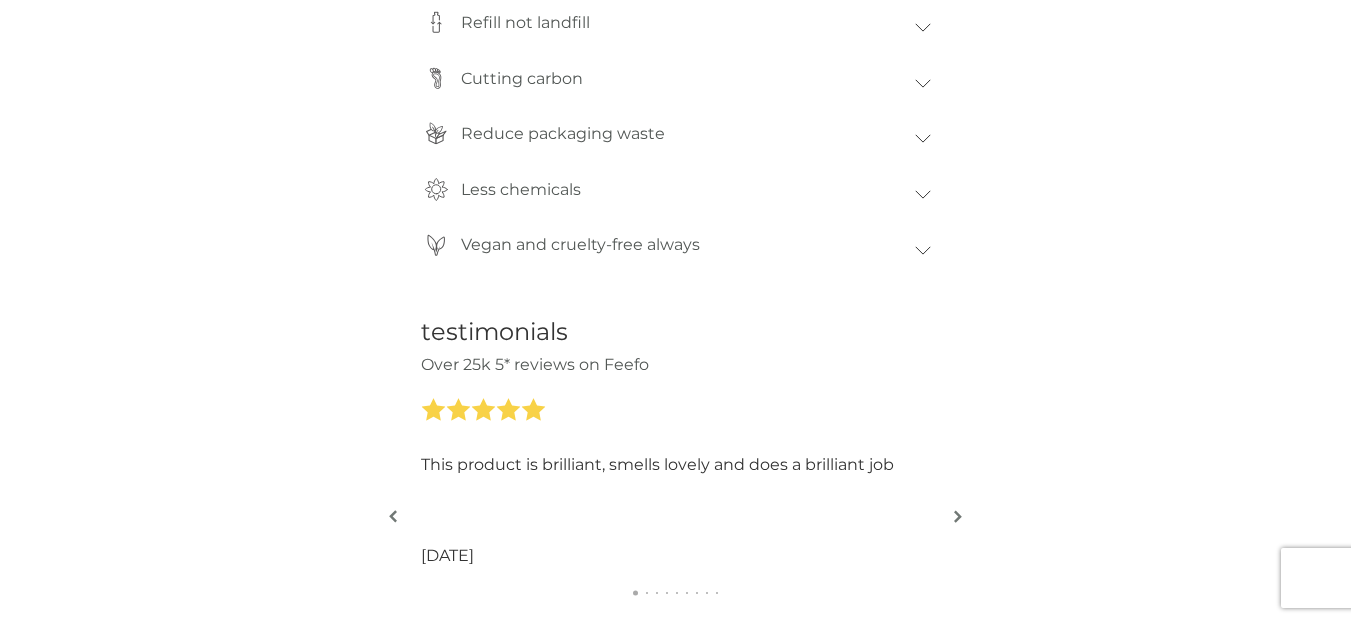 scroll, scrollTop: 2015, scrollLeft: 0, axis: vertical 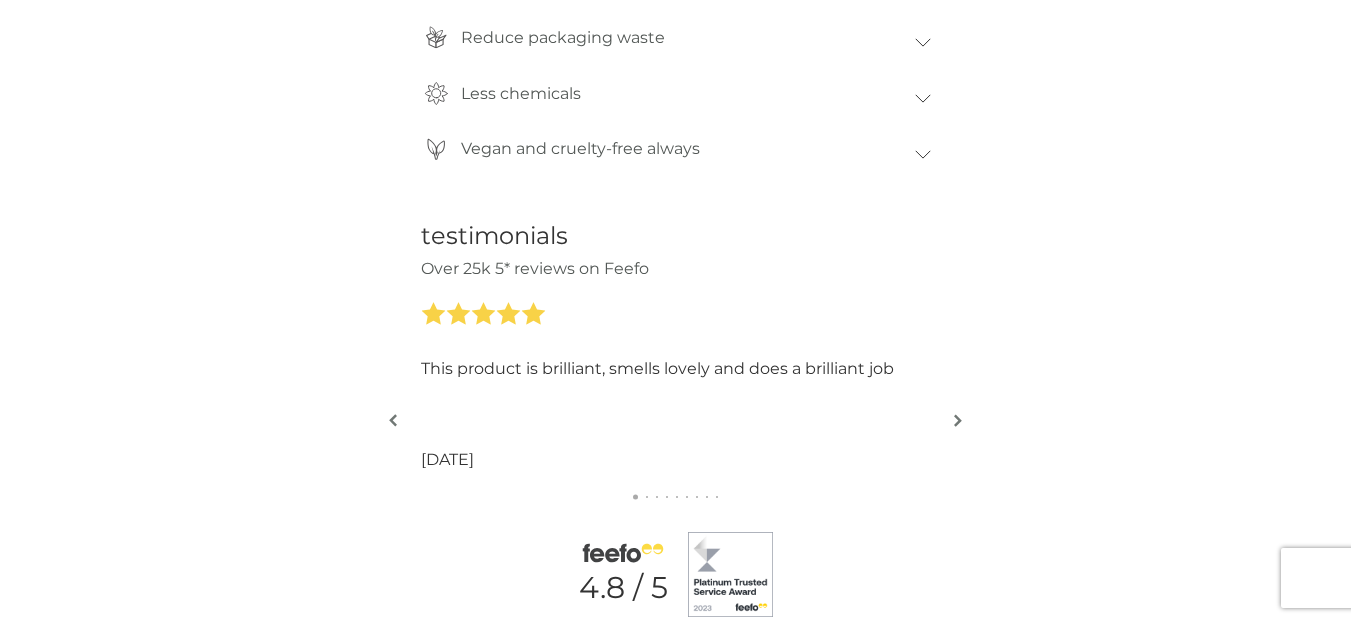 click at bounding box center [958, 420] 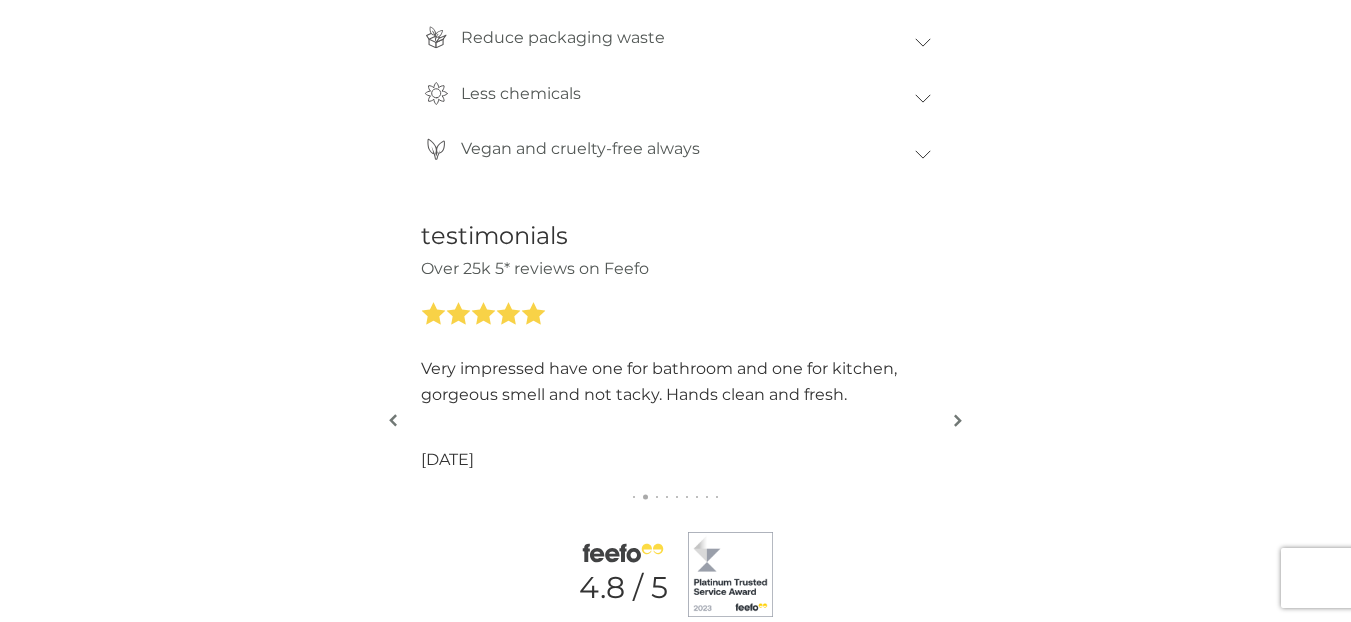 click at bounding box center [958, 420] 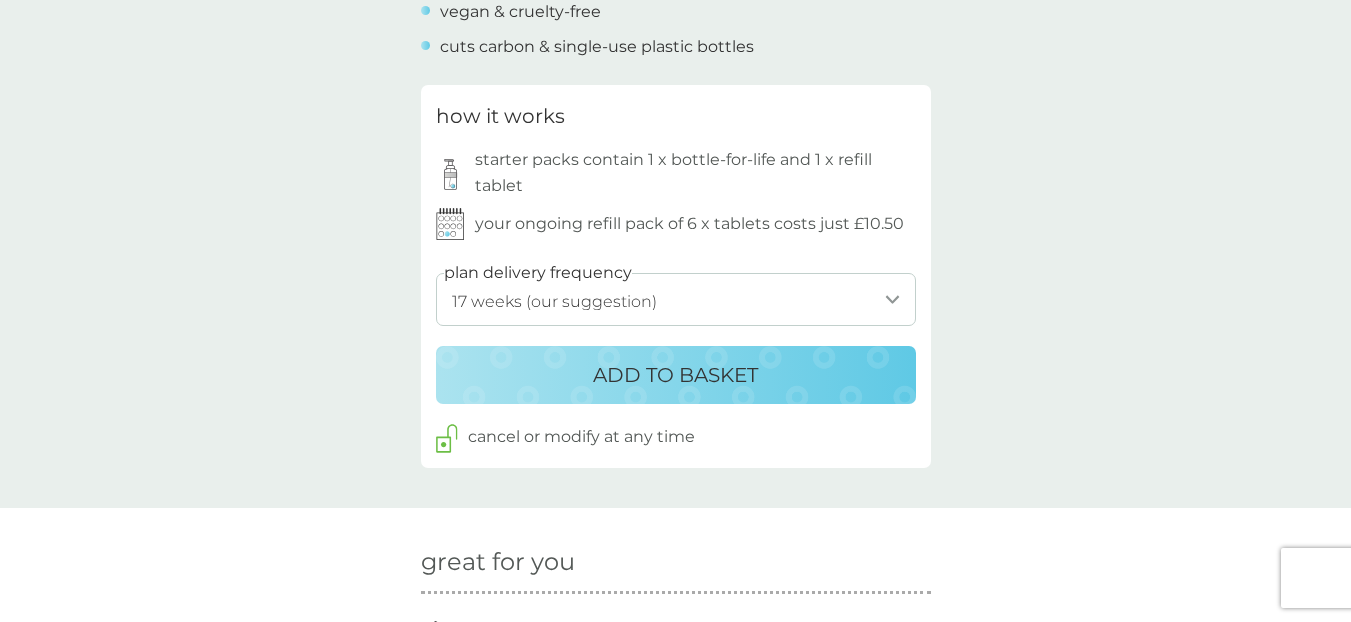 scroll, scrollTop: 945, scrollLeft: 0, axis: vertical 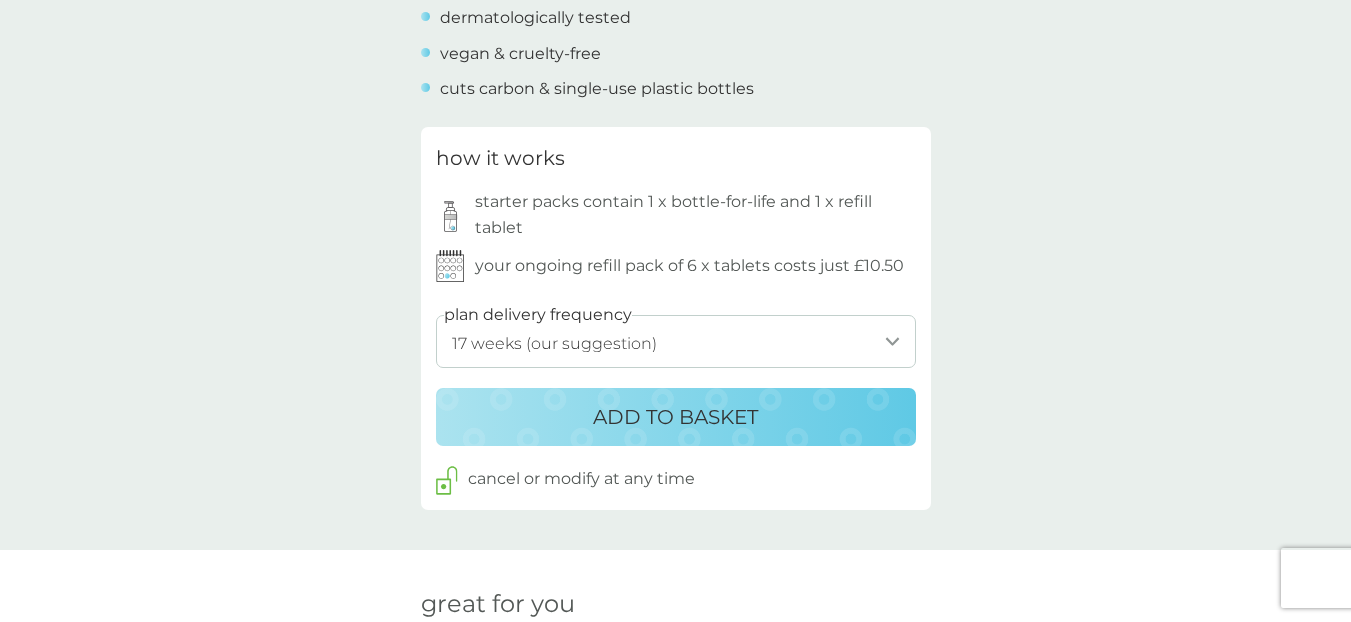 click on "1 week  2 weeks  3 weeks  4 weeks  5 weeks  6 weeks  7 weeks  8 weeks  9 weeks  10 weeks  11 weeks  12 weeks  13 weeks  14 weeks  15 weeks  16 weeks  17 weeks (our suggestion) 18 weeks  19 weeks  20 weeks  21 weeks  22 weeks  23 weeks  24 weeks  25 weeks  26 weeks" at bounding box center (676, 341) 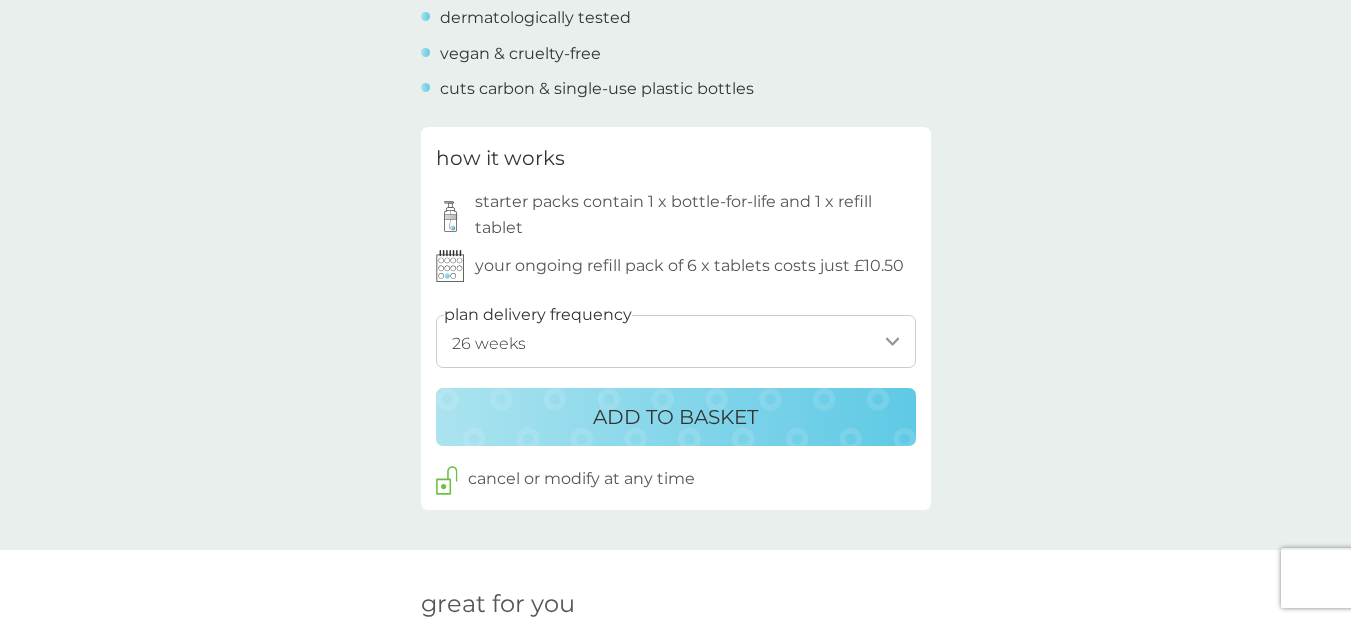 click on "1 week  2 weeks  3 weeks  4 weeks  5 weeks  6 weeks  7 weeks  8 weeks  9 weeks  10 weeks  11 weeks  12 weeks  13 weeks  14 weeks  15 weeks  16 weeks  17 weeks (our suggestion) 18 weeks  19 weeks  20 weeks  21 weeks  22 weeks  23 weeks  24 weeks  25 weeks  26 weeks" at bounding box center [676, 341] 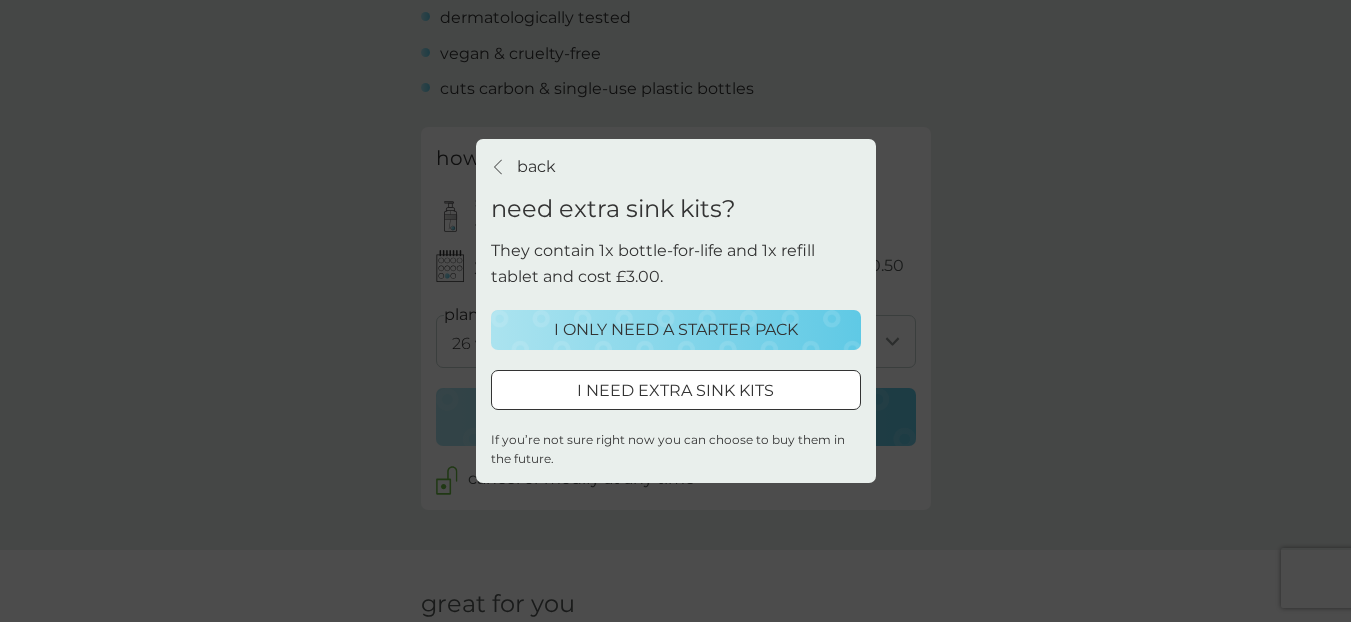 click on "I ONLY NEED A STARTER PACK" at bounding box center [676, 330] 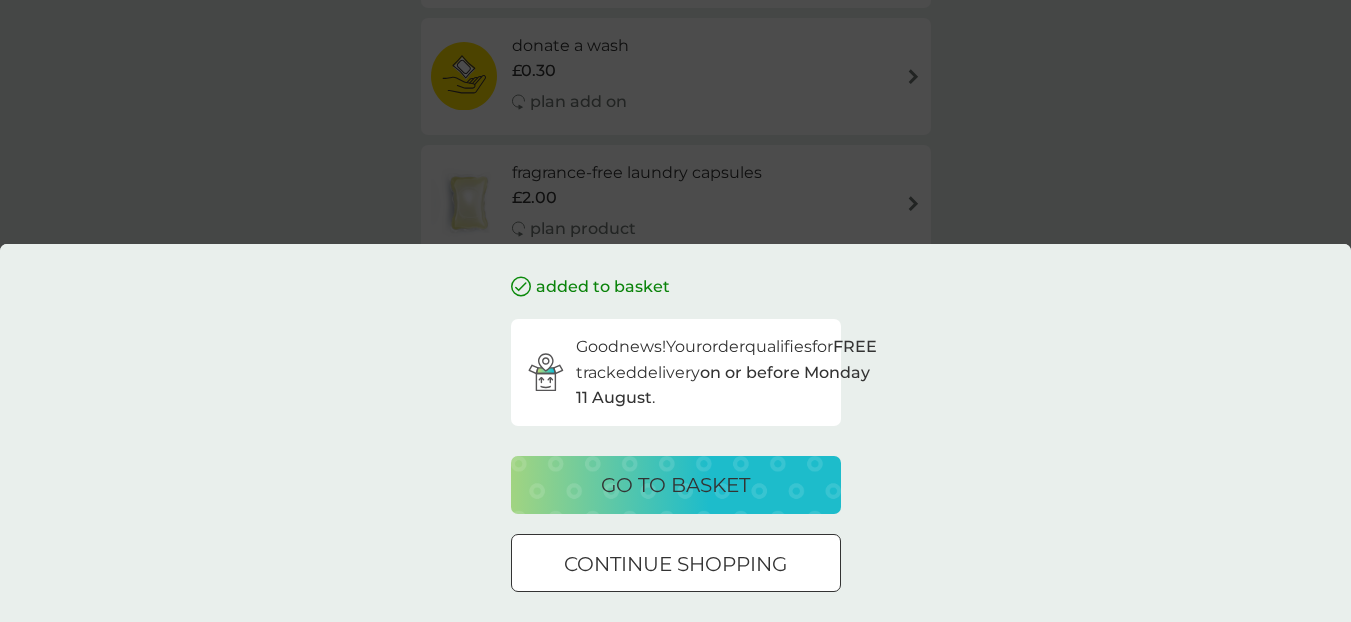 scroll, scrollTop: 0, scrollLeft: 0, axis: both 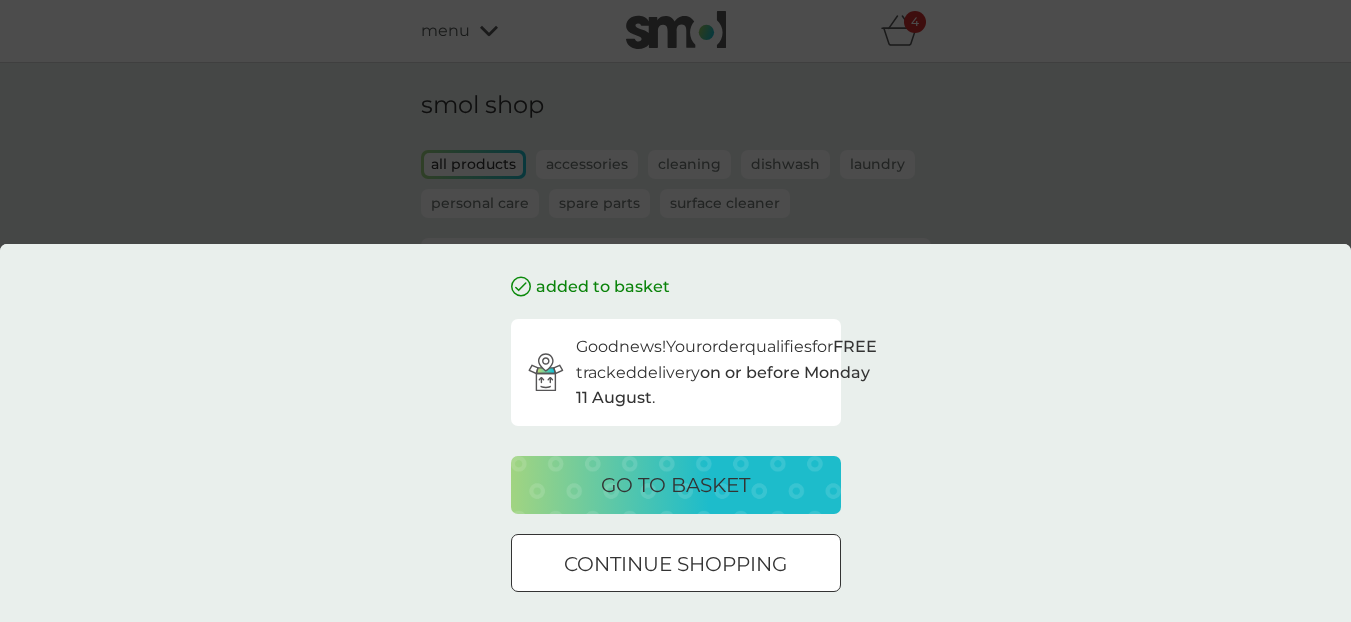 click on "go to basket" at bounding box center (676, 485) 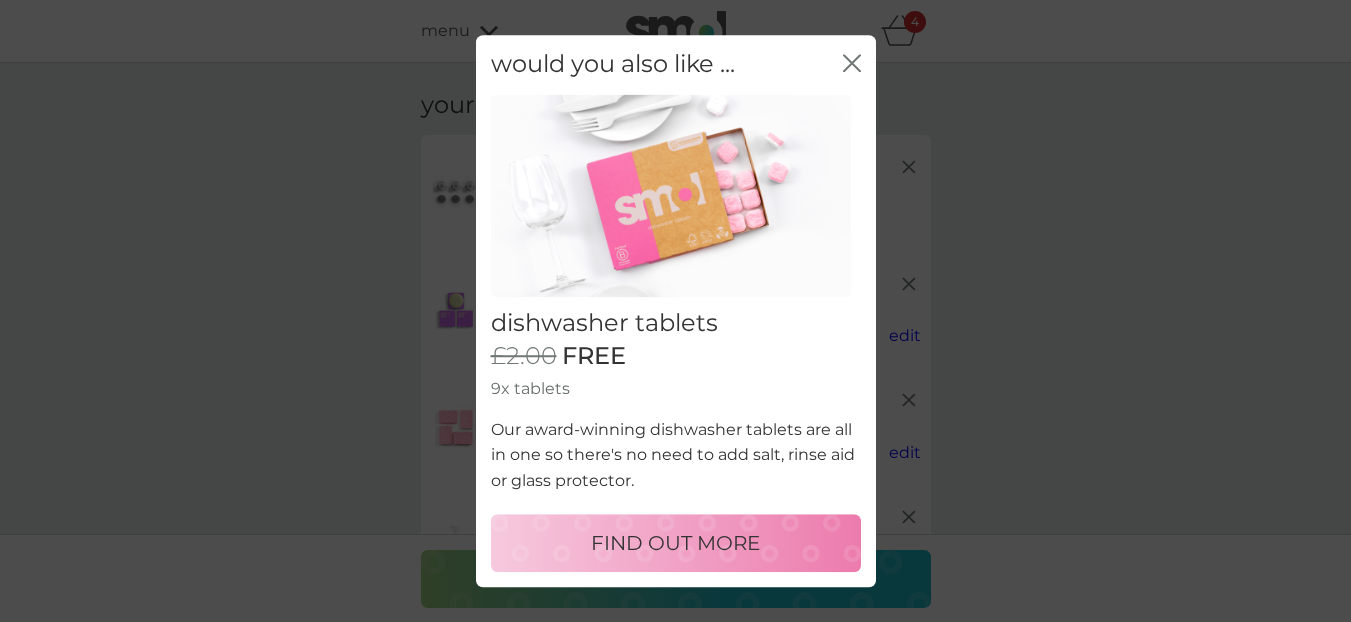 scroll, scrollTop: 56, scrollLeft: 0, axis: vertical 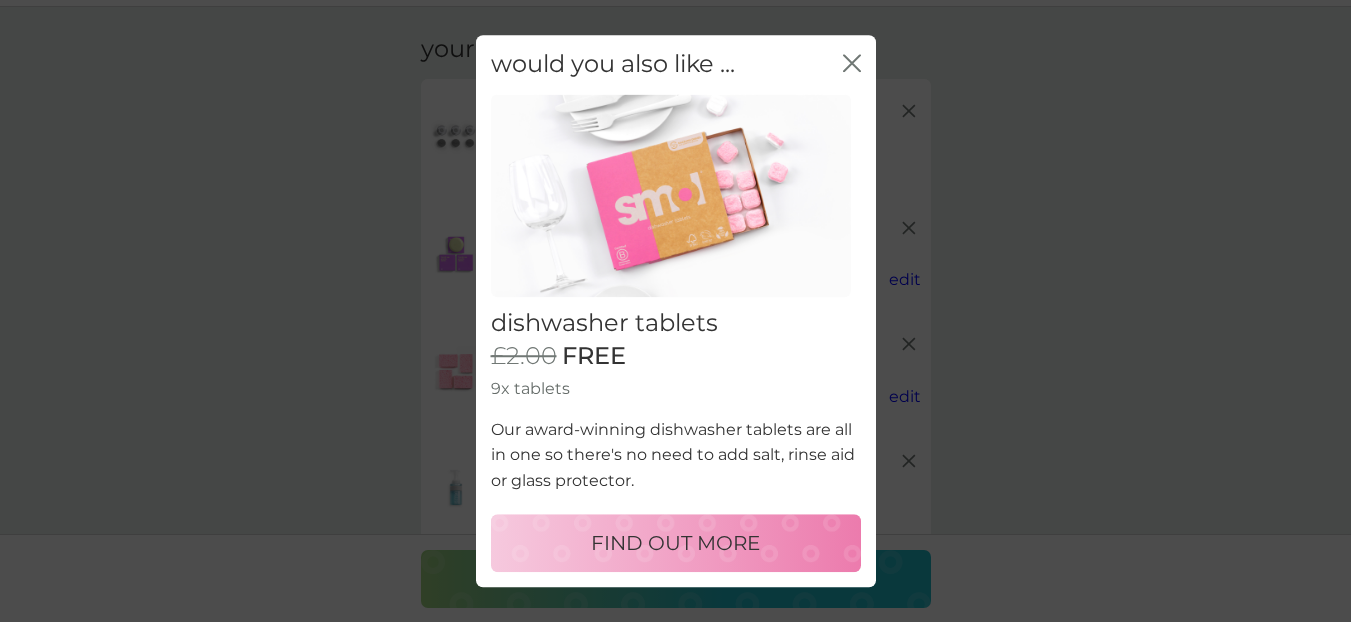 click 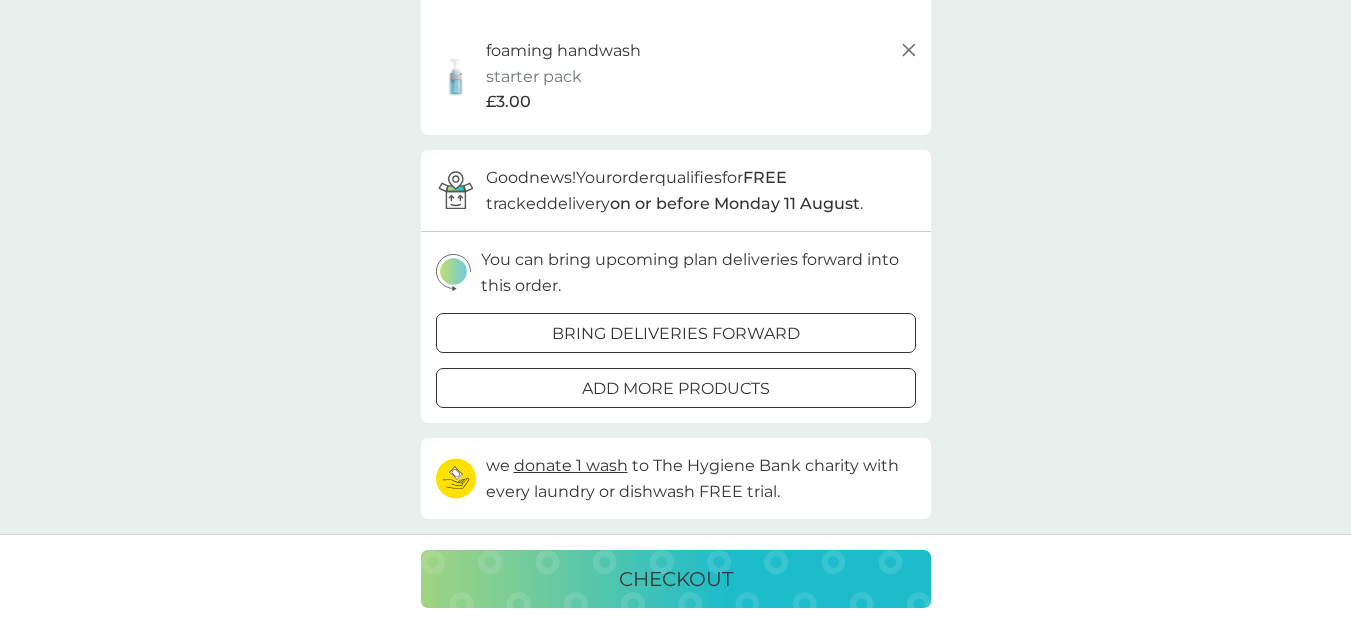 scroll, scrollTop: 477, scrollLeft: 0, axis: vertical 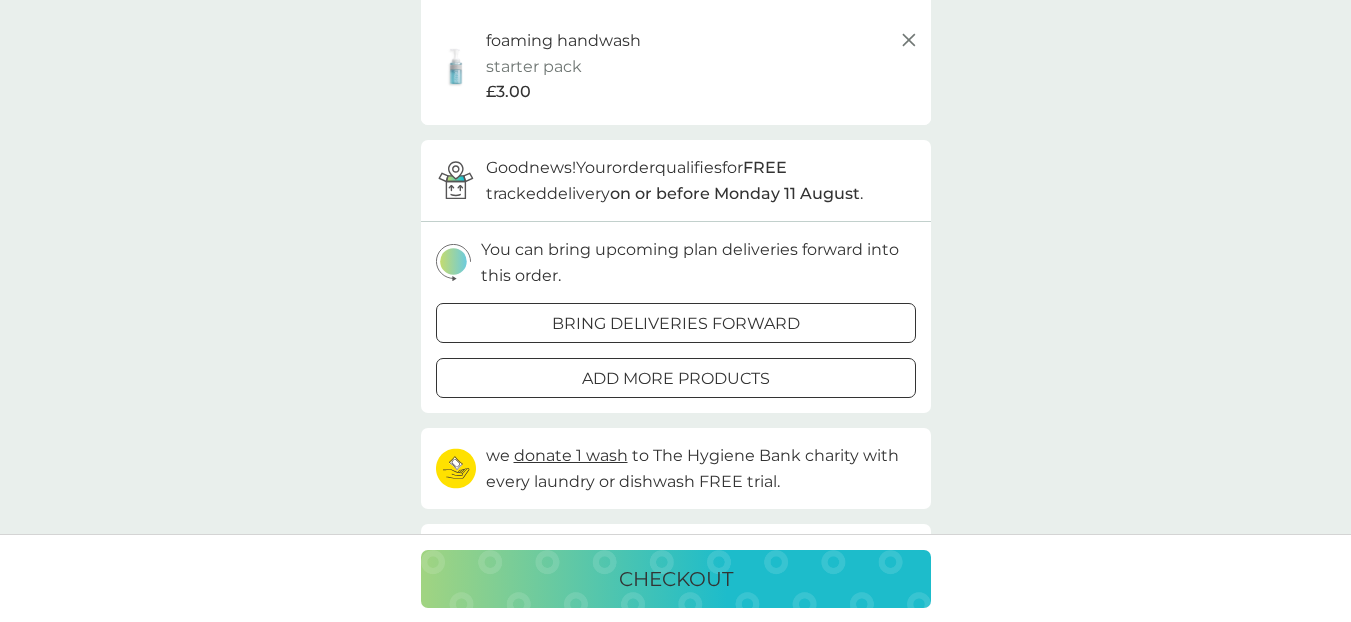 click on "bring deliveries forward" at bounding box center (676, 324) 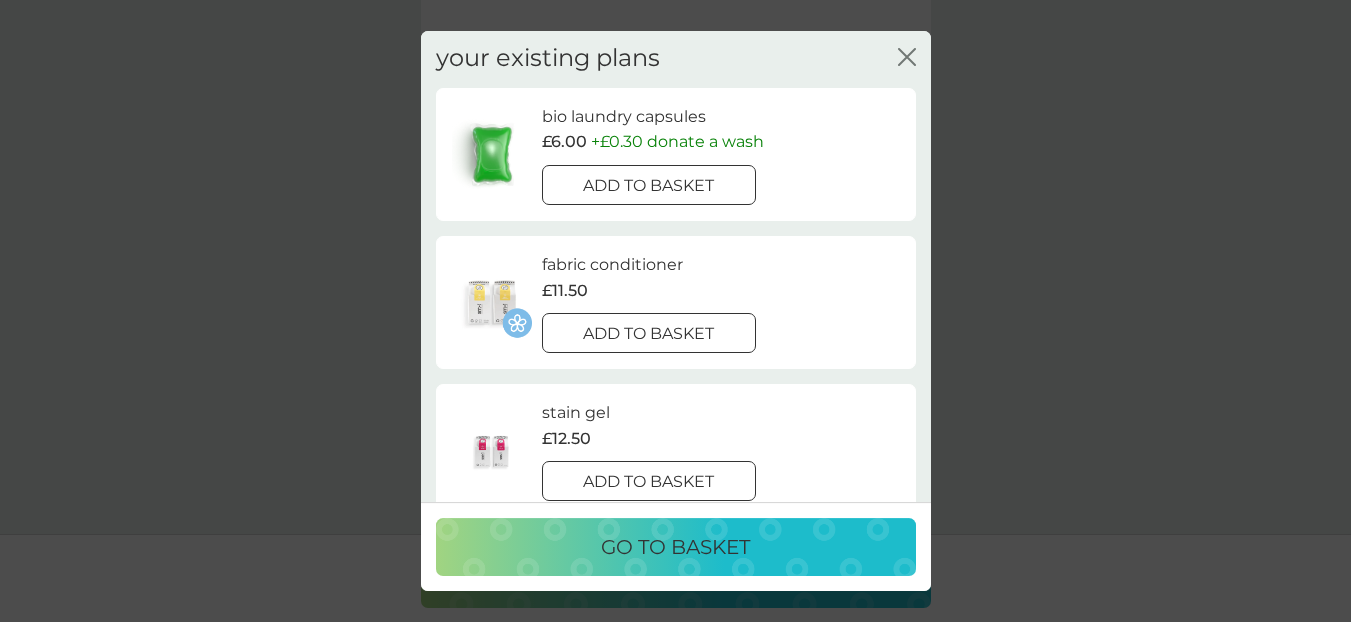 scroll, scrollTop: 0, scrollLeft: 0, axis: both 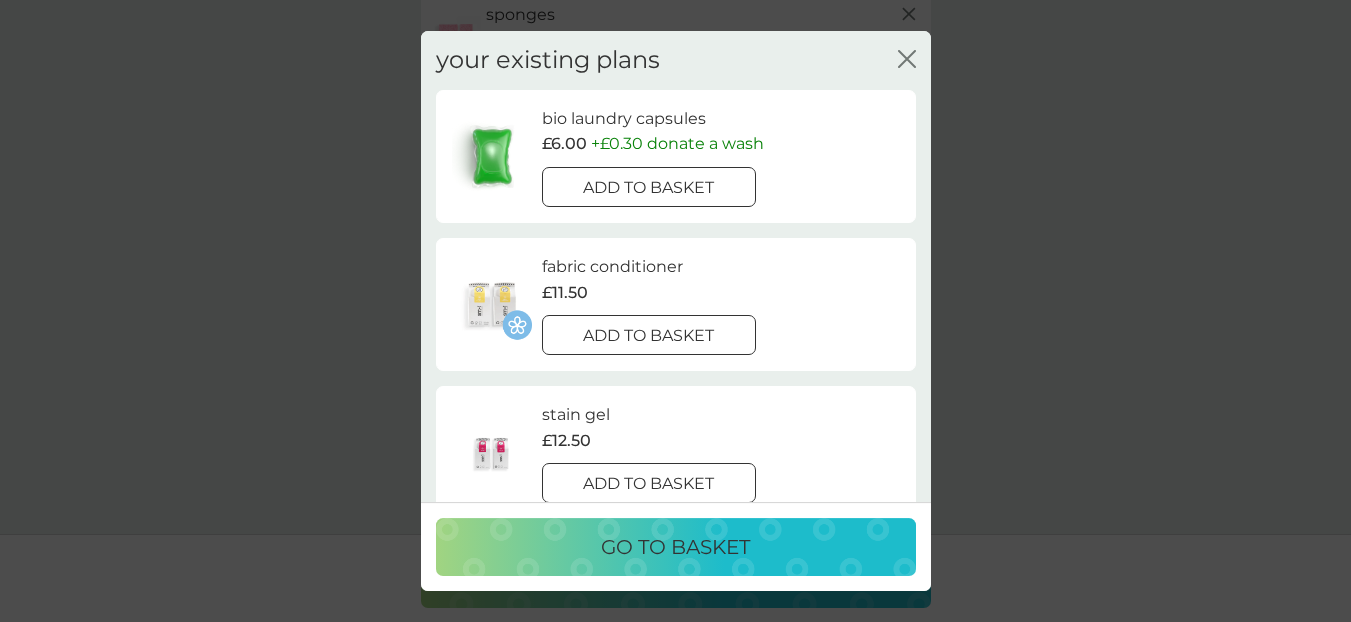 click on "add to basket" at bounding box center [649, 187] 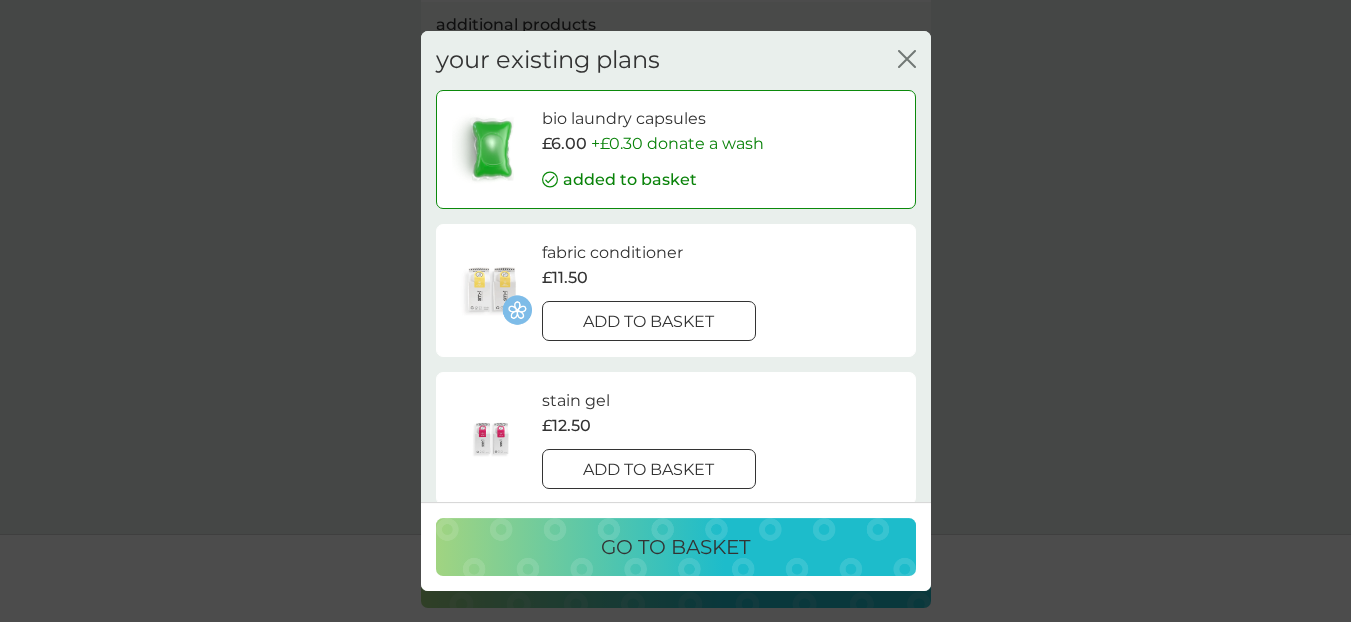 scroll, scrollTop: 686, scrollLeft: 0, axis: vertical 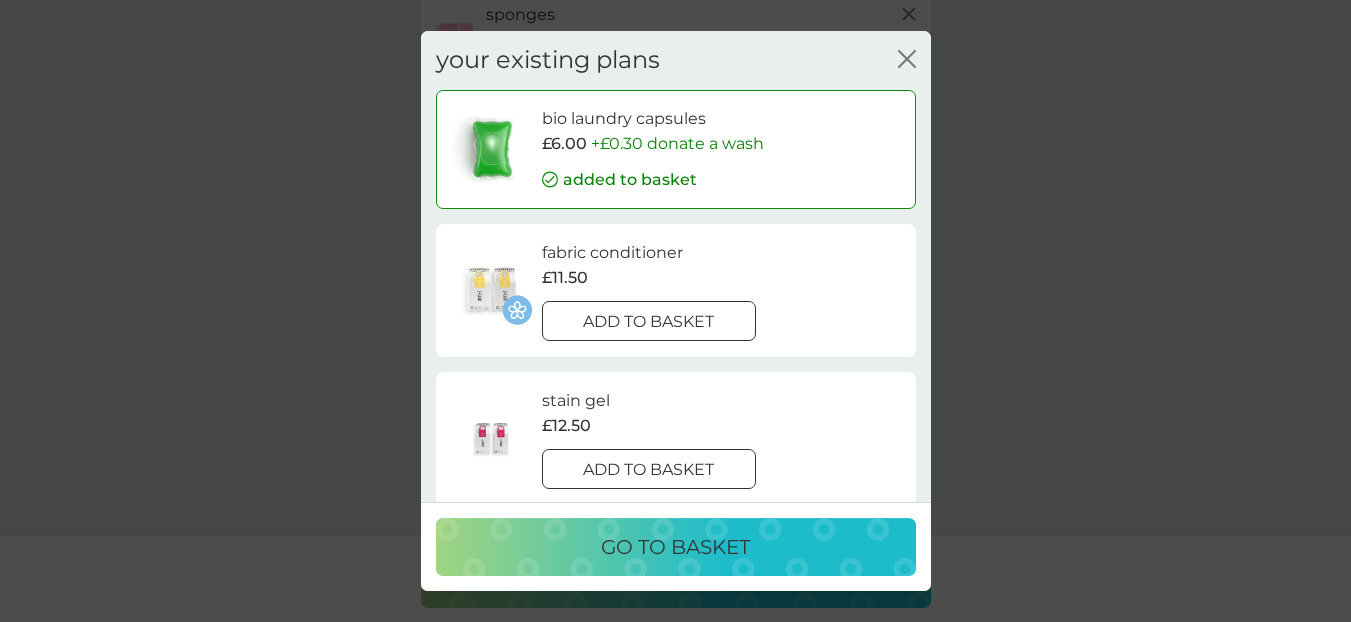 click on "go to basket" at bounding box center [675, 547] 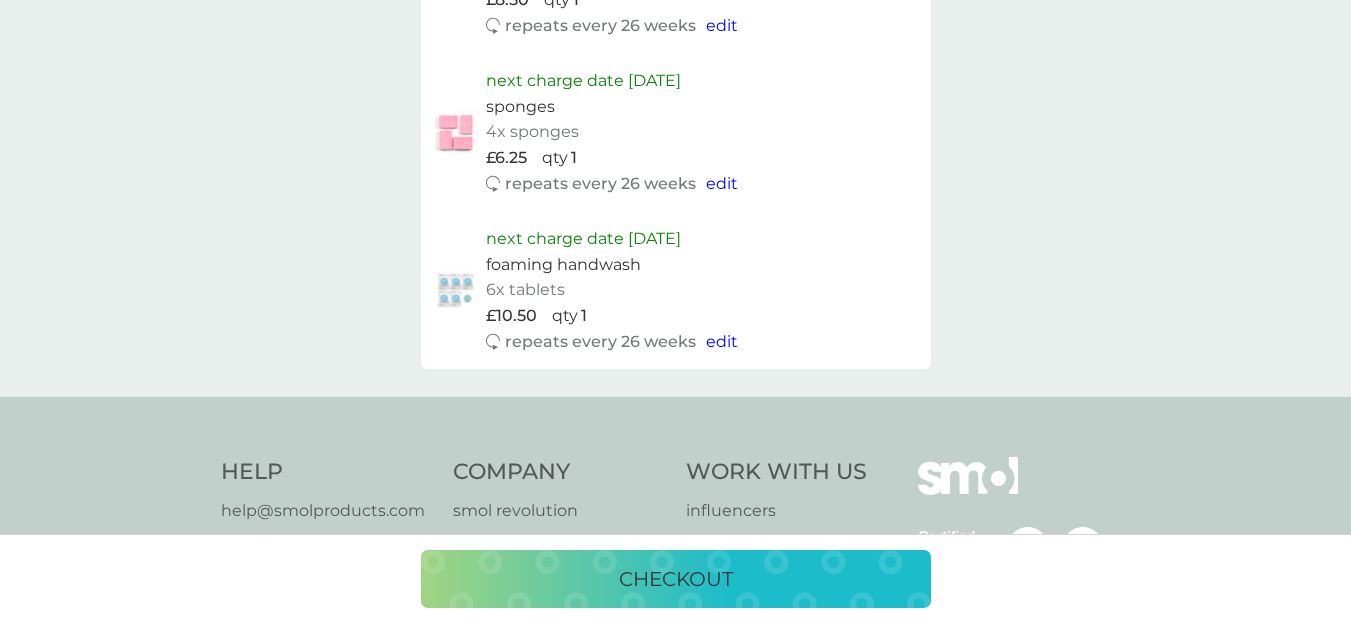 scroll, scrollTop: 1825, scrollLeft: 0, axis: vertical 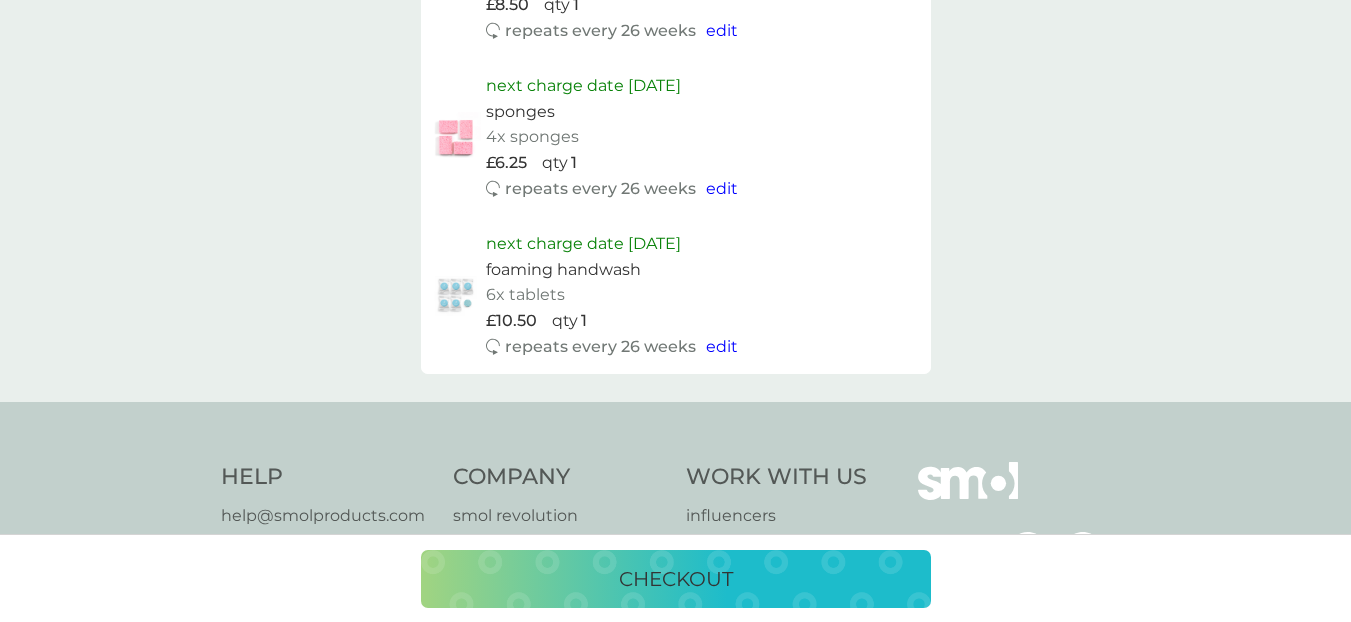 click on "edit" at bounding box center [722, 346] 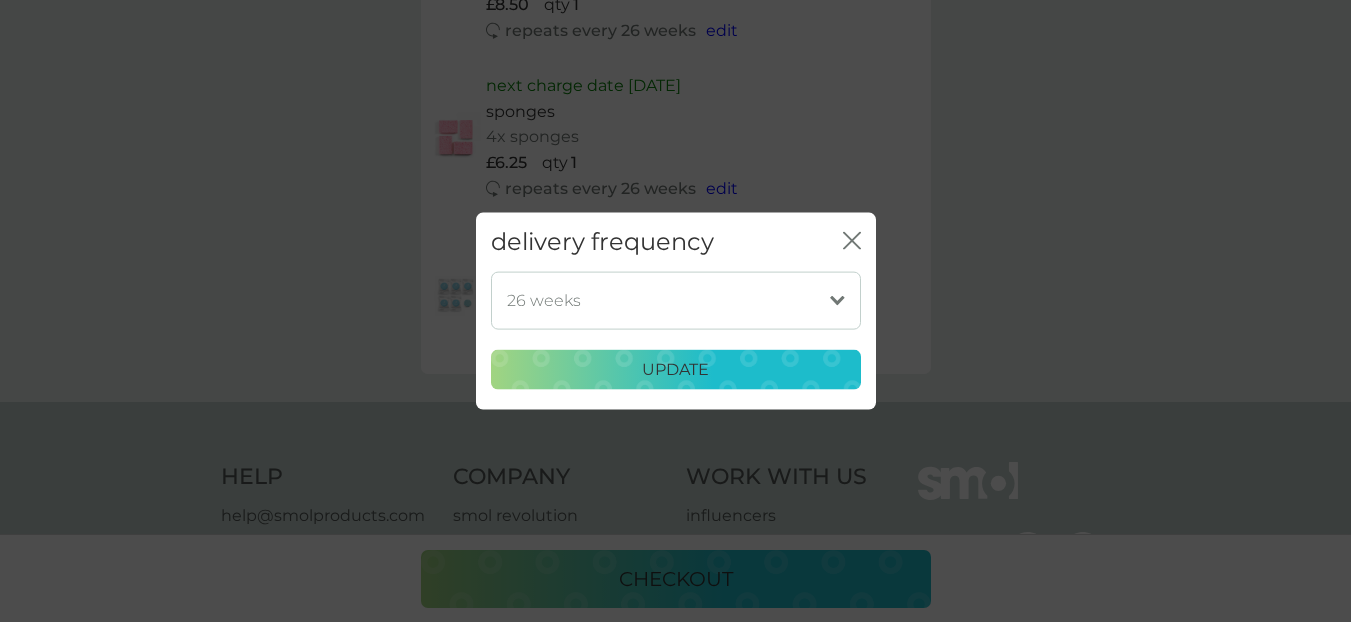 click 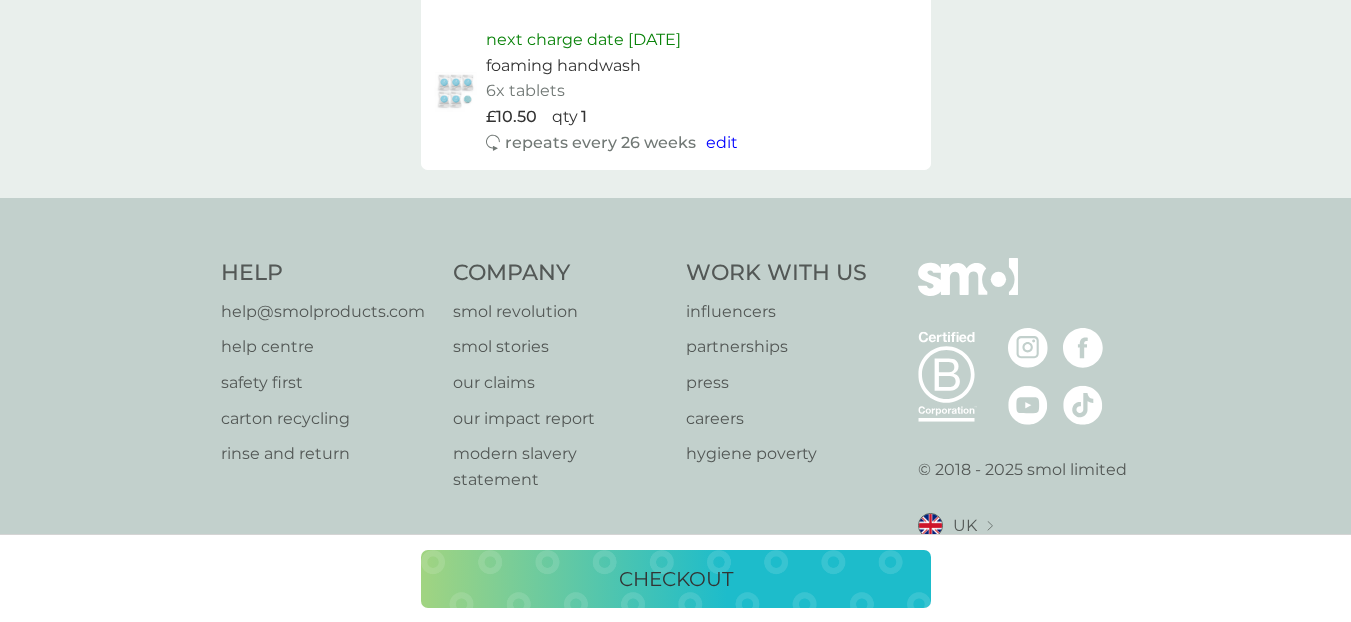 scroll, scrollTop: 2050, scrollLeft: 0, axis: vertical 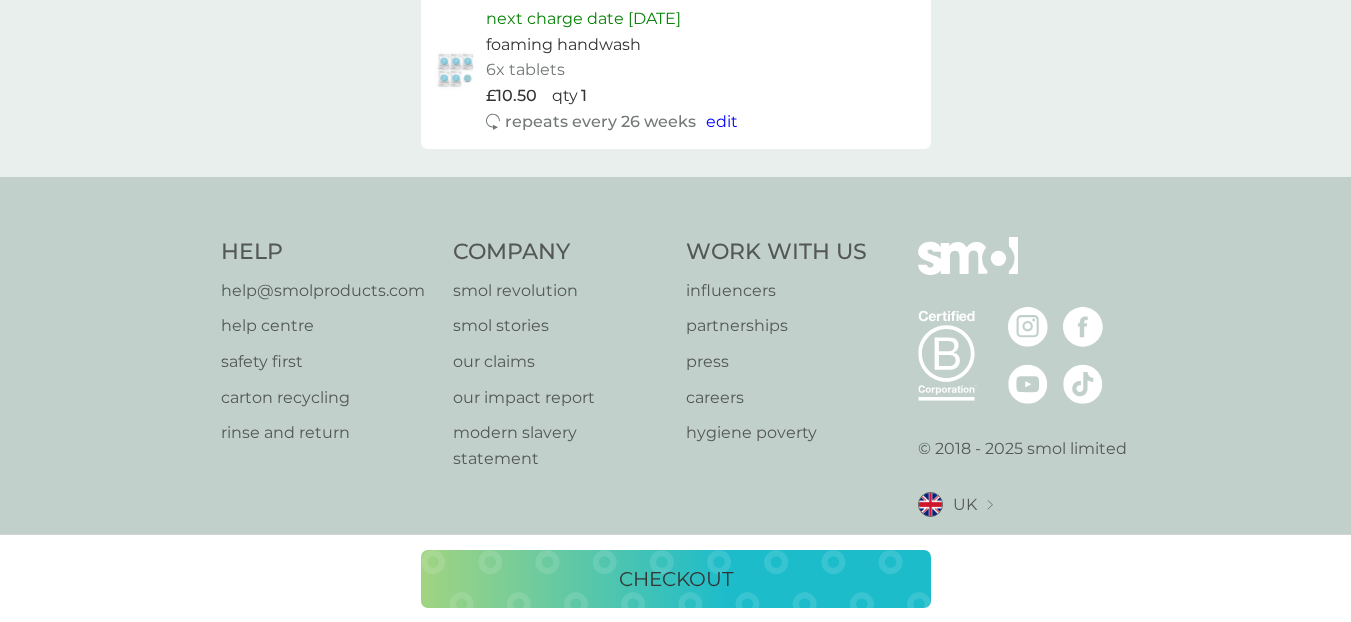 click on "checkout" at bounding box center [676, 579] 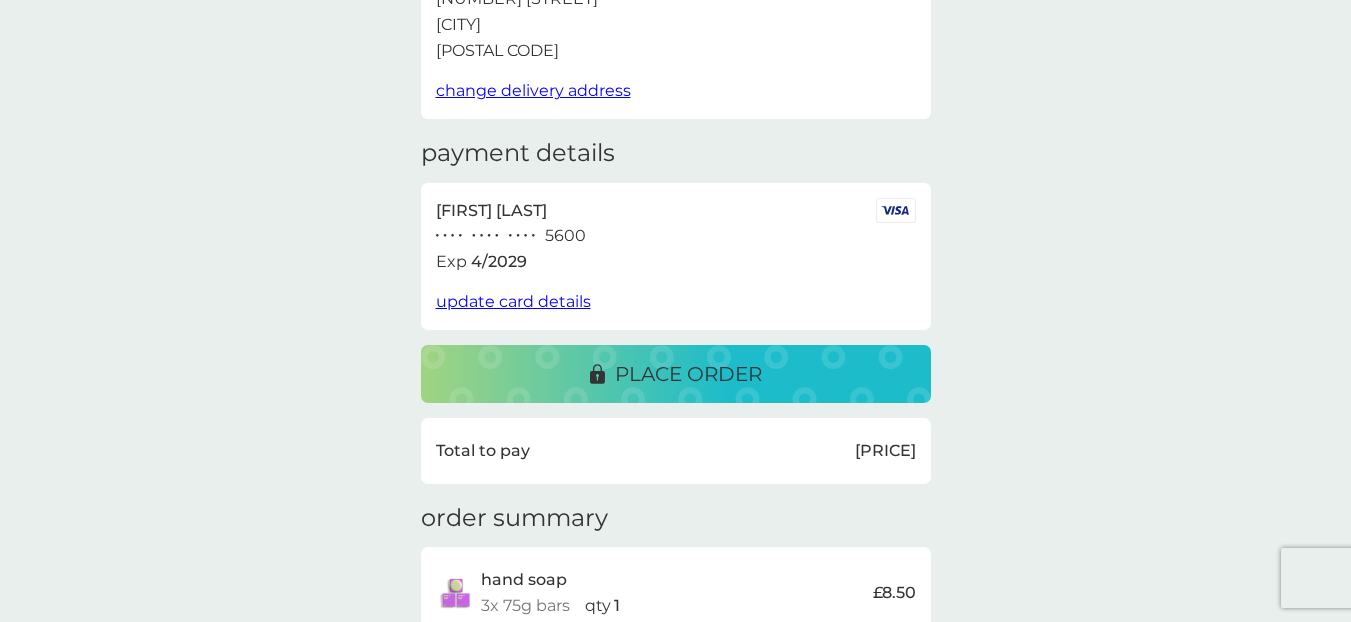 scroll, scrollTop: 74, scrollLeft: 0, axis: vertical 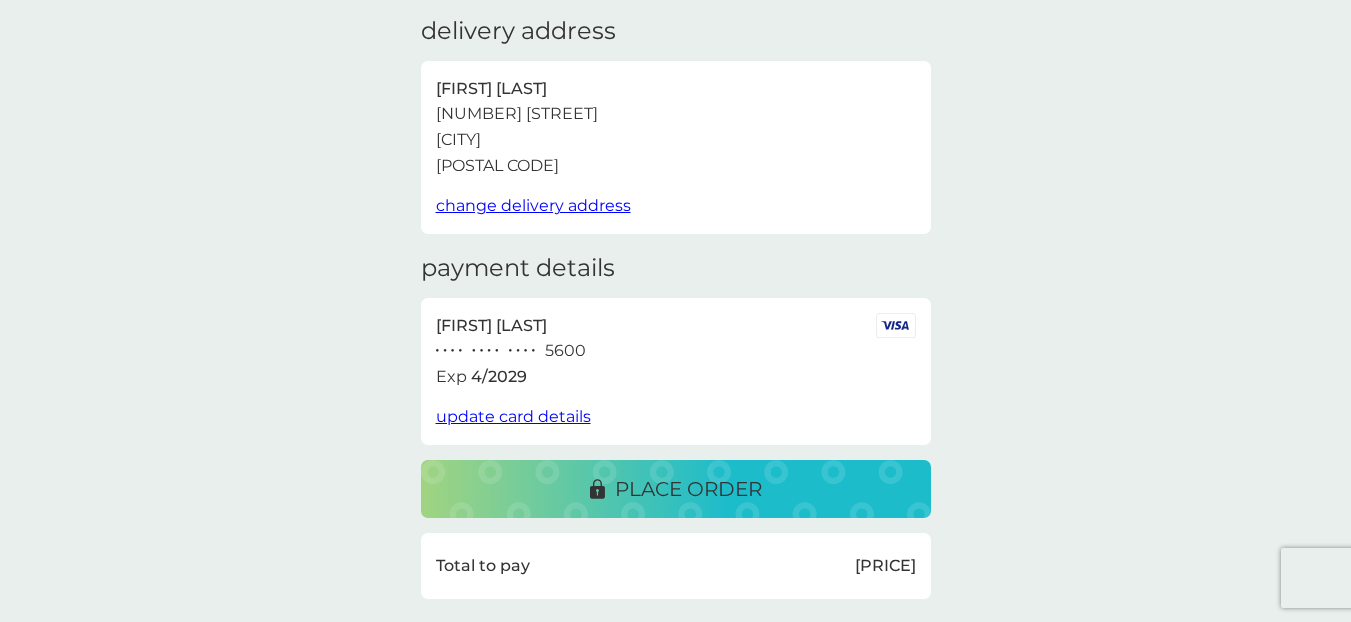 click on "place order" at bounding box center (676, 489) 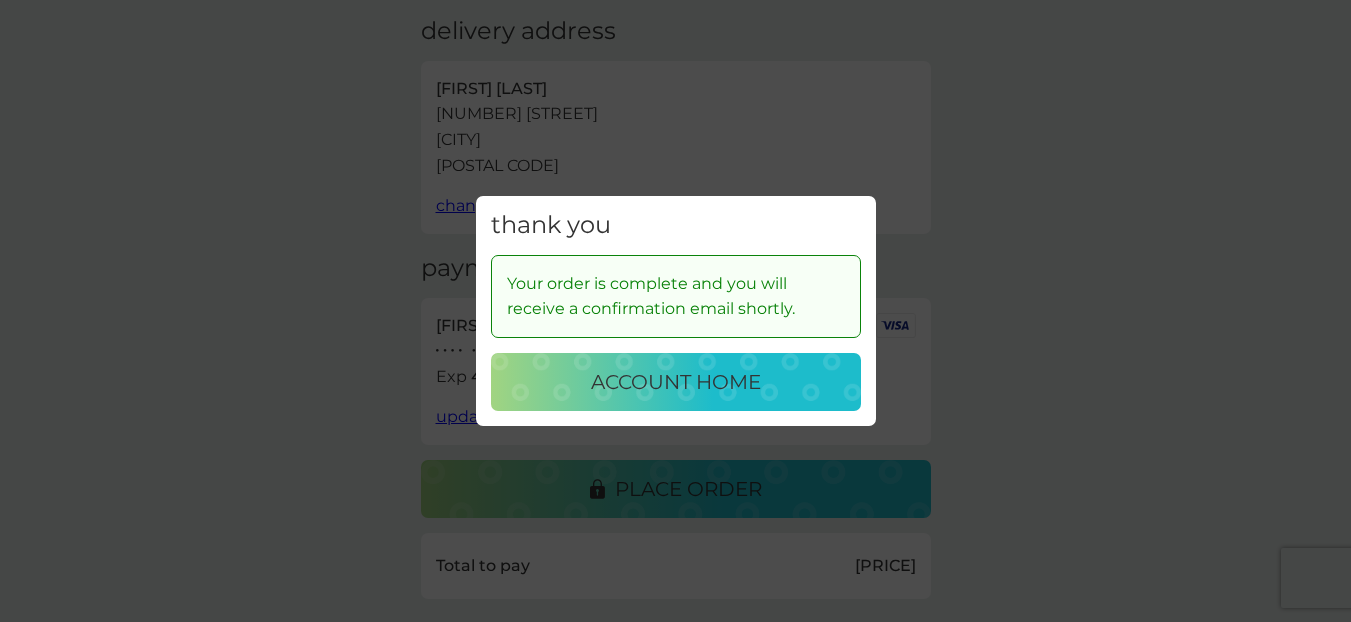 click on "account home" at bounding box center (676, 382) 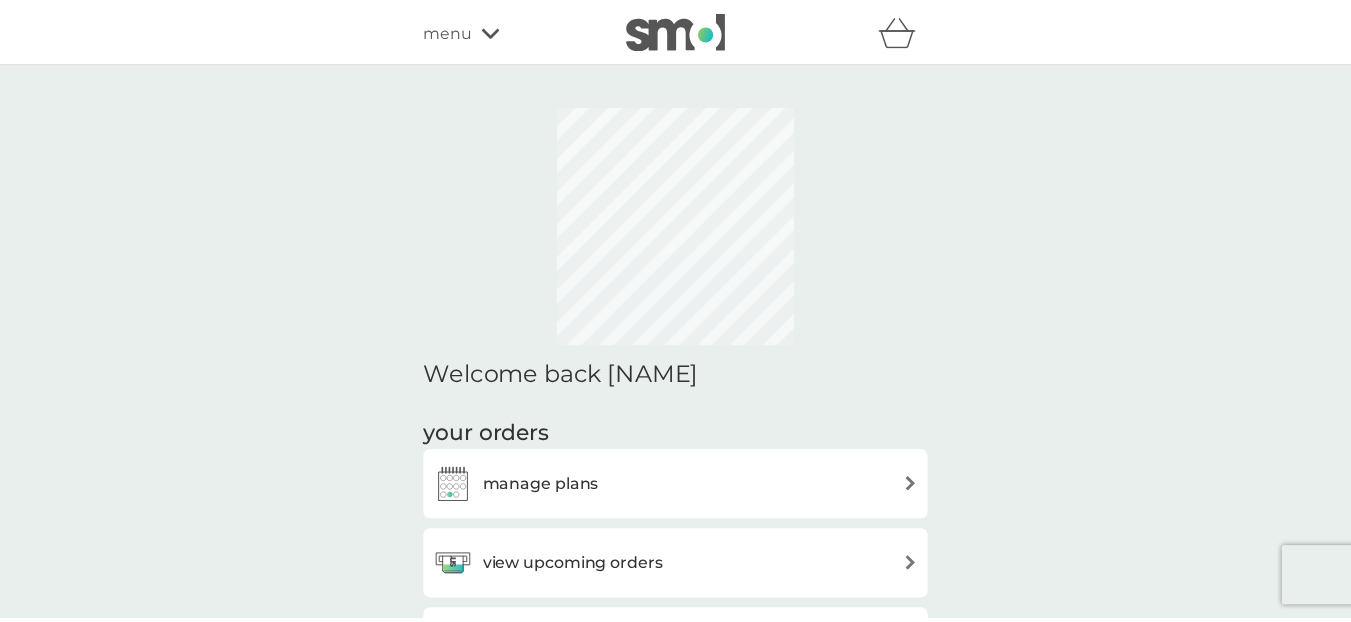 scroll, scrollTop: 273, scrollLeft: 0, axis: vertical 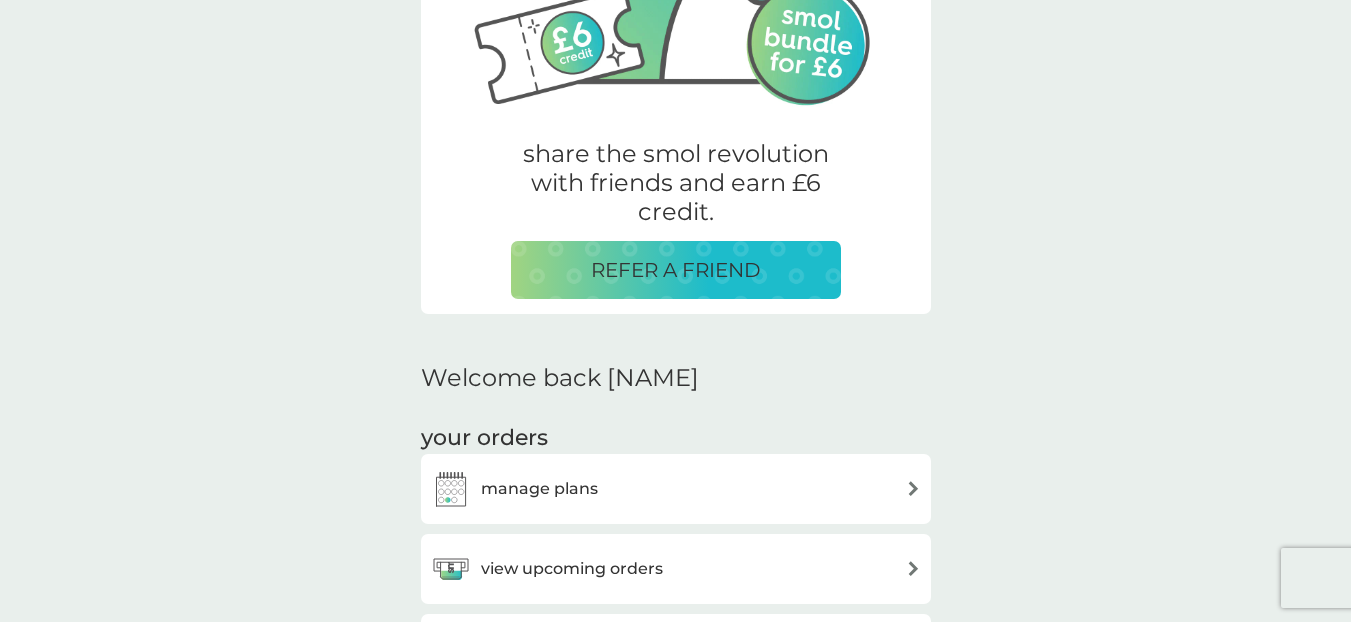 click on "view upcoming orders" at bounding box center (572, 569) 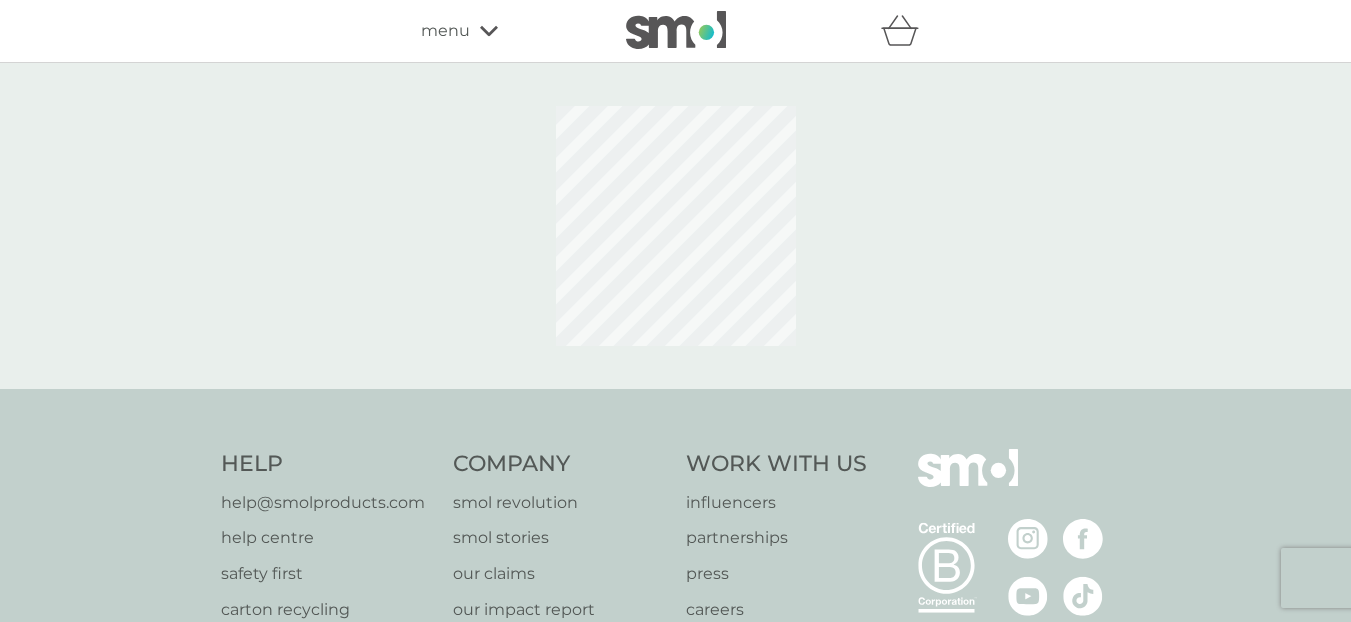 scroll, scrollTop: 0, scrollLeft: 0, axis: both 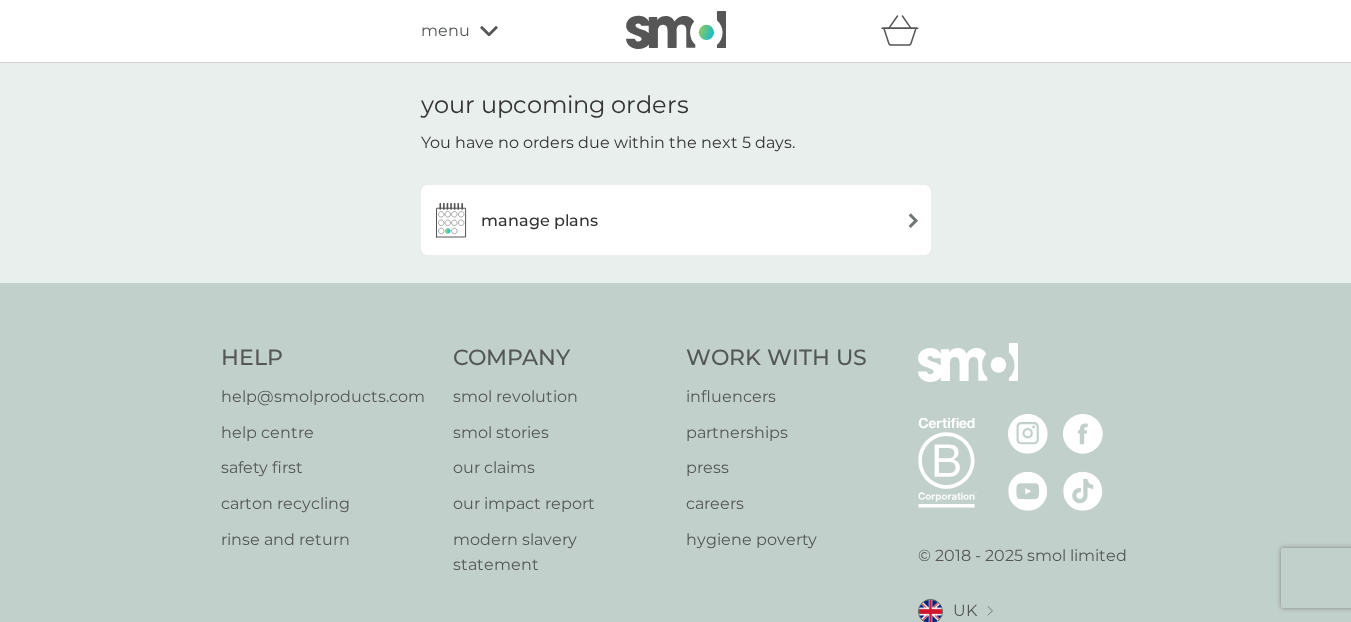 click on "manage plans" at bounding box center [539, 221] 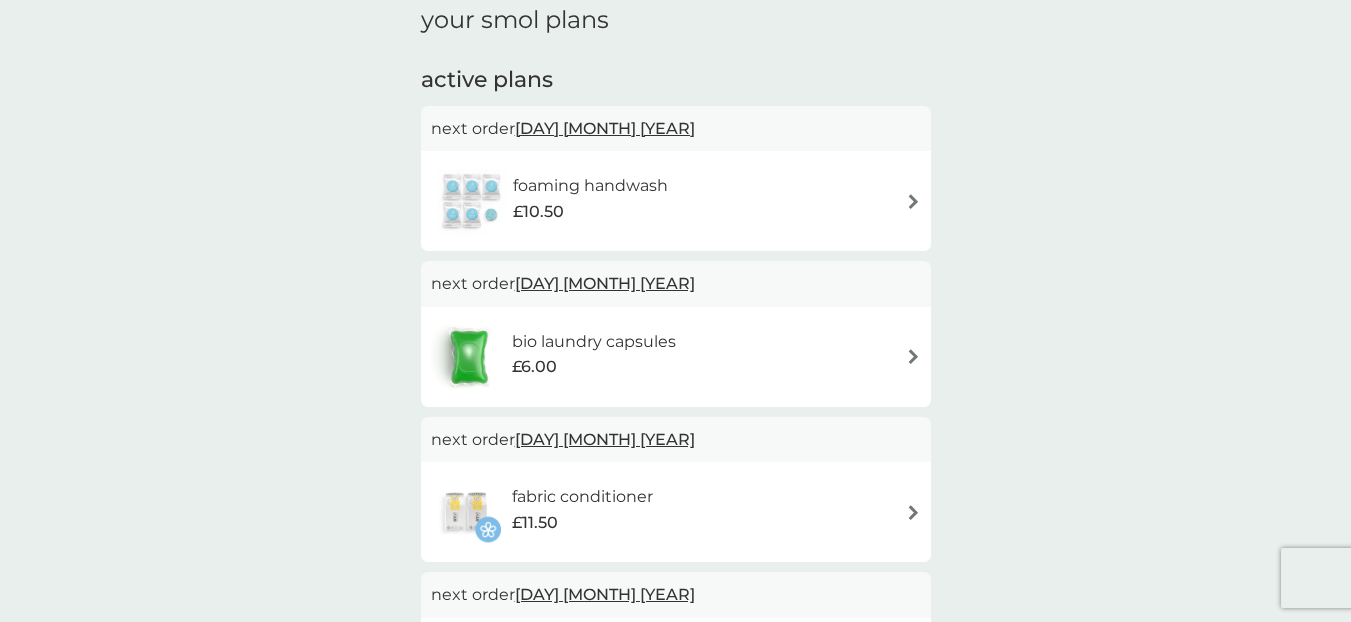 scroll, scrollTop: 123, scrollLeft: 0, axis: vertical 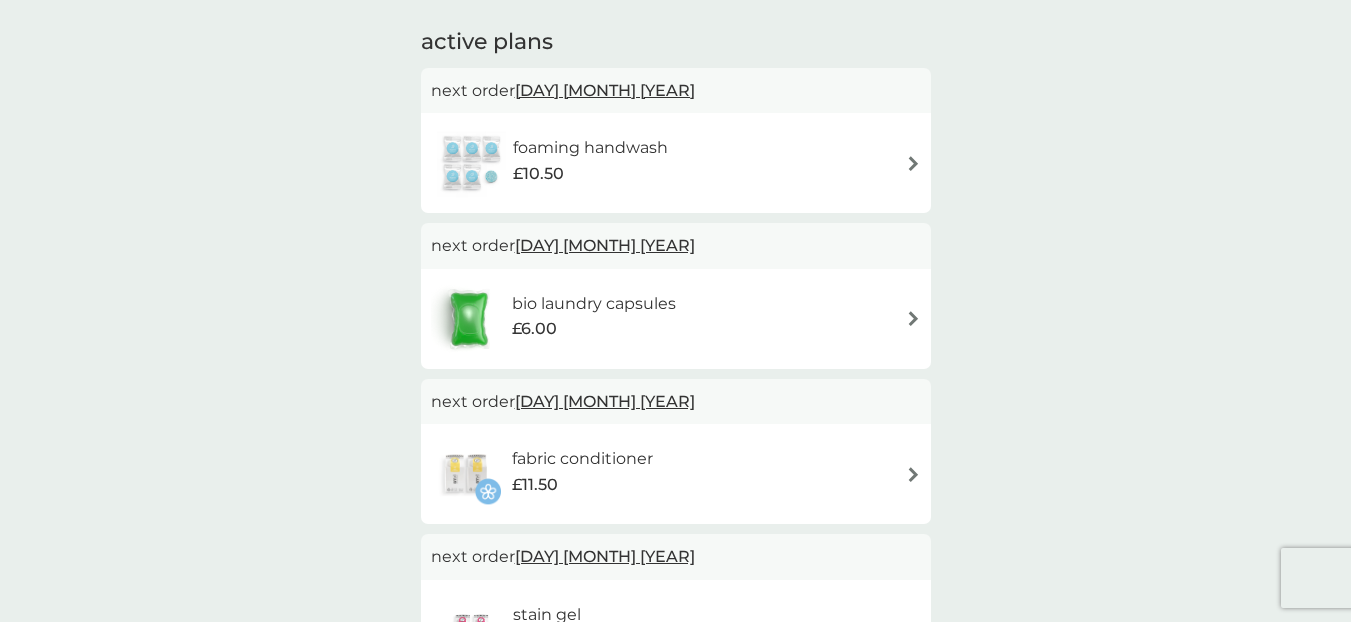 click at bounding box center [469, 319] 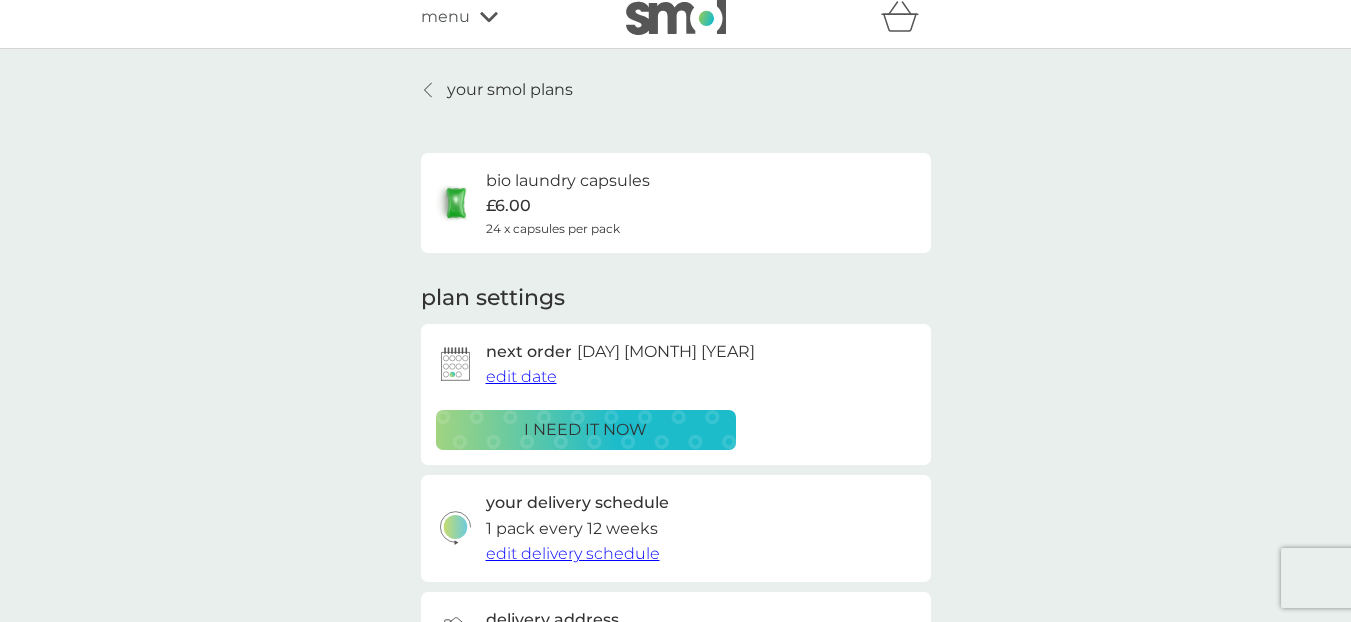 scroll, scrollTop: 0, scrollLeft: 0, axis: both 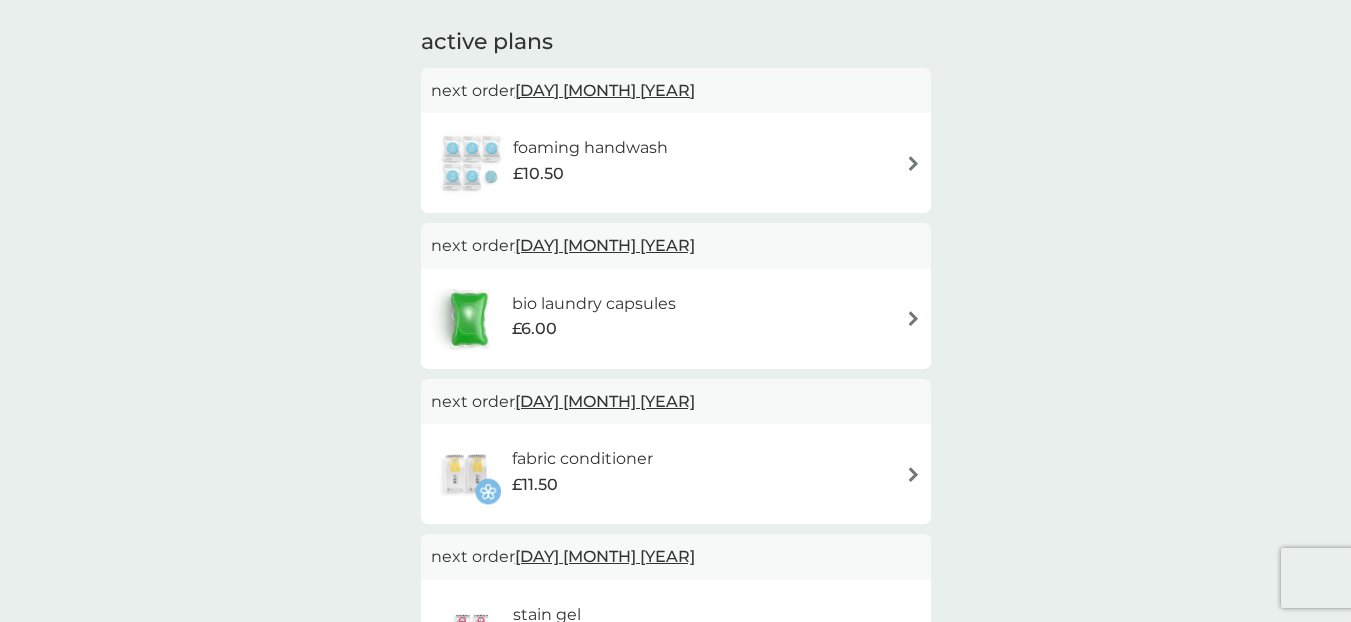 click on "22 Aug 2025" at bounding box center (605, 90) 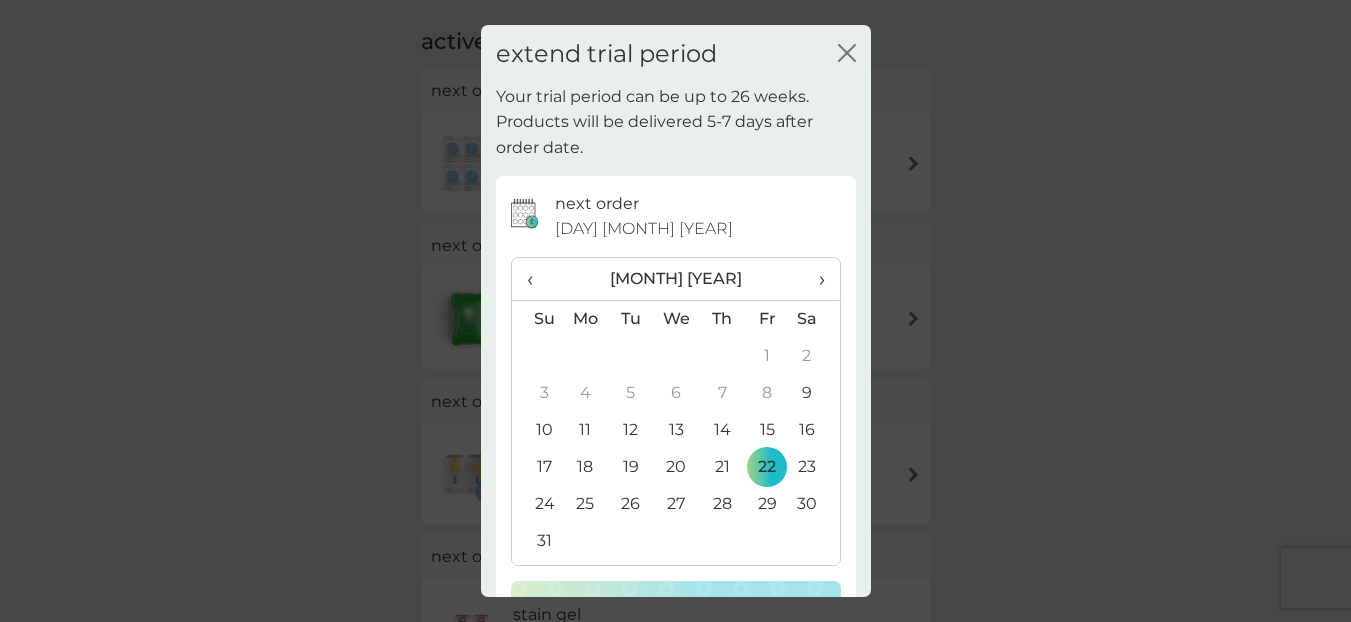 click on "›" at bounding box center (814, 279) 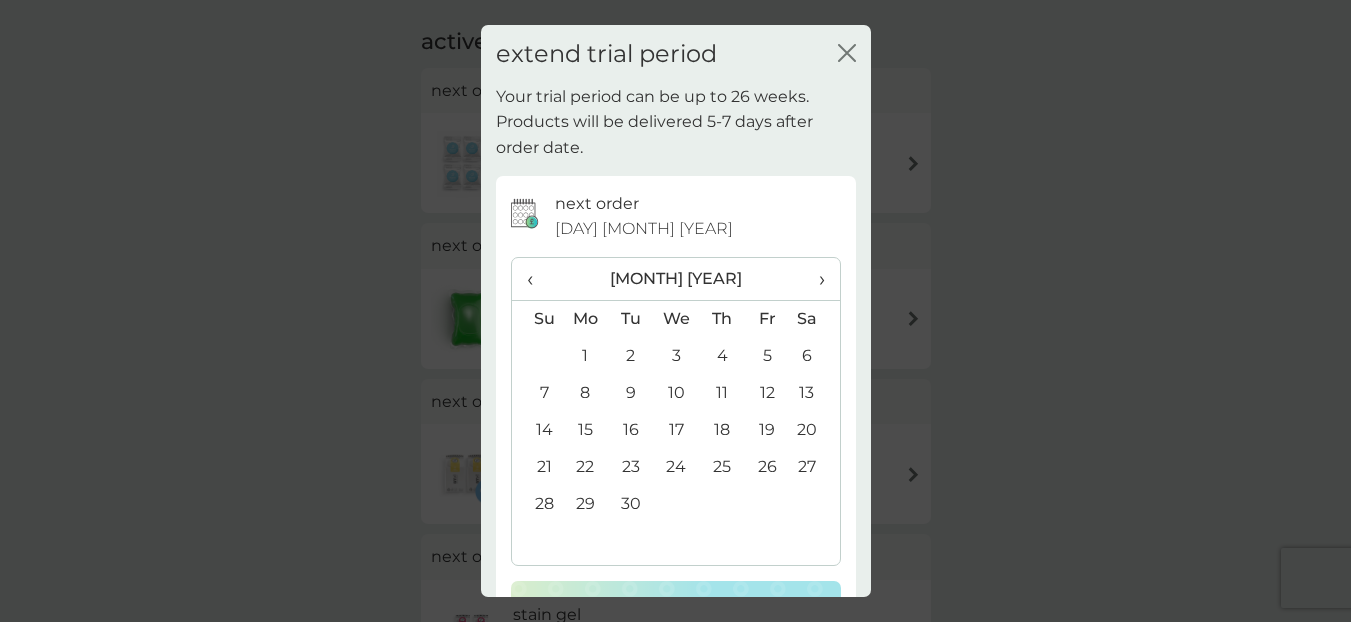 click on "›" at bounding box center (814, 279) 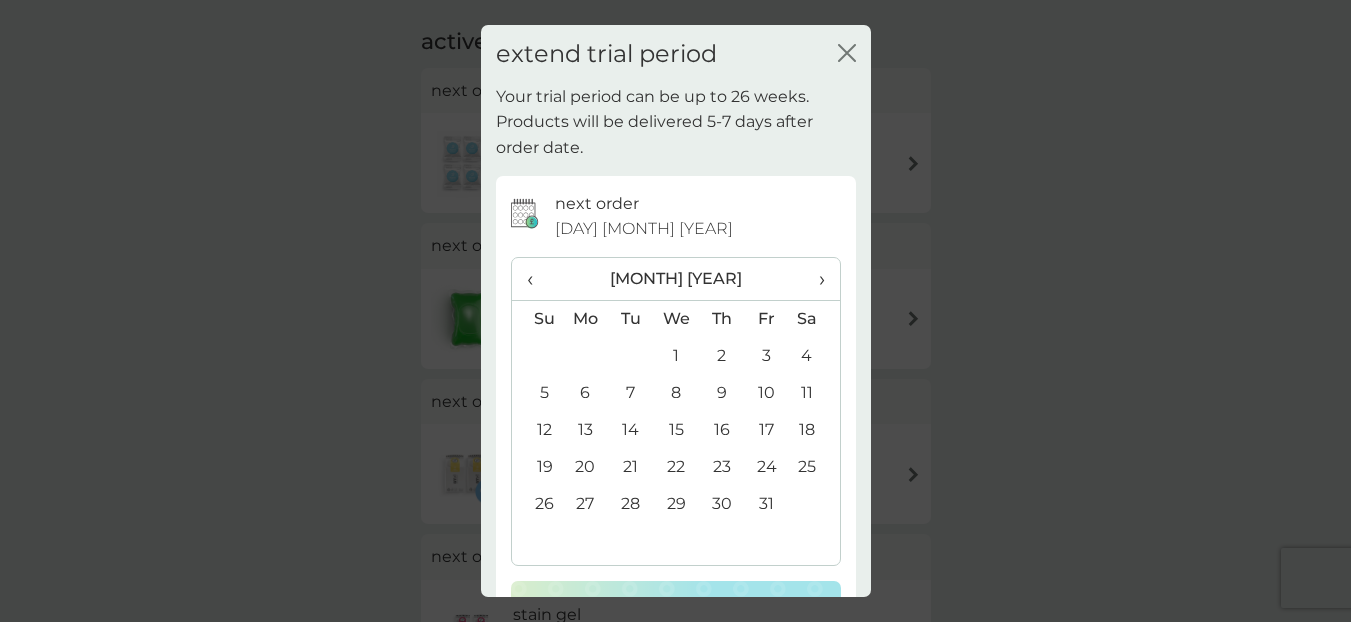 click on "›" at bounding box center (814, 279) 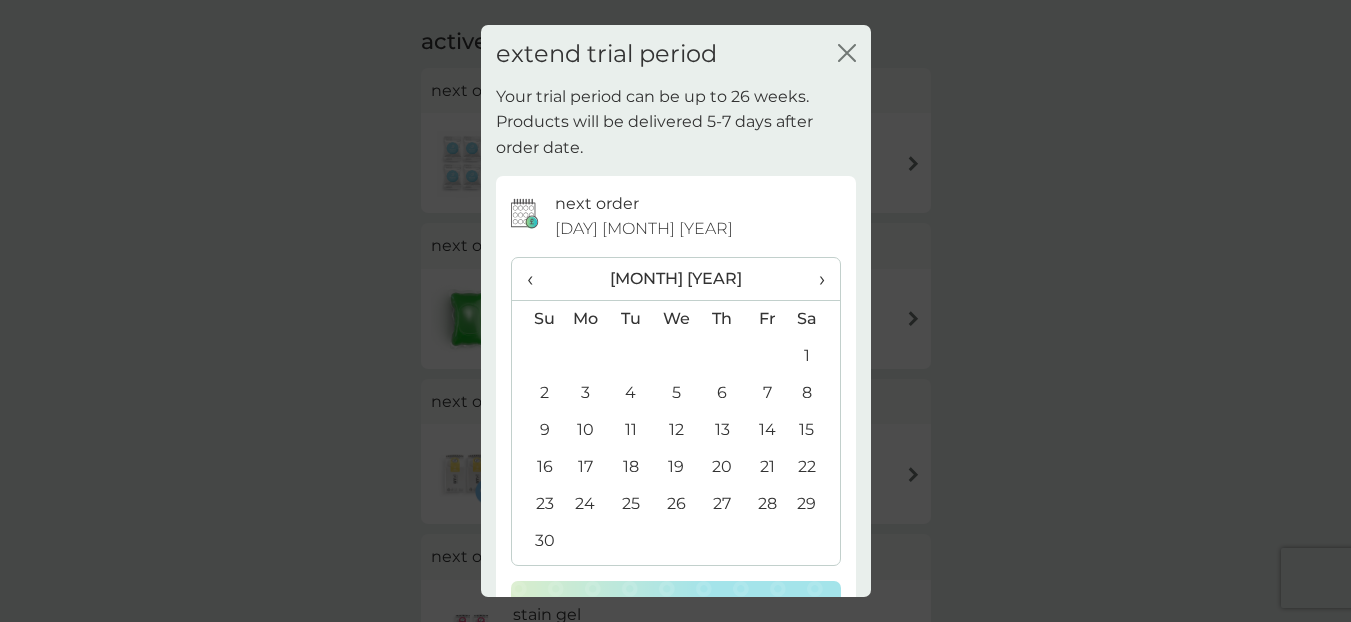 click on "24" at bounding box center (586, 504) 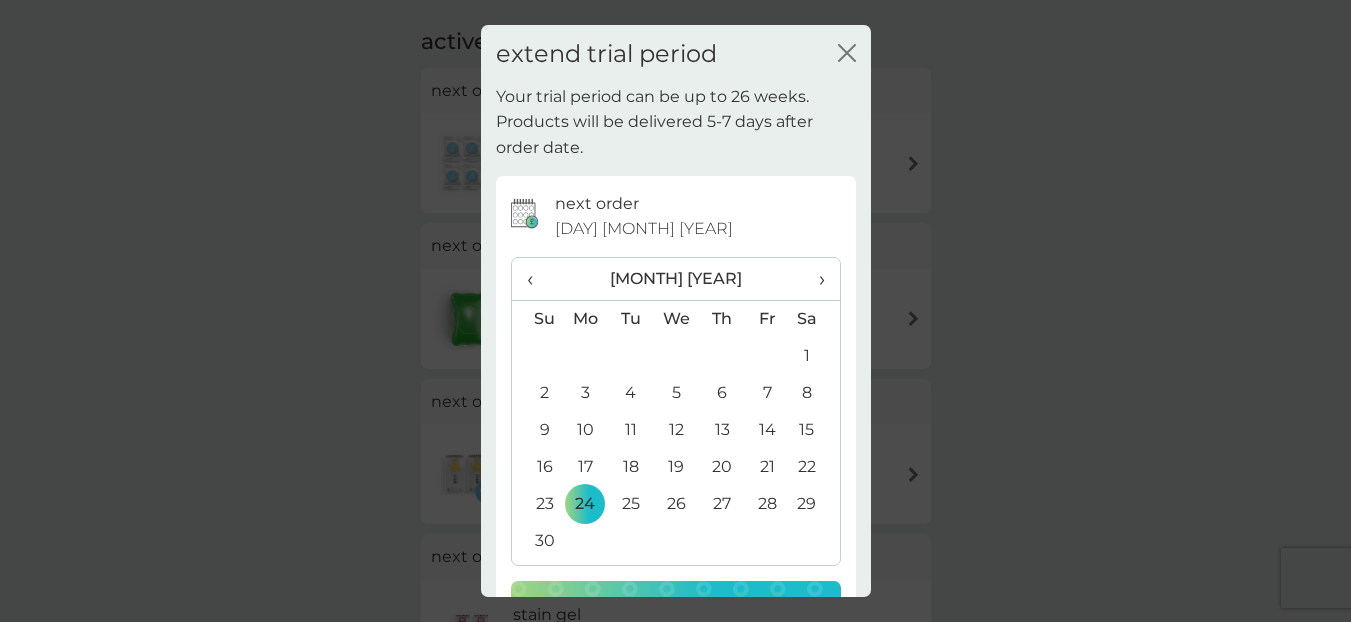 scroll, scrollTop: 72, scrollLeft: 0, axis: vertical 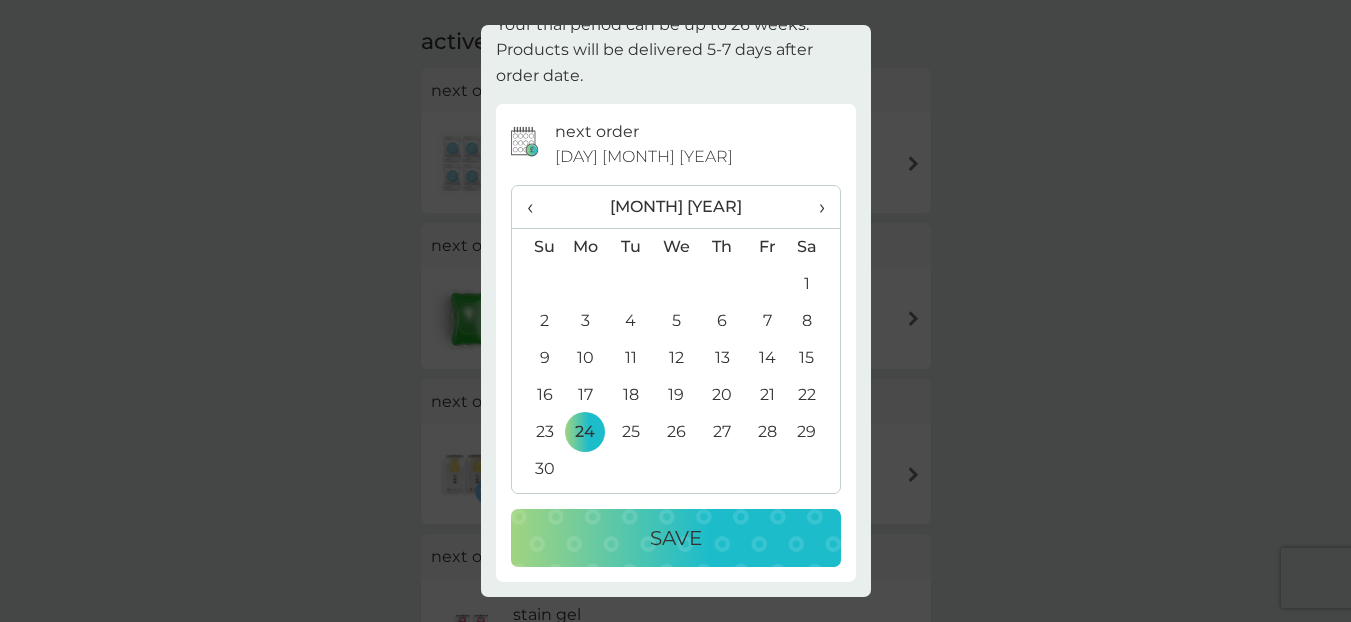 click on "Save" at bounding box center [676, 538] 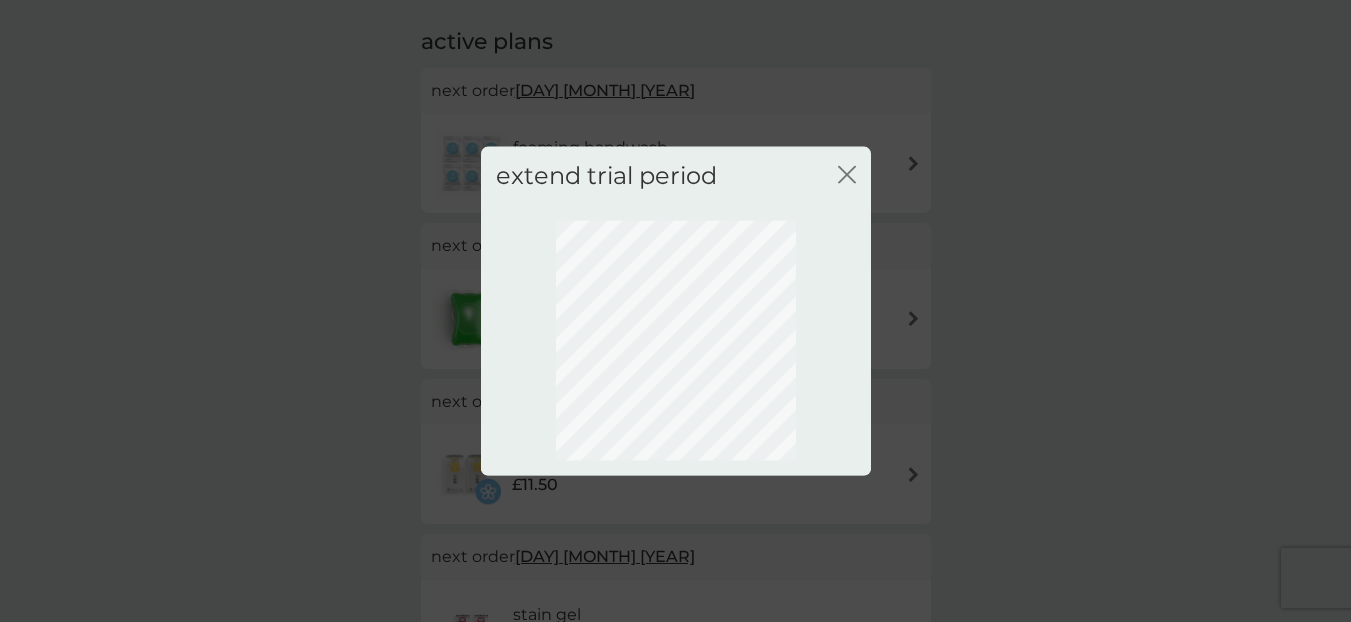 scroll, scrollTop: 0, scrollLeft: 0, axis: both 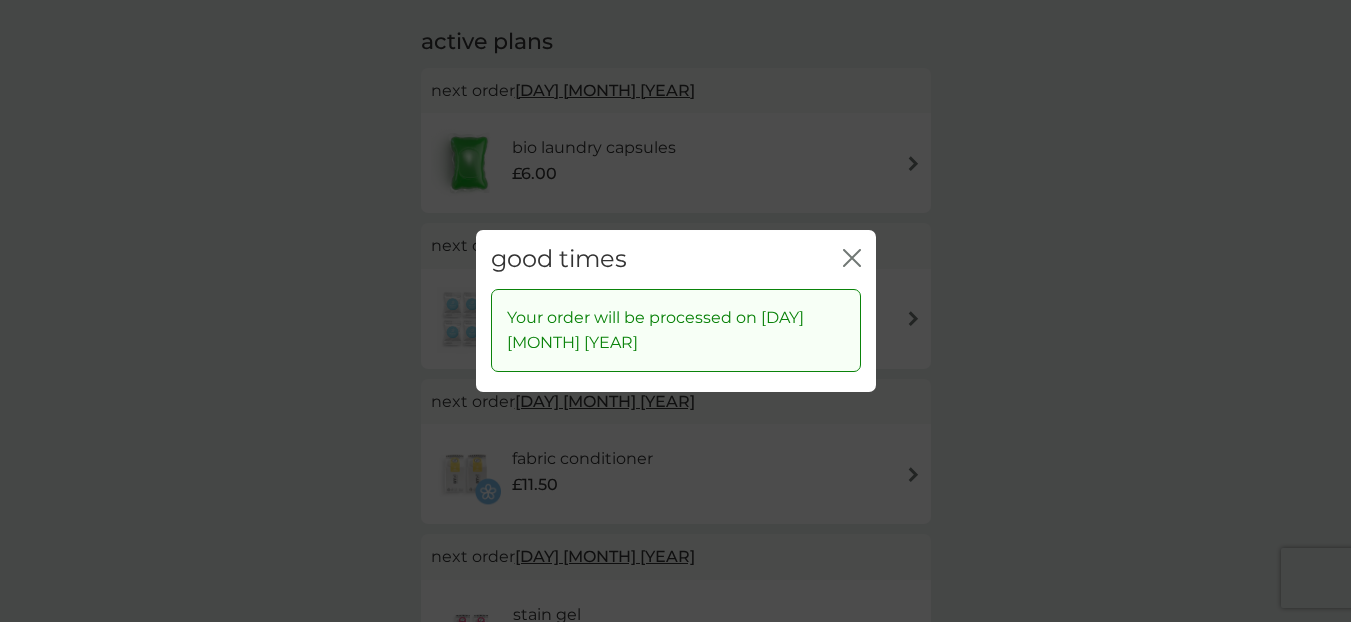 click on "close" 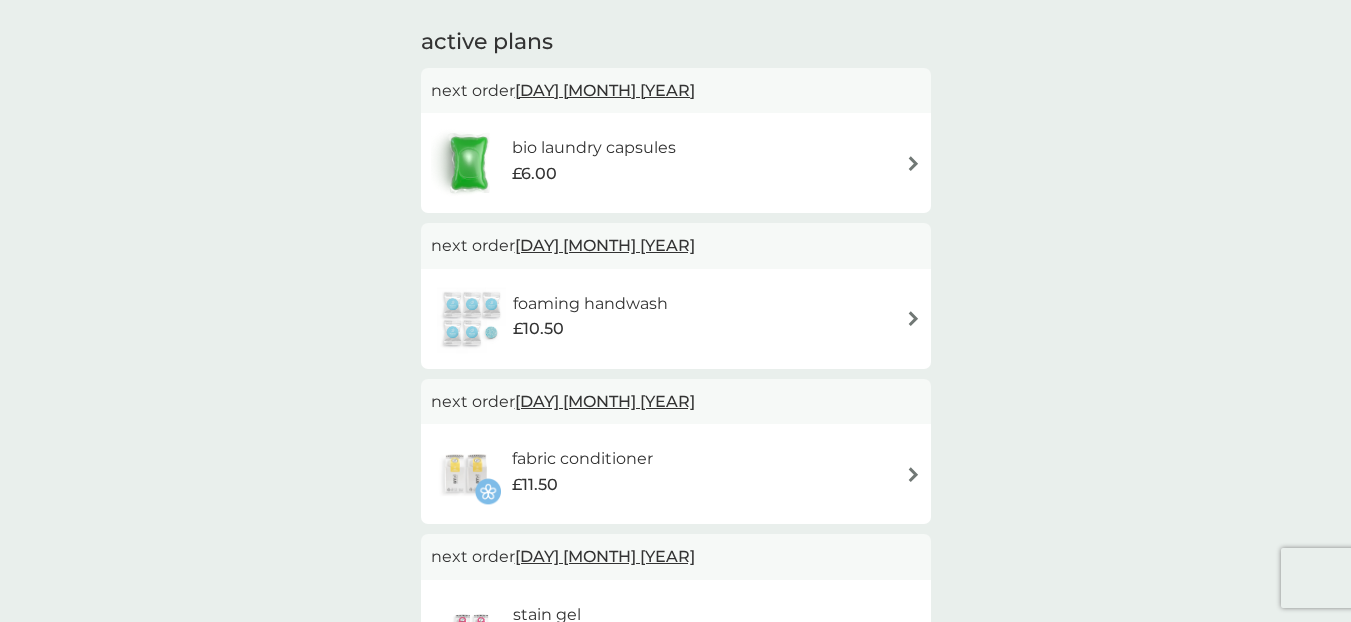 scroll, scrollTop: 122, scrollLeft: 0, axis: vertical 